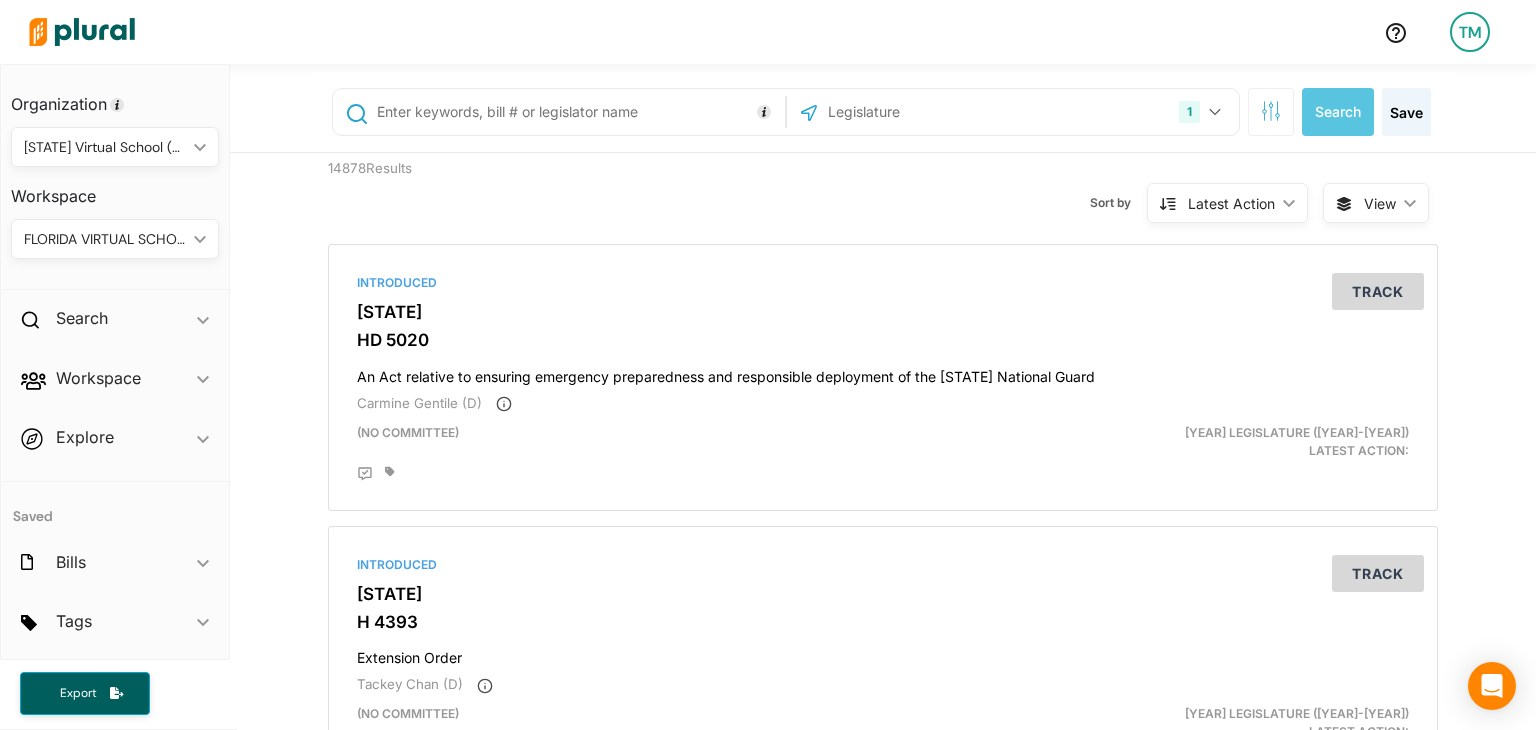 scroll, scrollTop: 0, scrollLeft: 0, axis: both 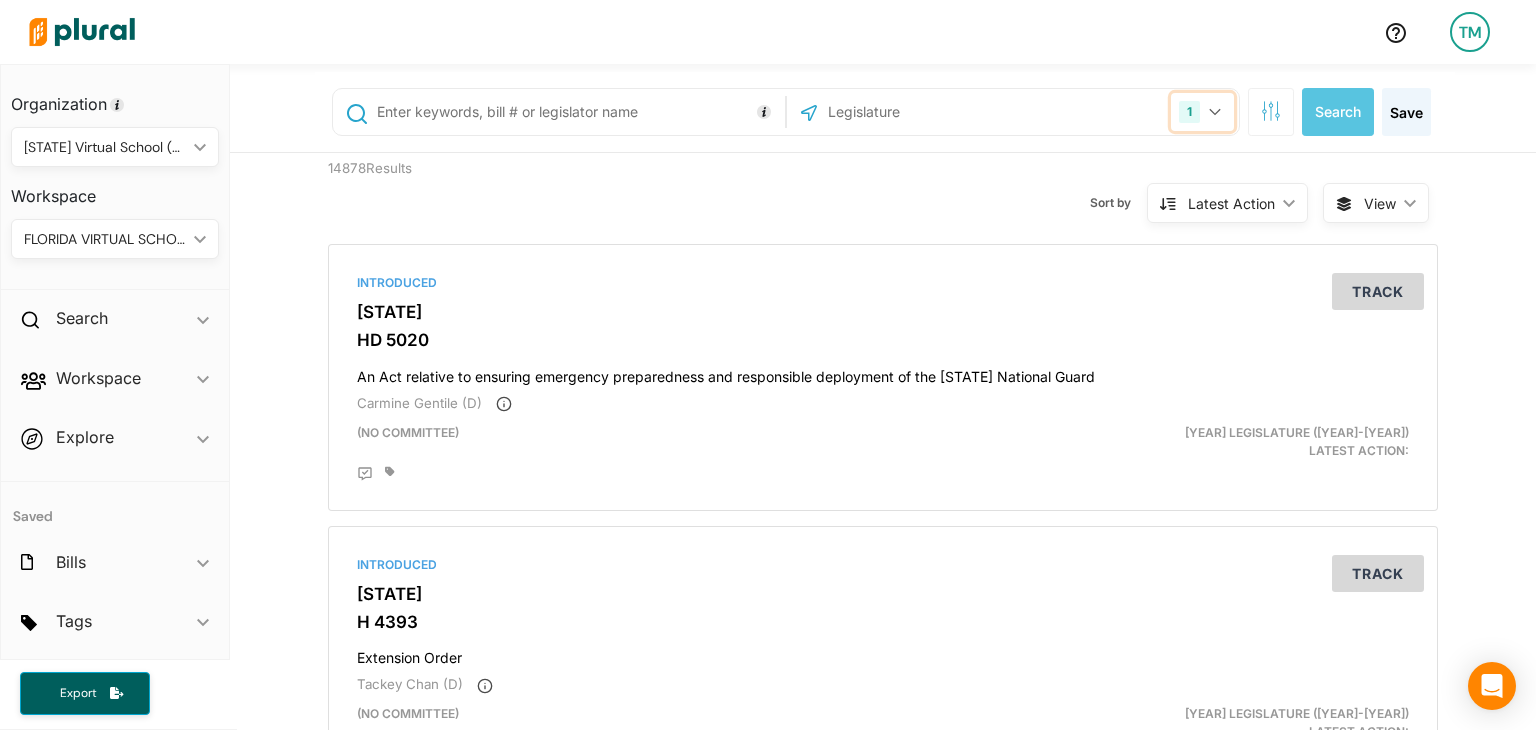 click on "1" at bounding box center [1202, 112] 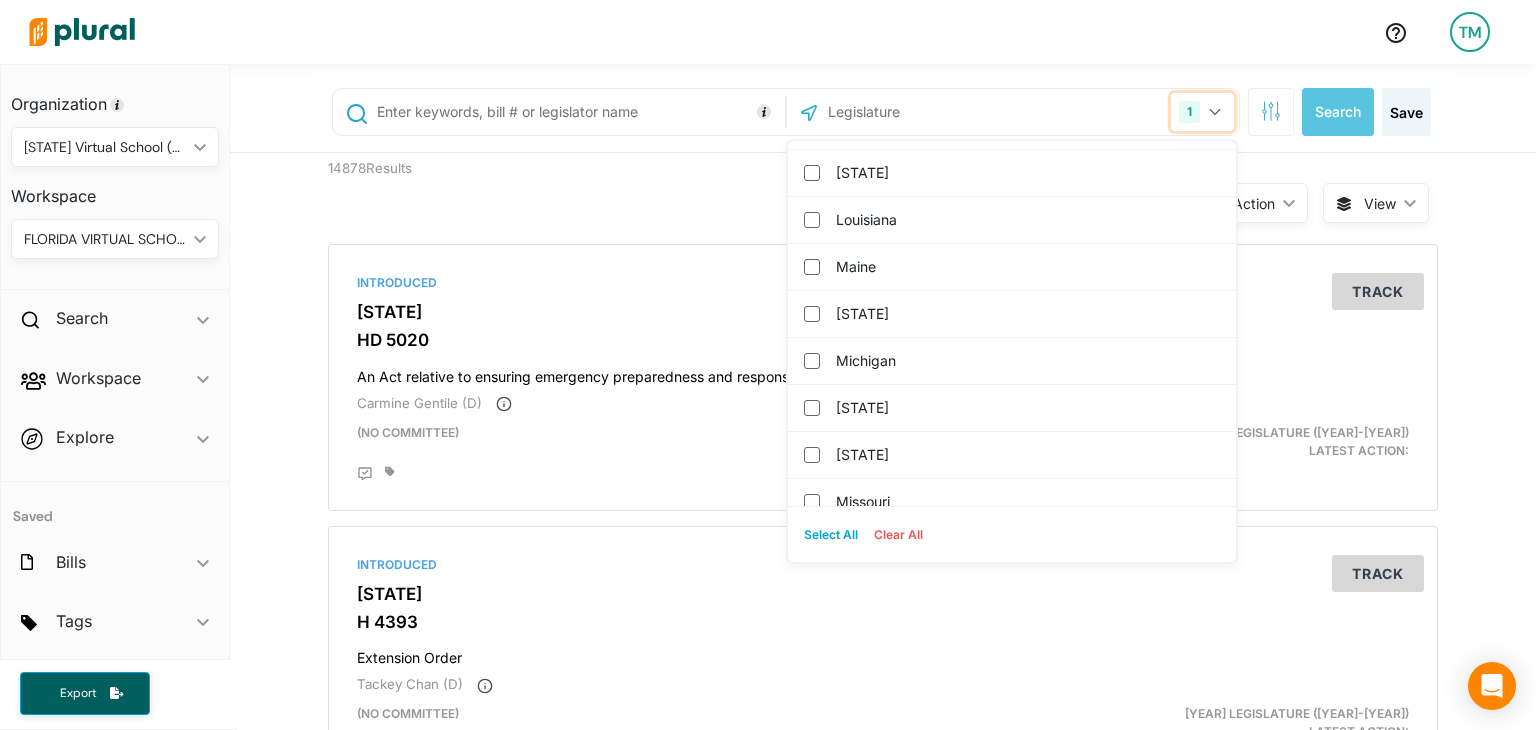 scroll, scrollTop: 884, scrollLeft: 0, axis: vertical 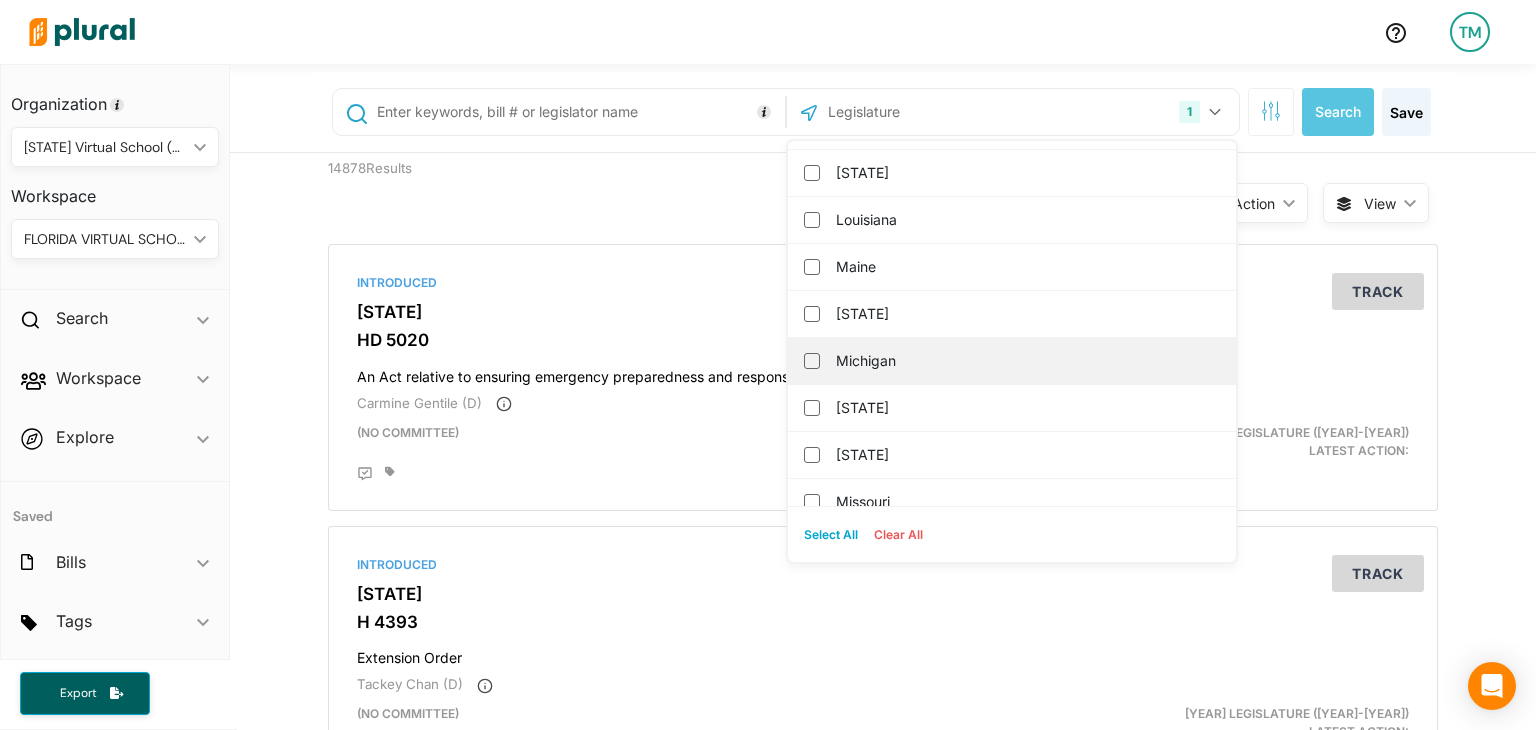 click on "Michigan" at bounding box center (1026, 361) 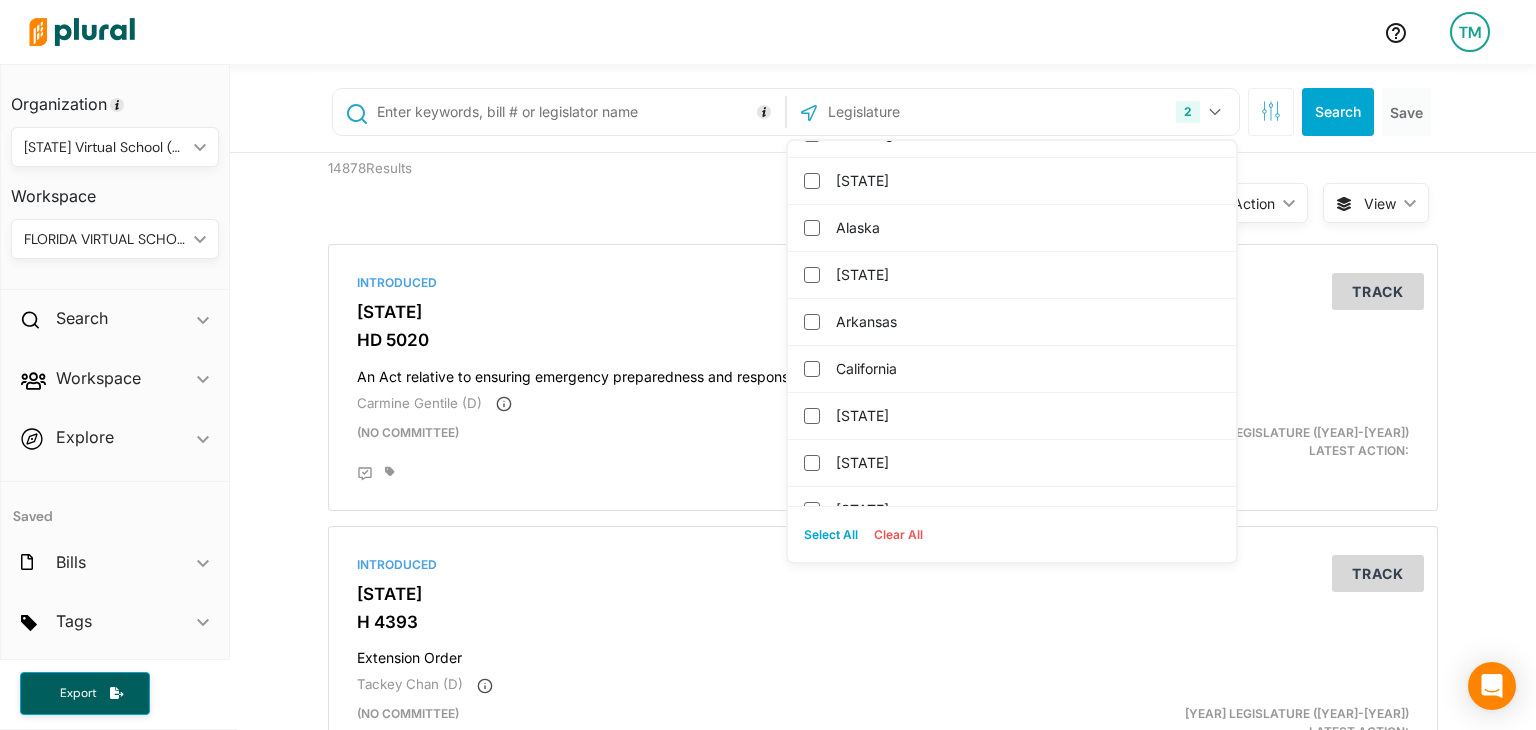 scroll, scrollTop: 0, scrollLeft: 0, axis: both 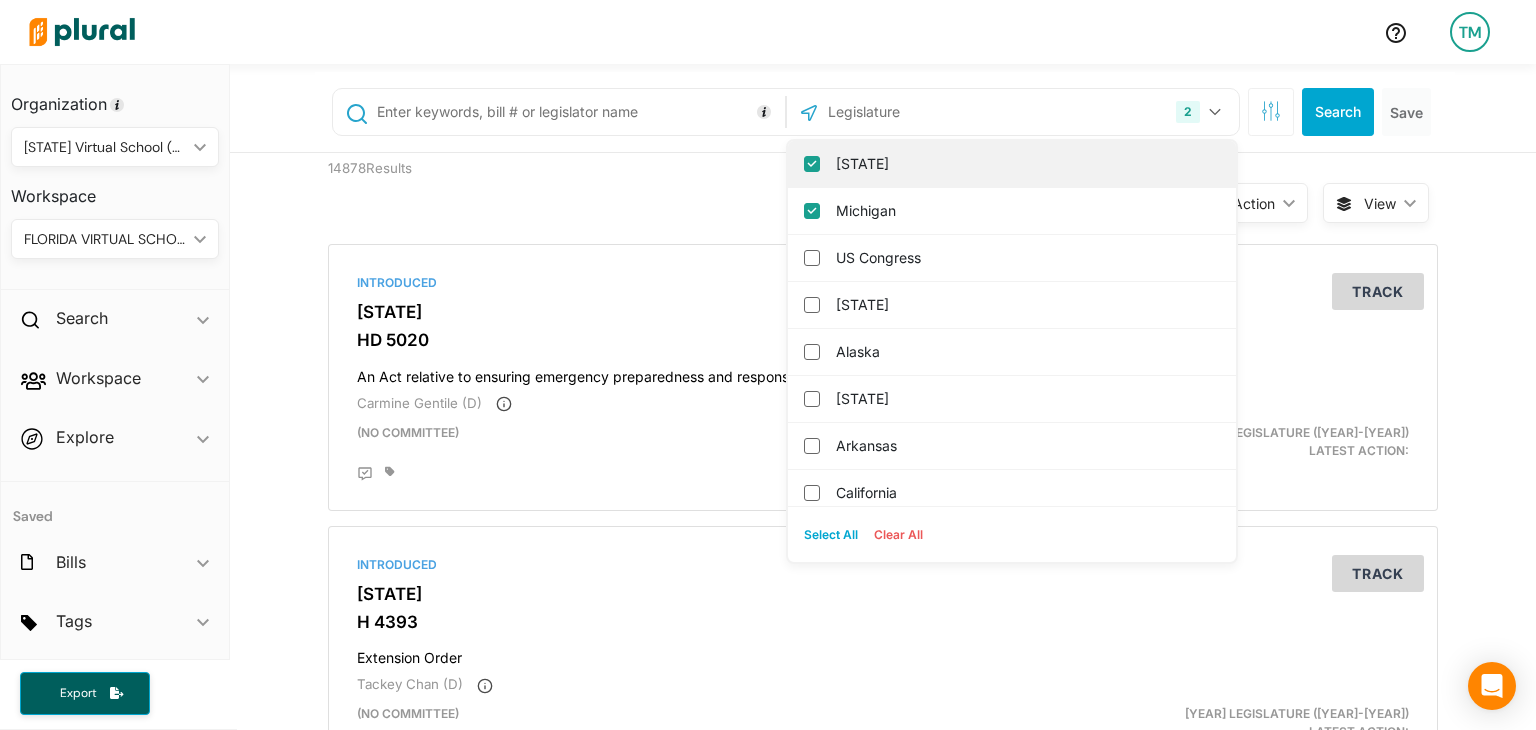 click on "[STATE]" at bounding box center [1026, 164] 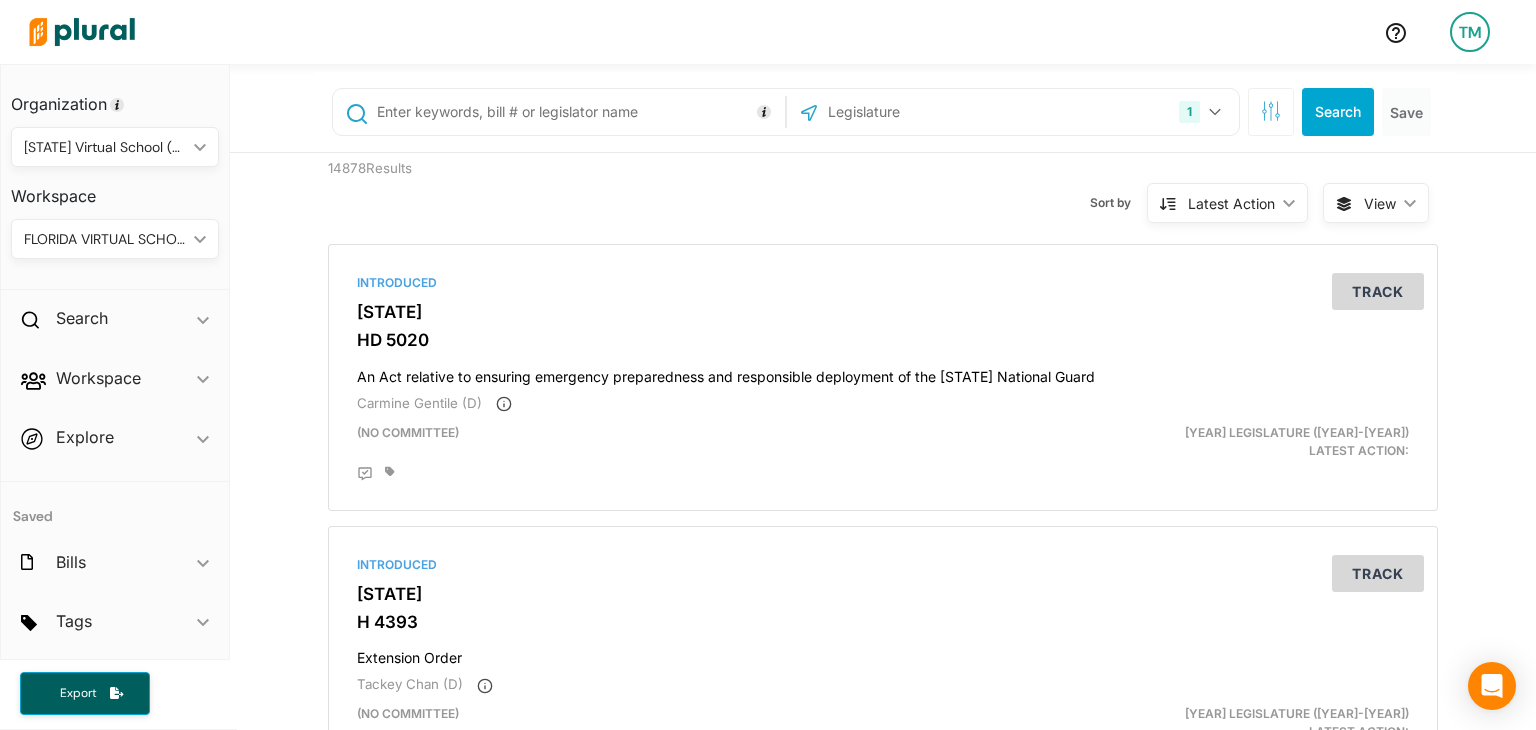 click at bounding box center (577, 112) 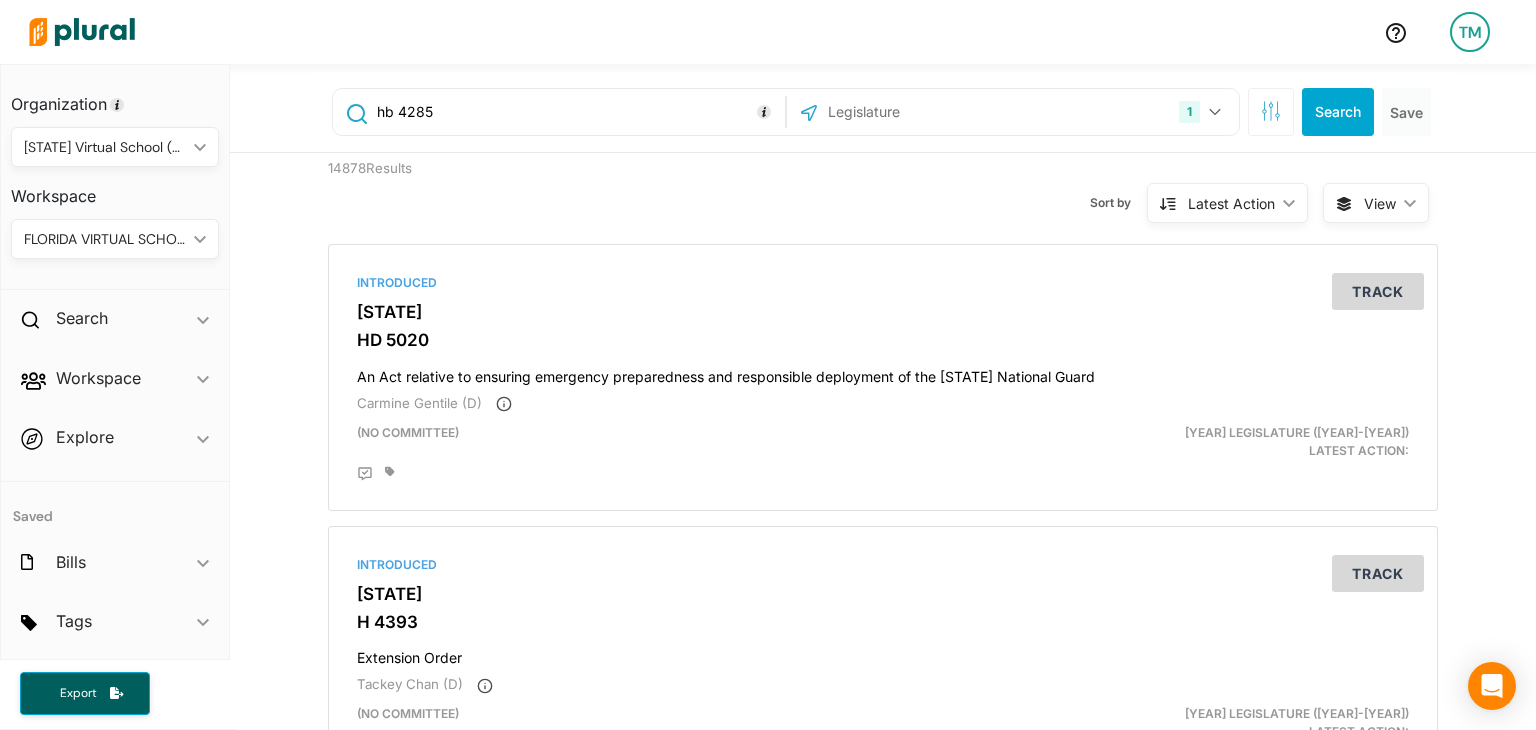 type on "hb 4285" 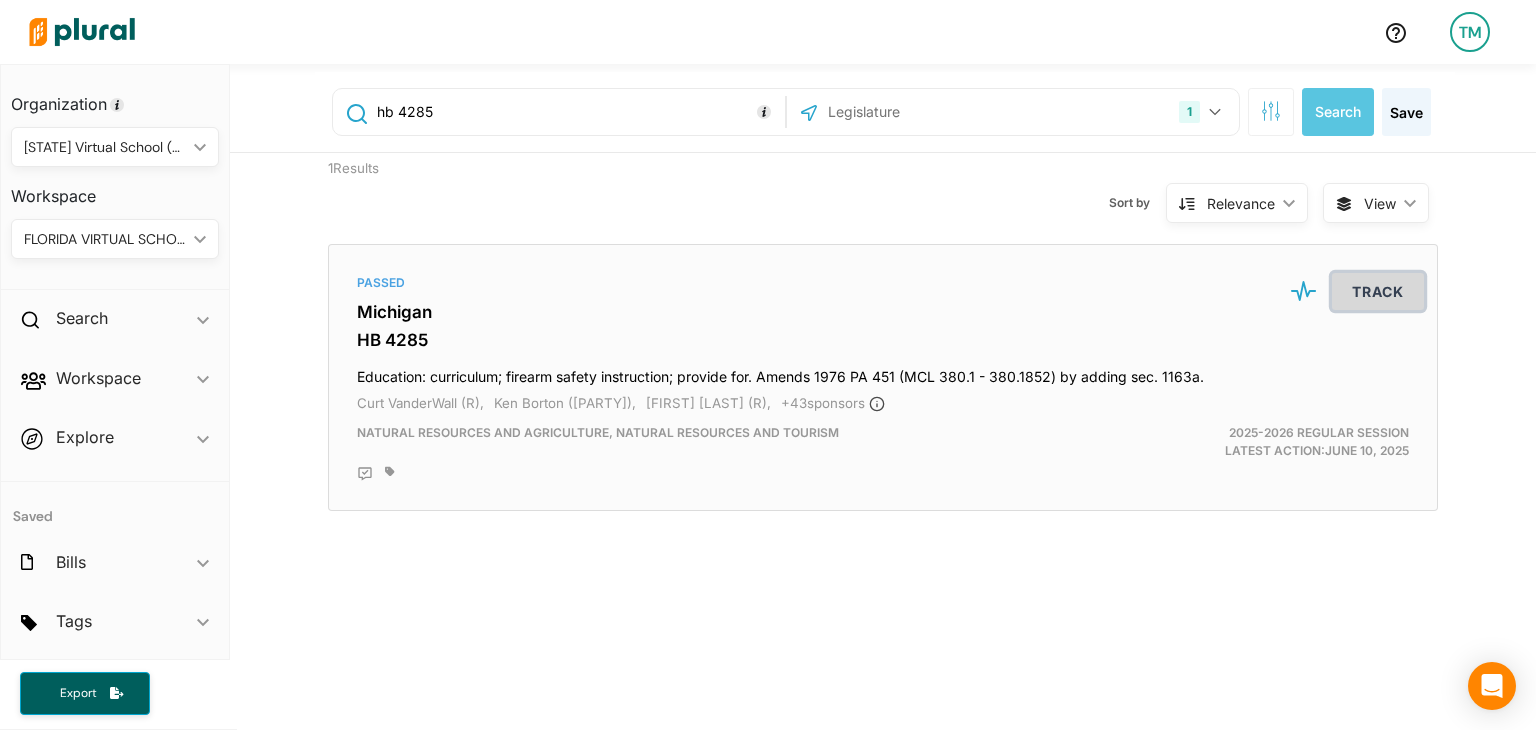 click on "Track" at bounding box center (1378, 291) 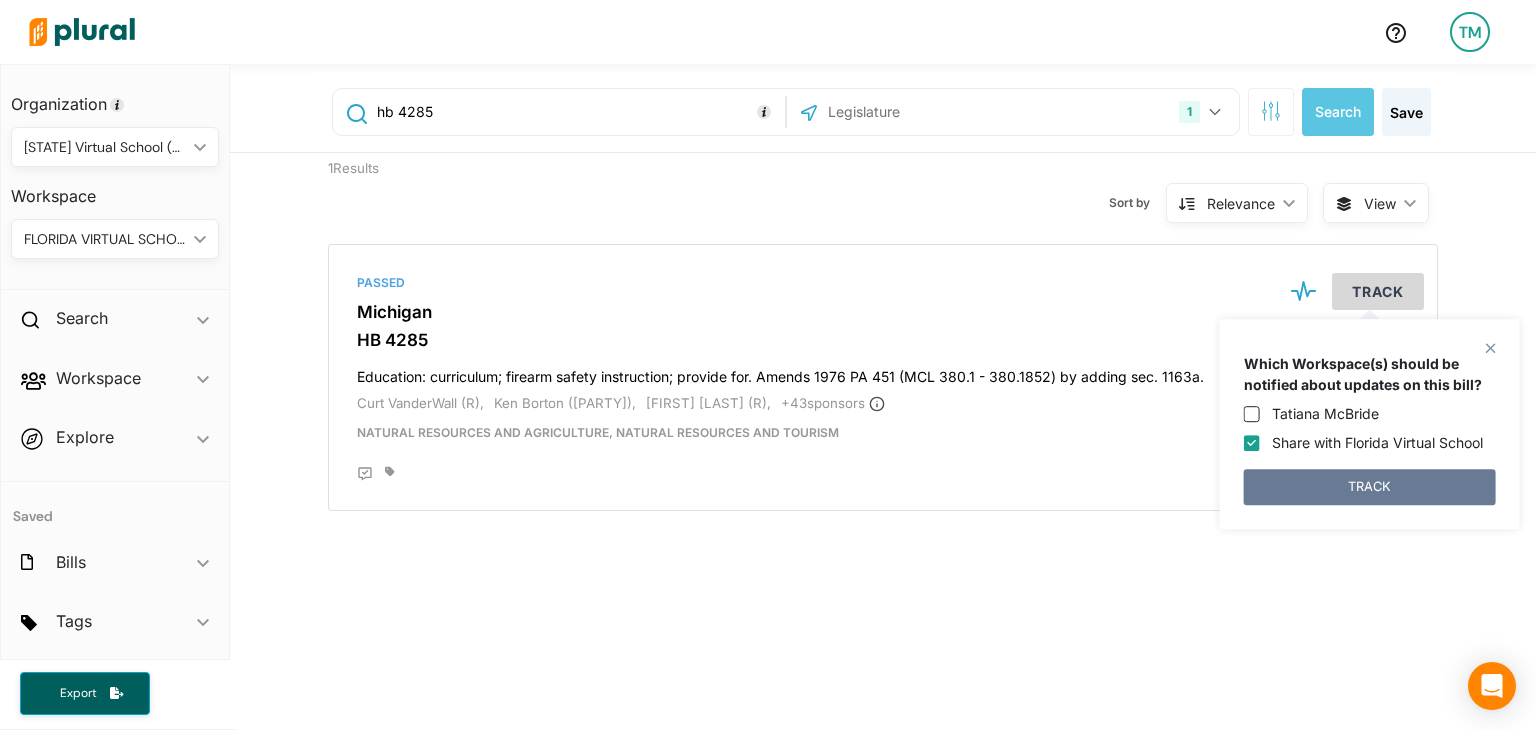 click on "TRACK" at bounding box center (1370, 487) 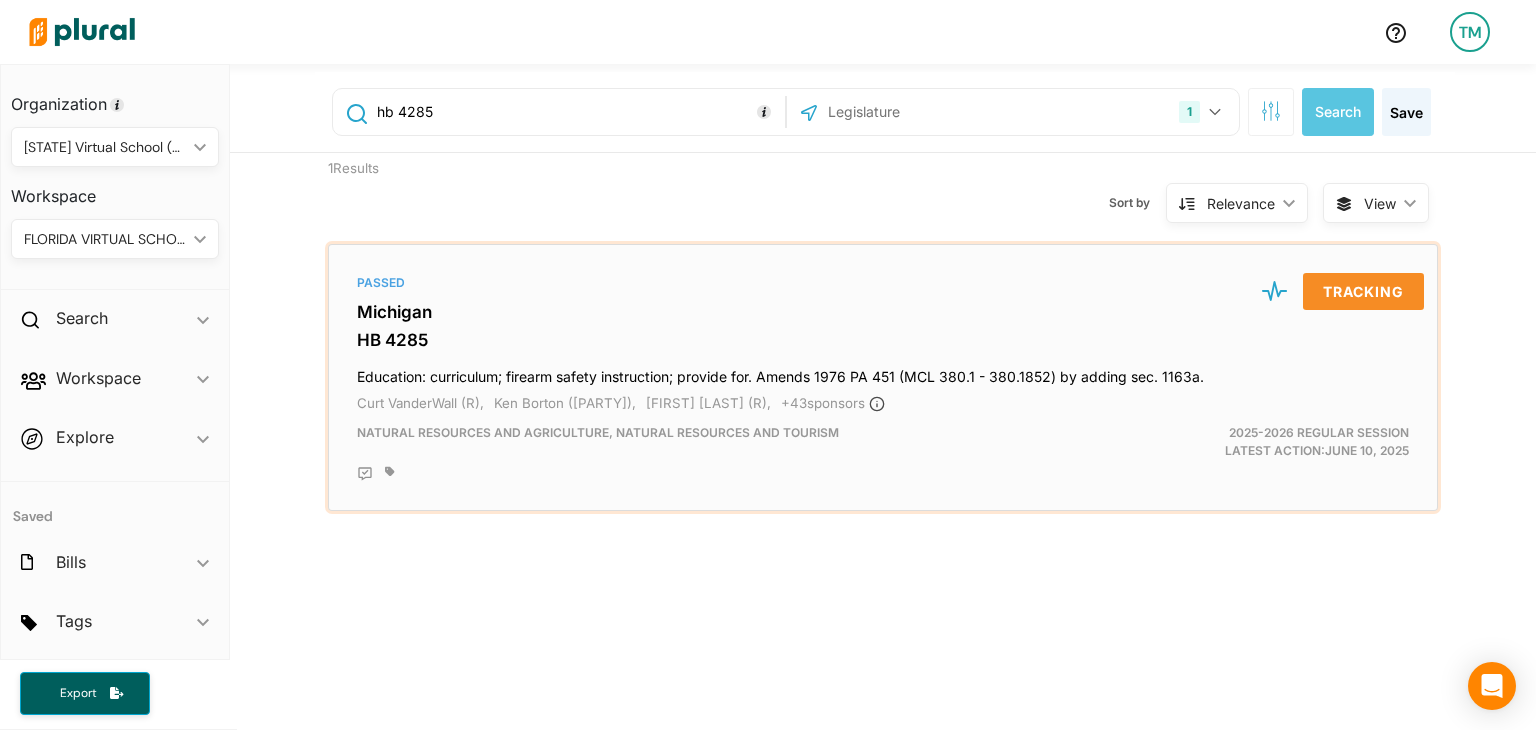 click on "Passed" at bounding box center [883, 283] 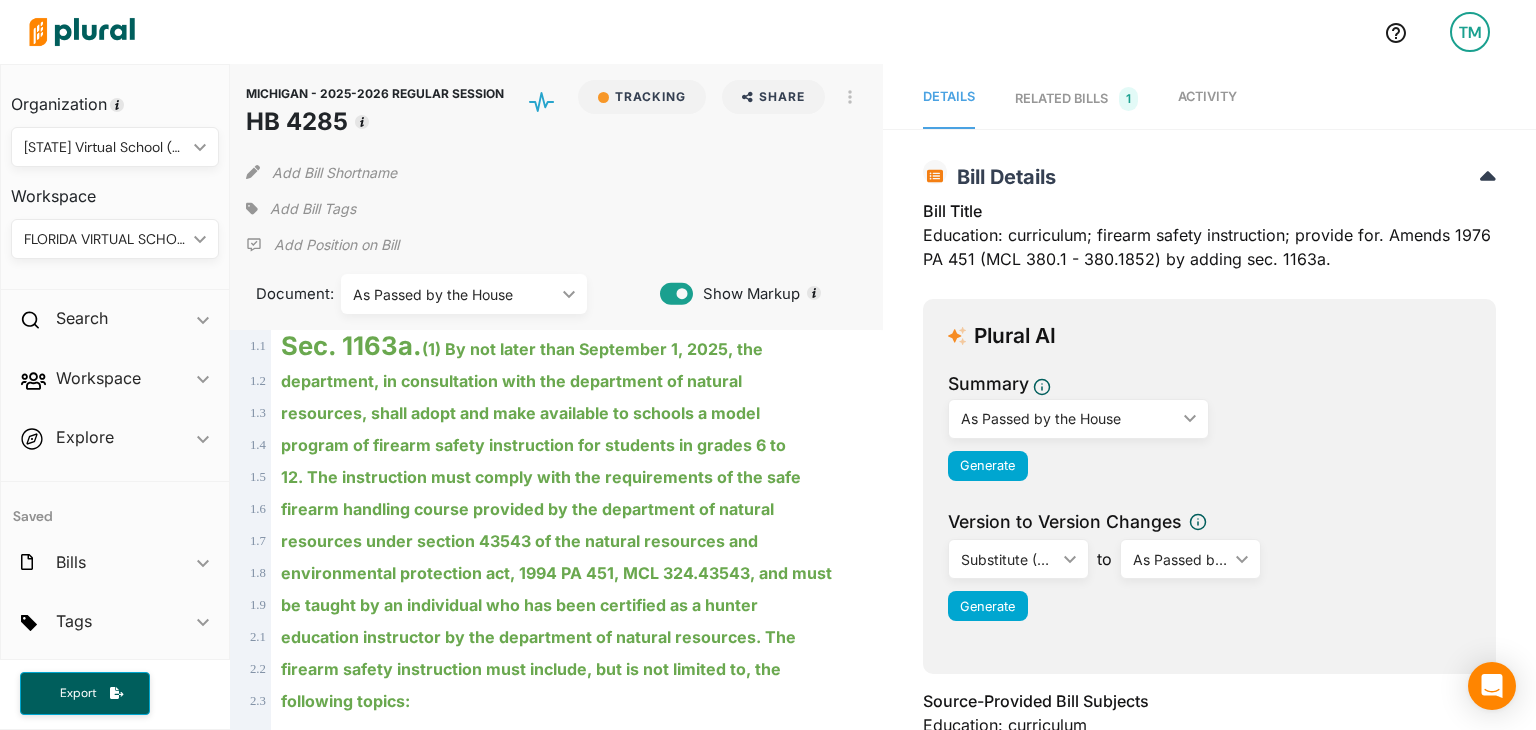 click on "Add Bill Tags" at bounding box center (313, 209) 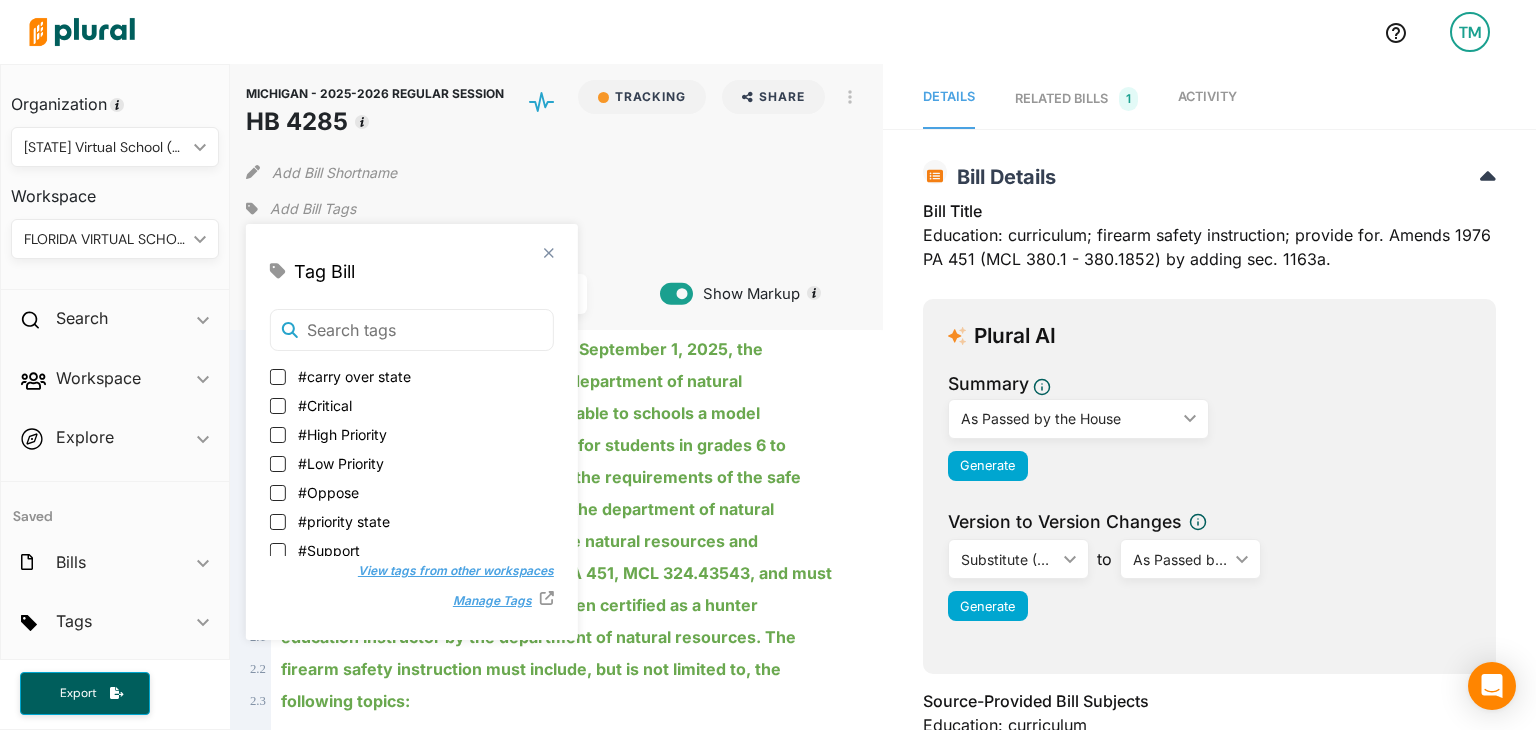 click on "#carry over state" at bounding box center (354, 376) 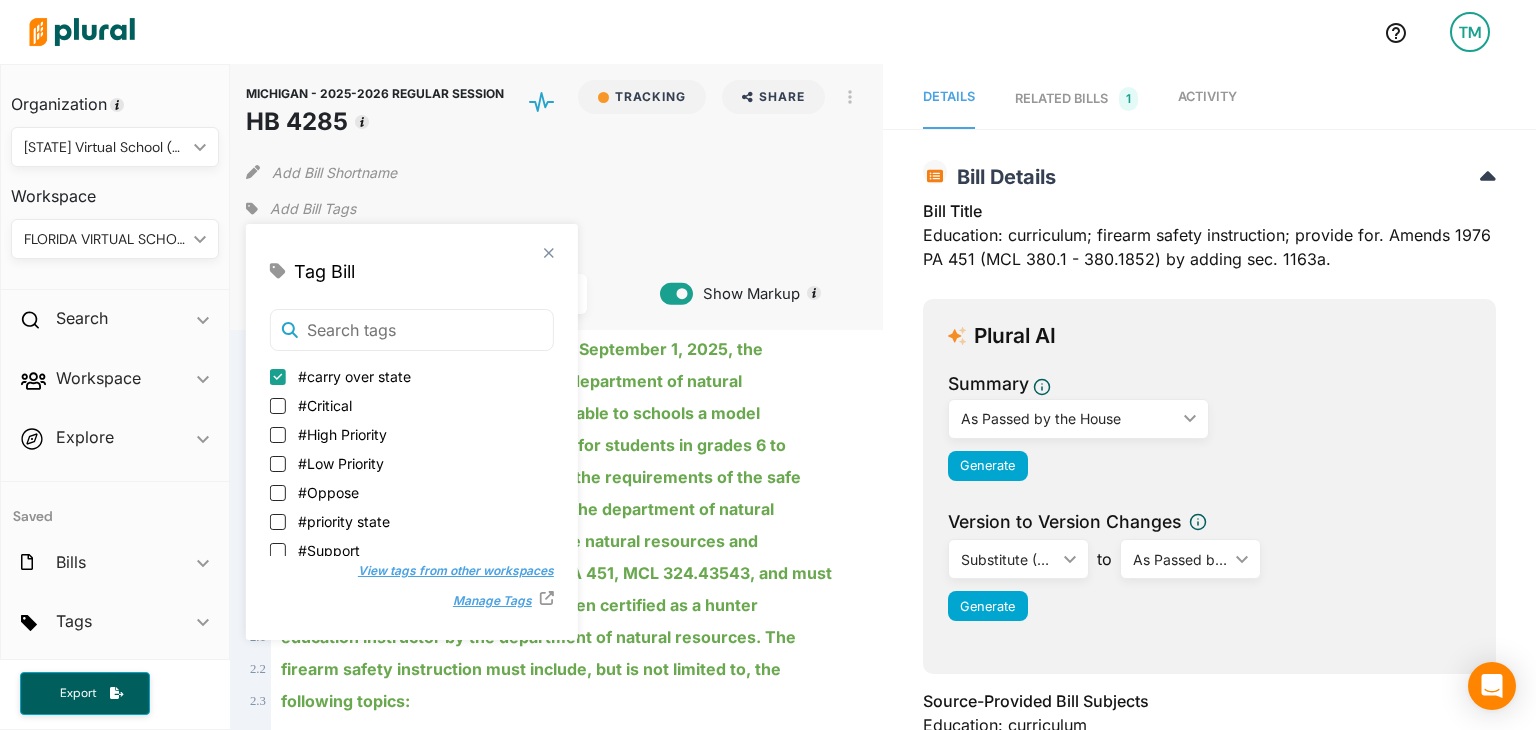 checkbox on "true" 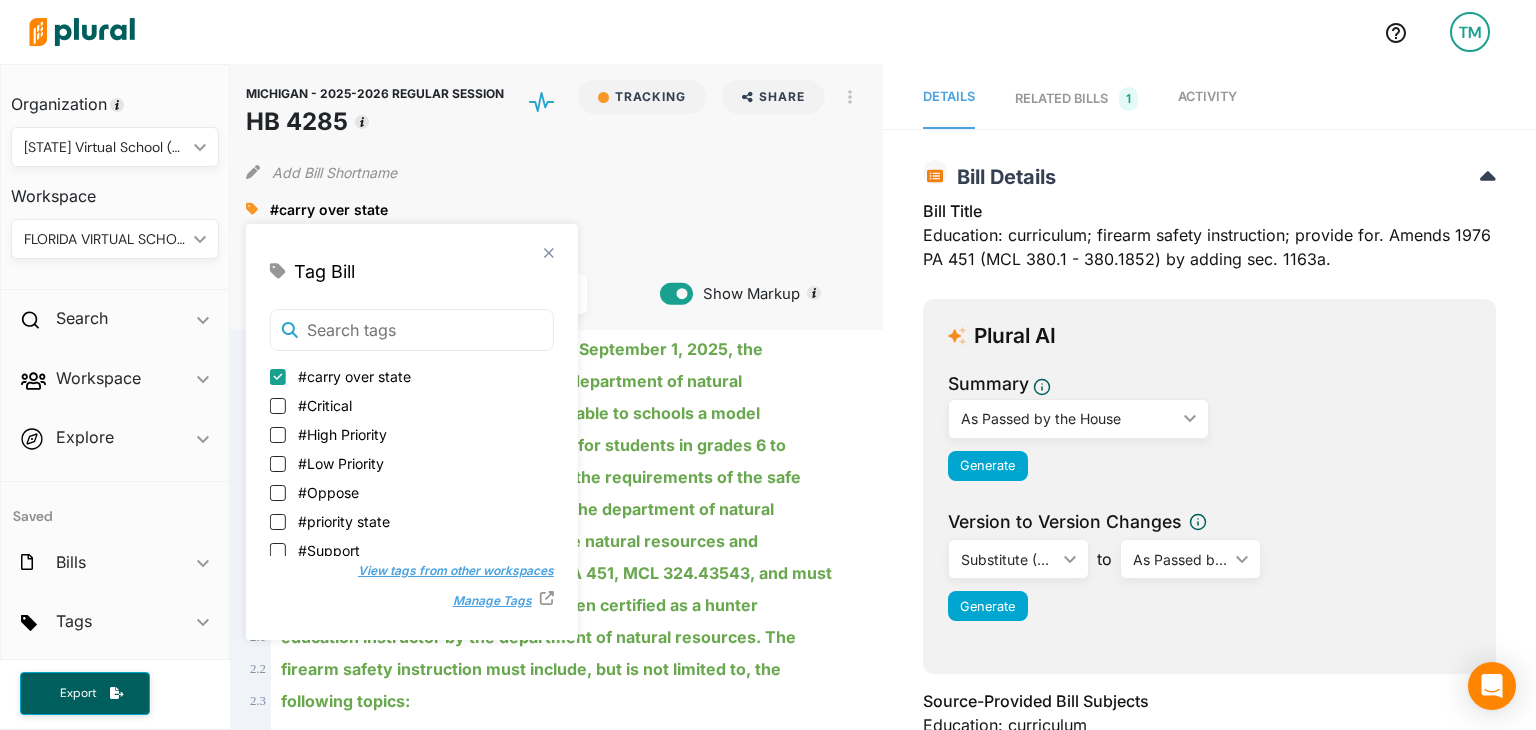 click at bounding box center (694, 32) 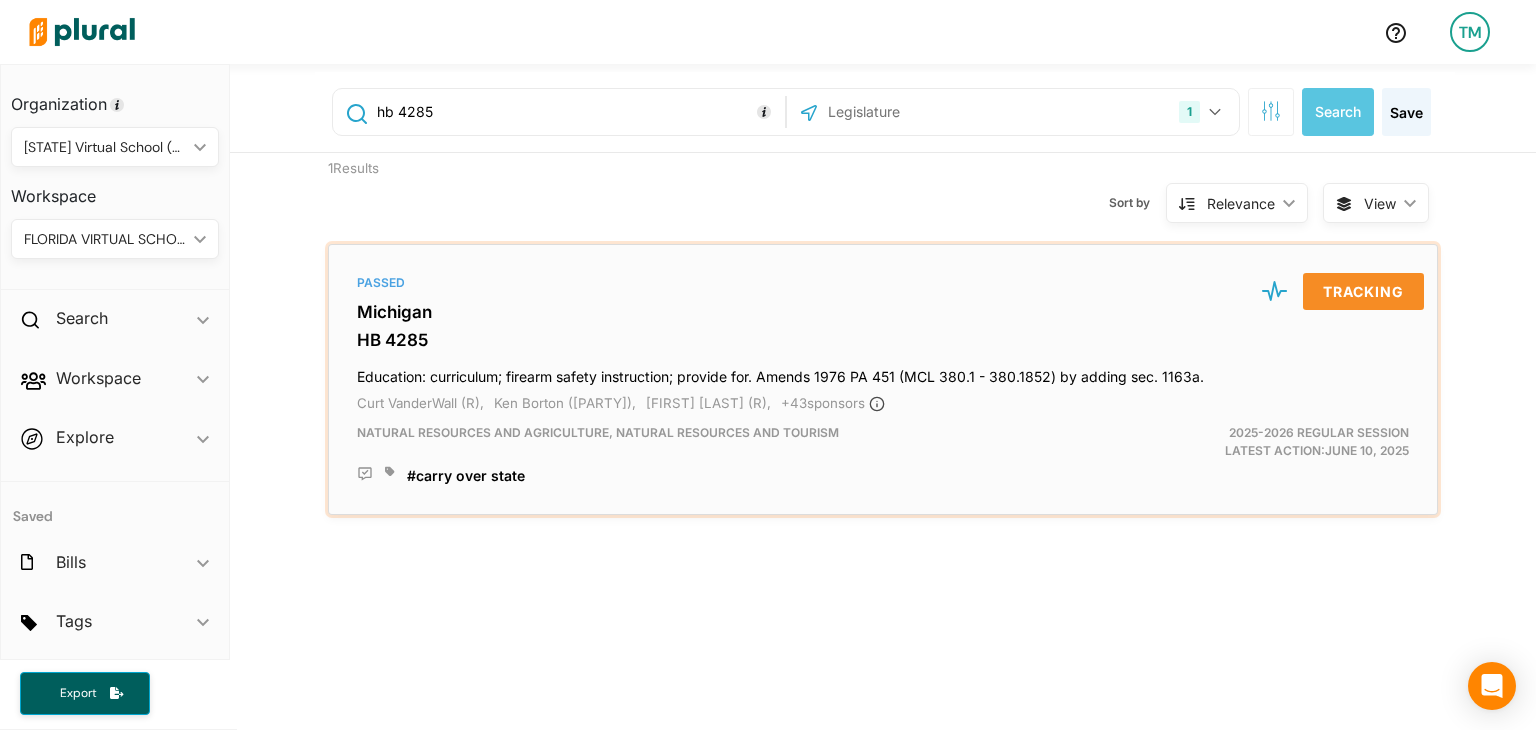 click on "Michigan" at bounding box center (883, 312) 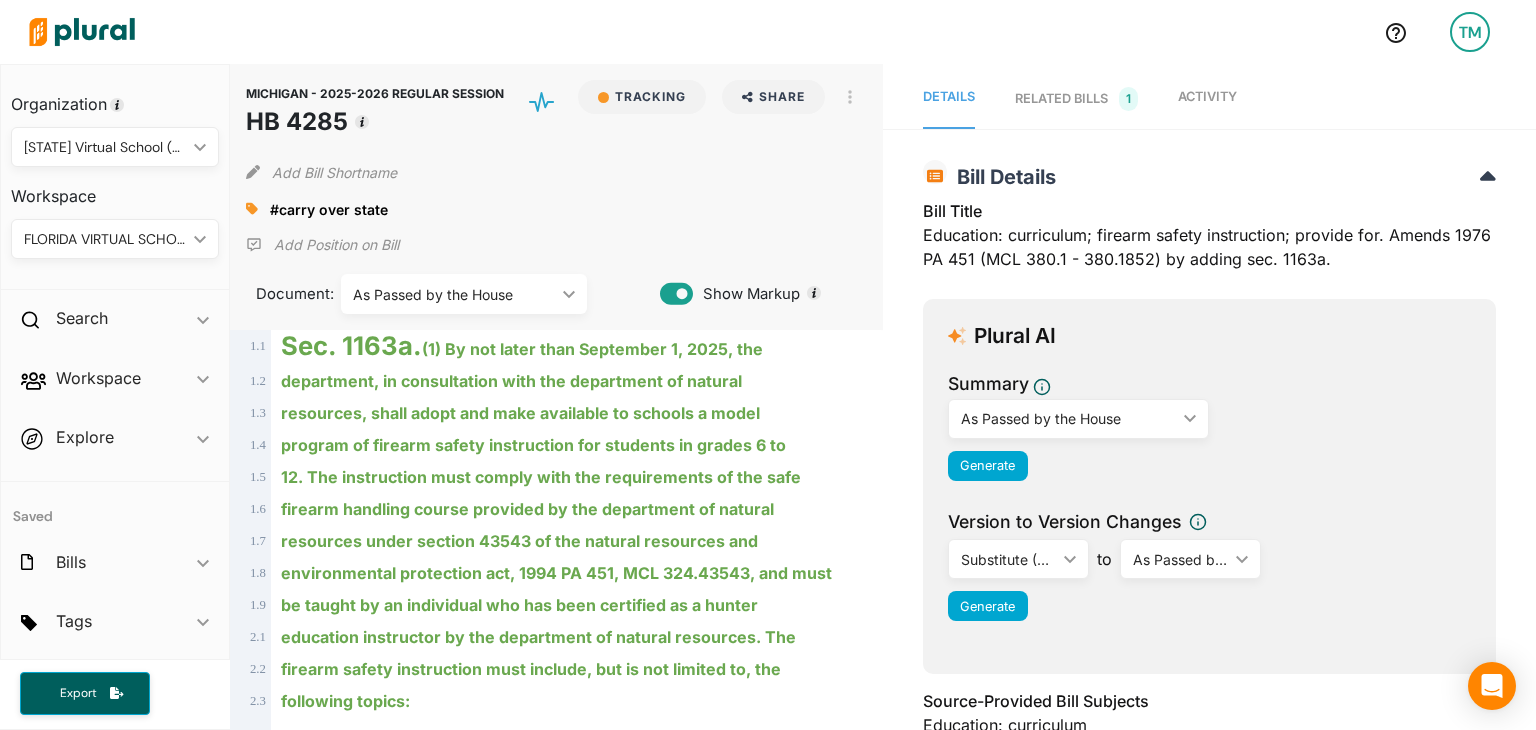 click 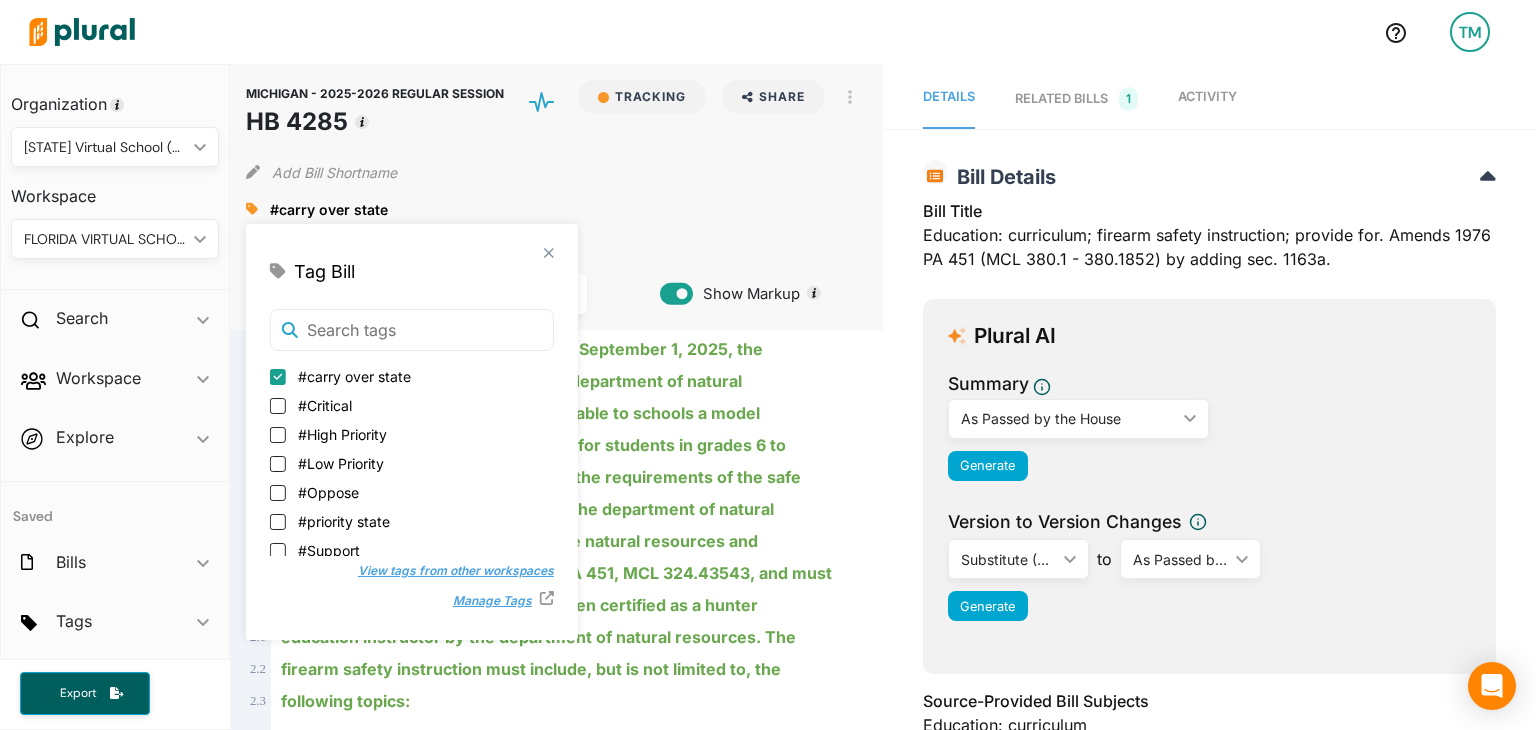 click at bounding box center (694, 32) 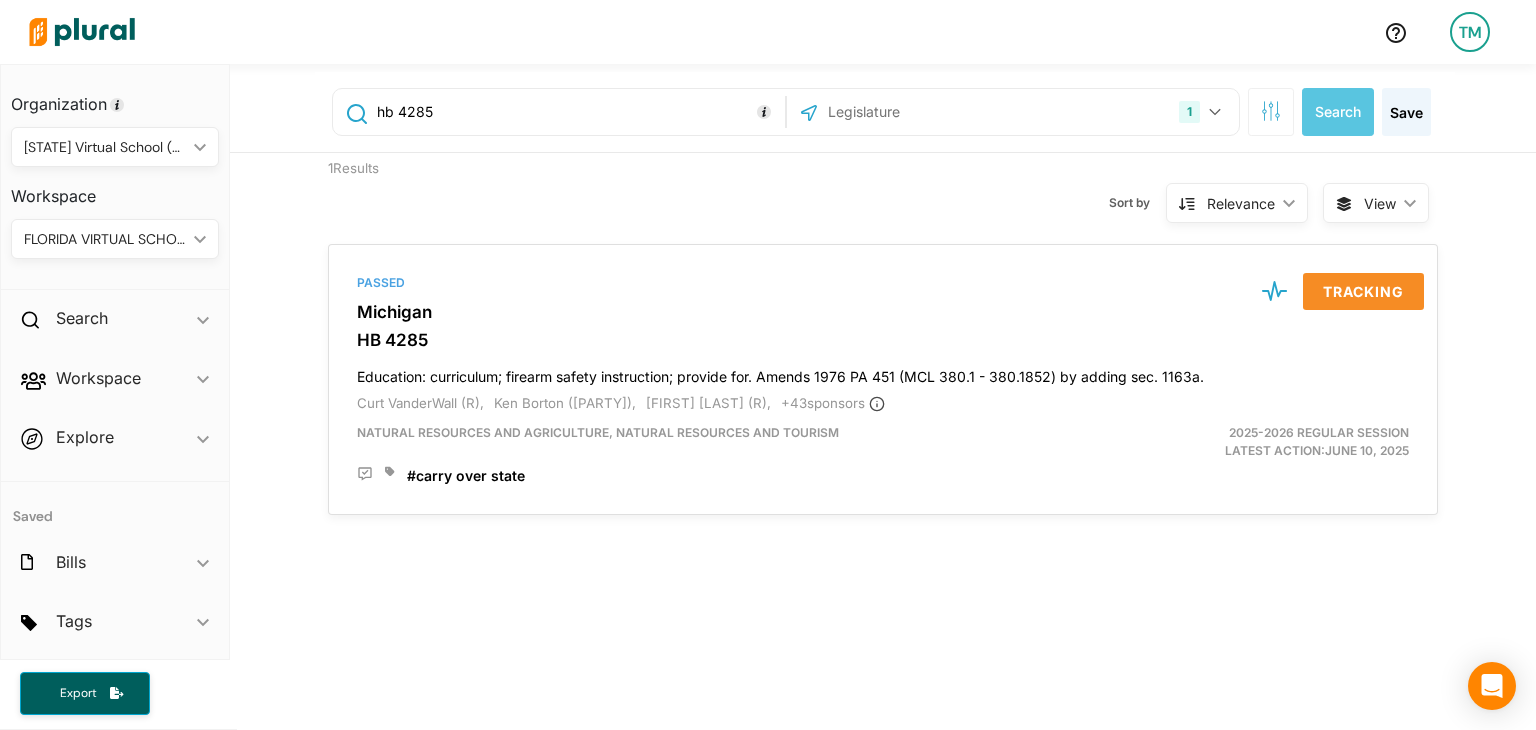 click on "hb 4285" at bounding box center (577, 112) 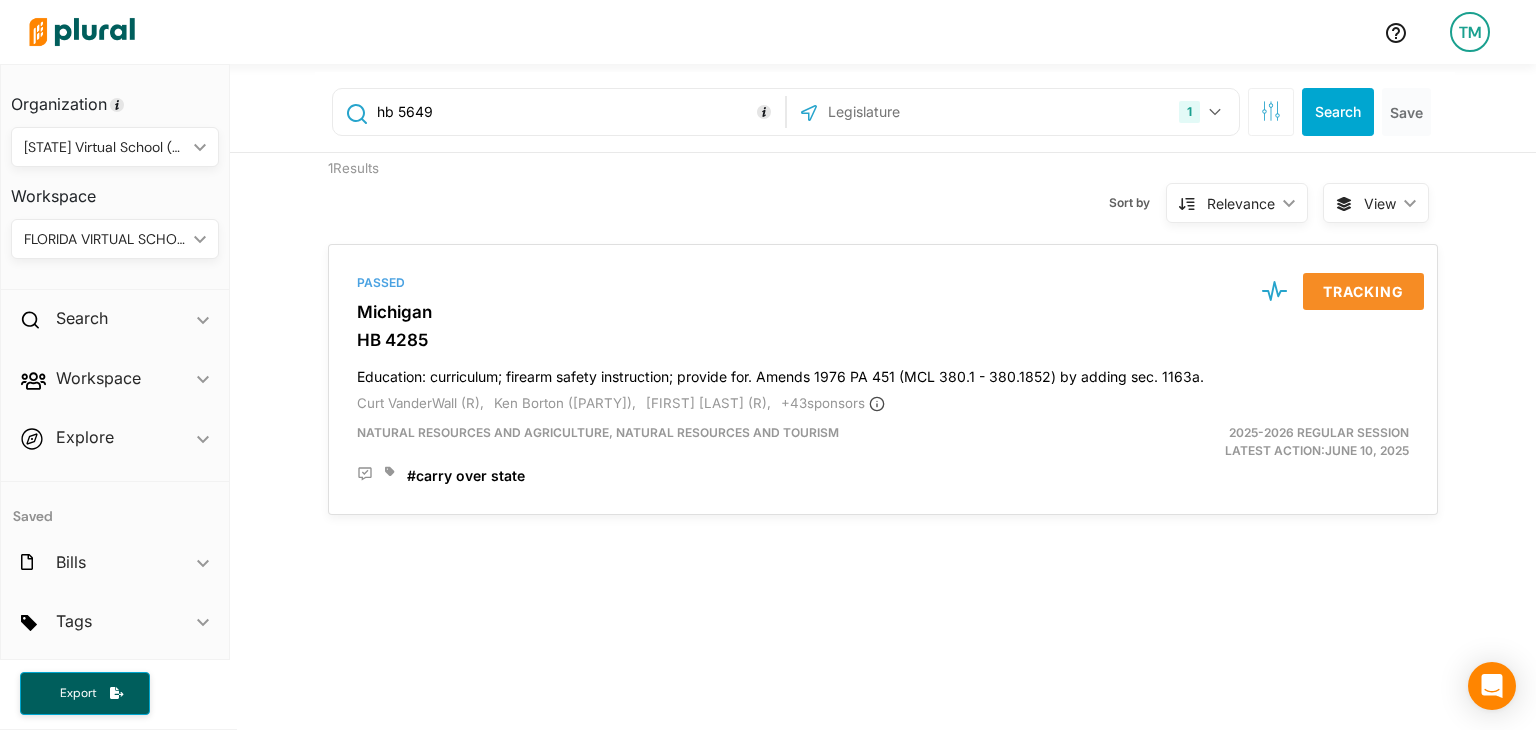 type on "hb 5649" 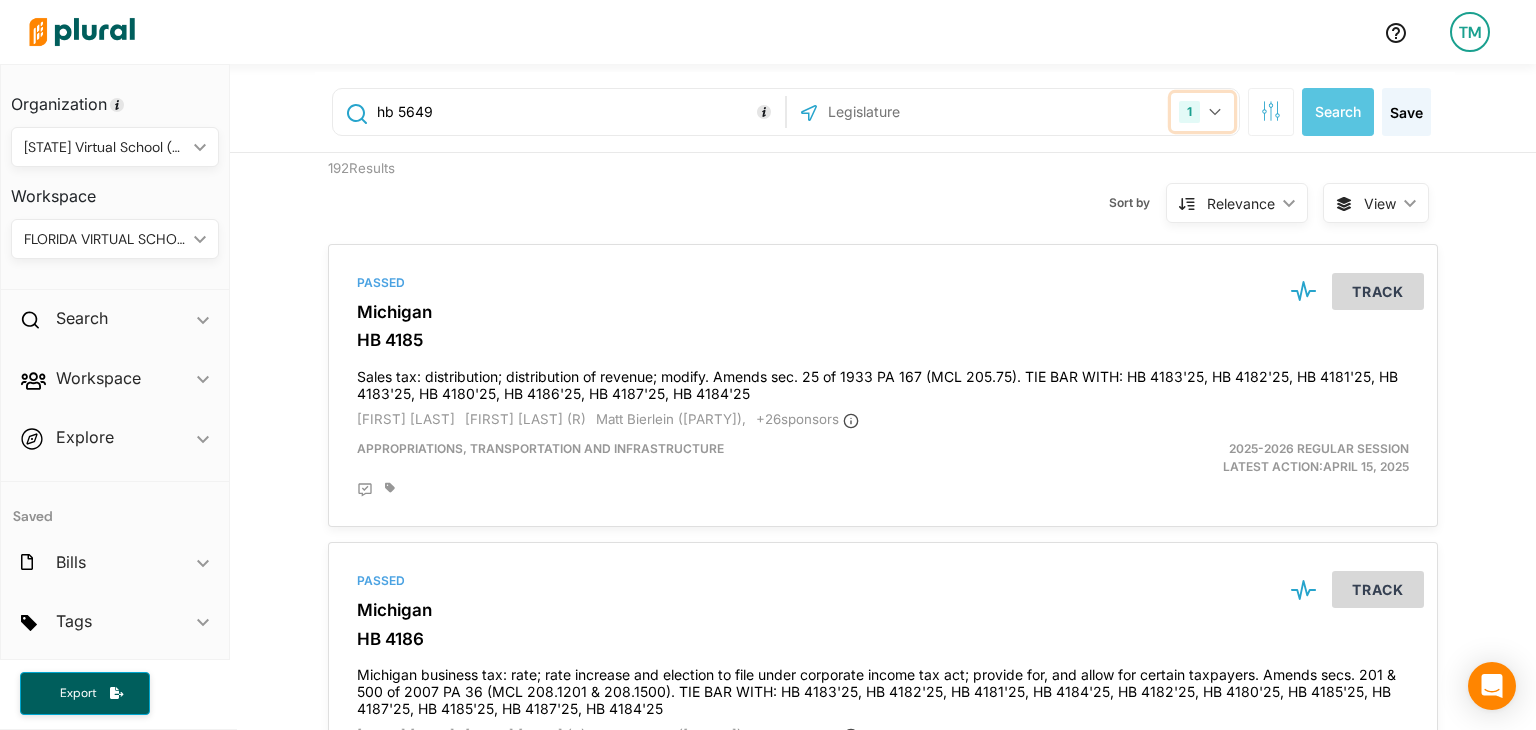click on "1" at bounding box center [1202, 112] 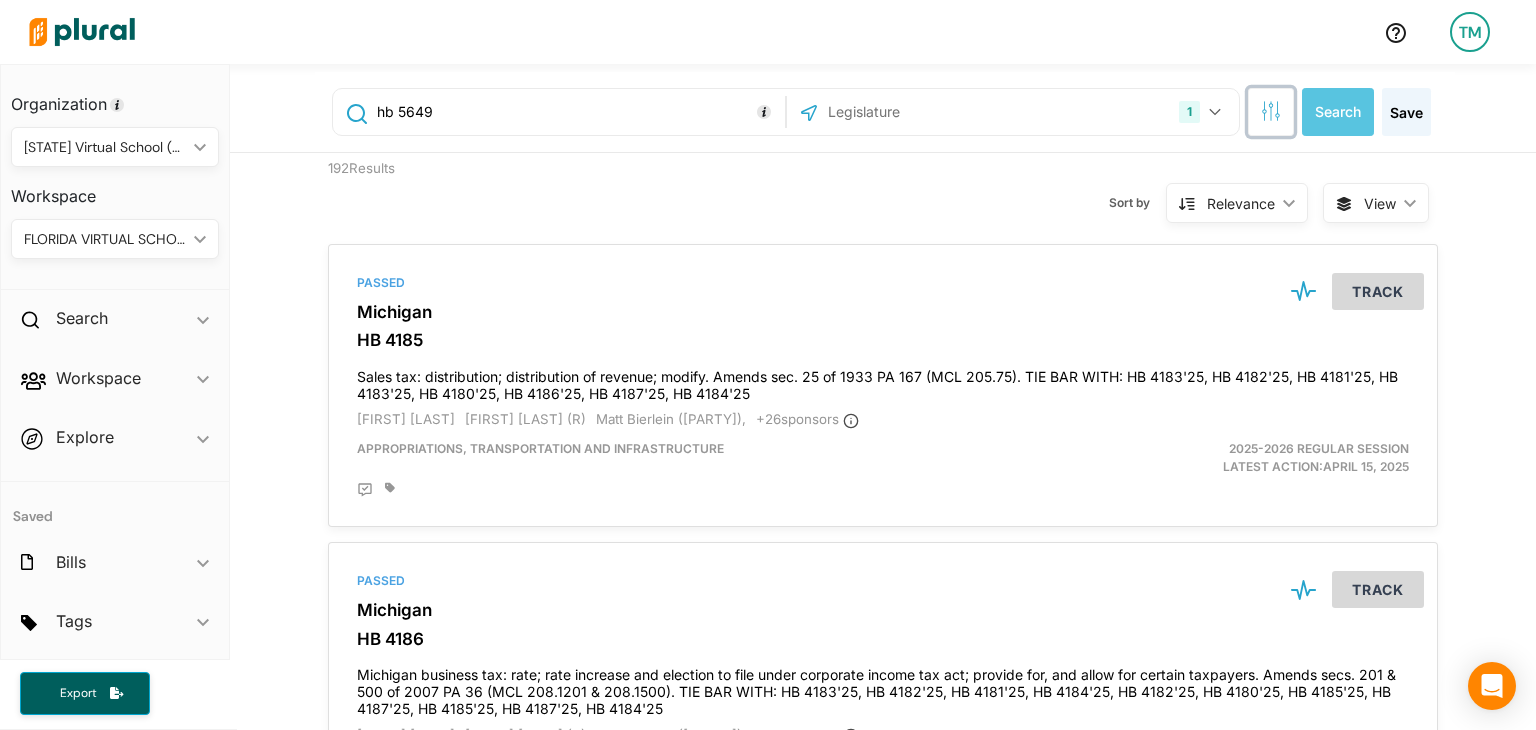 click at bounding box center [1271, 112] 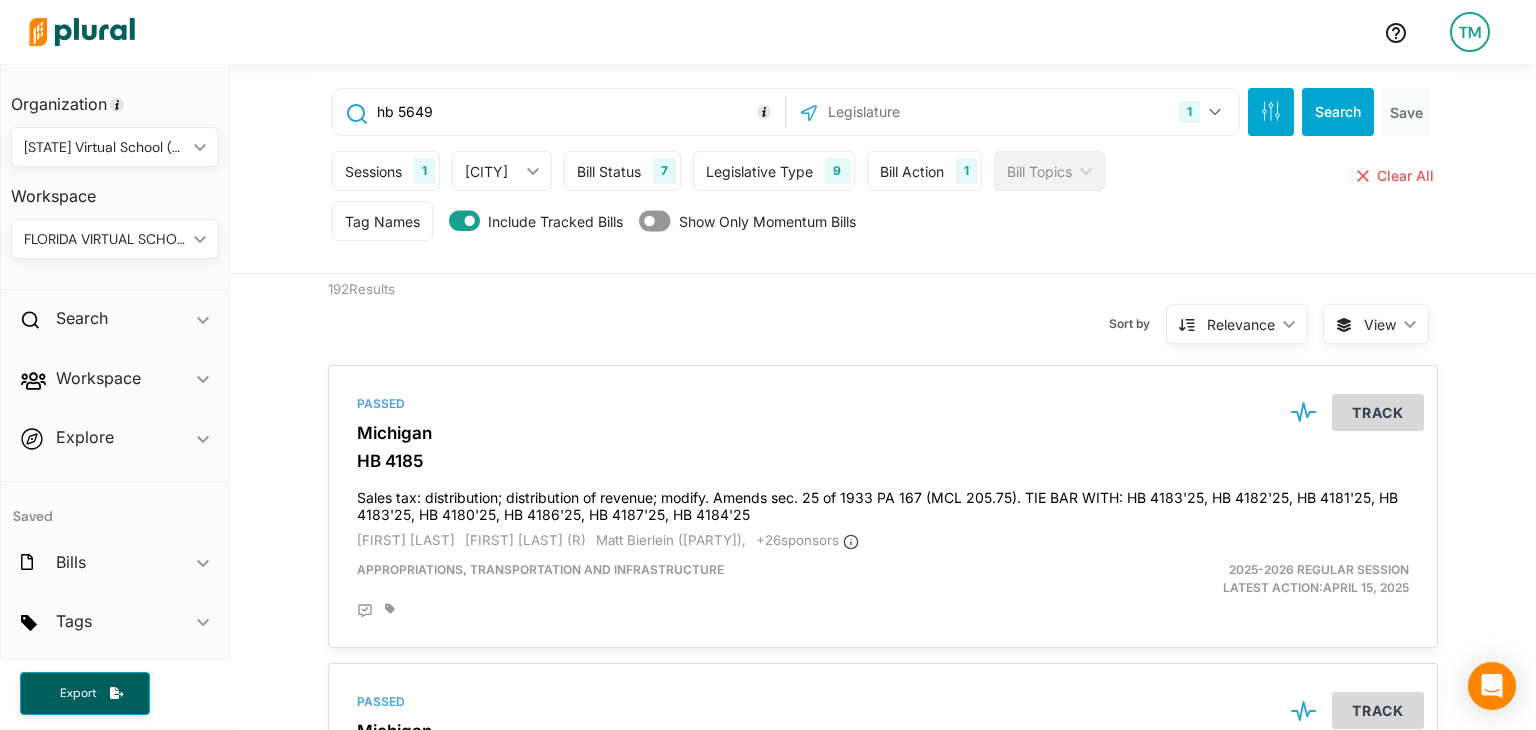 click on "Sessions" at bounding box center [373, 171] 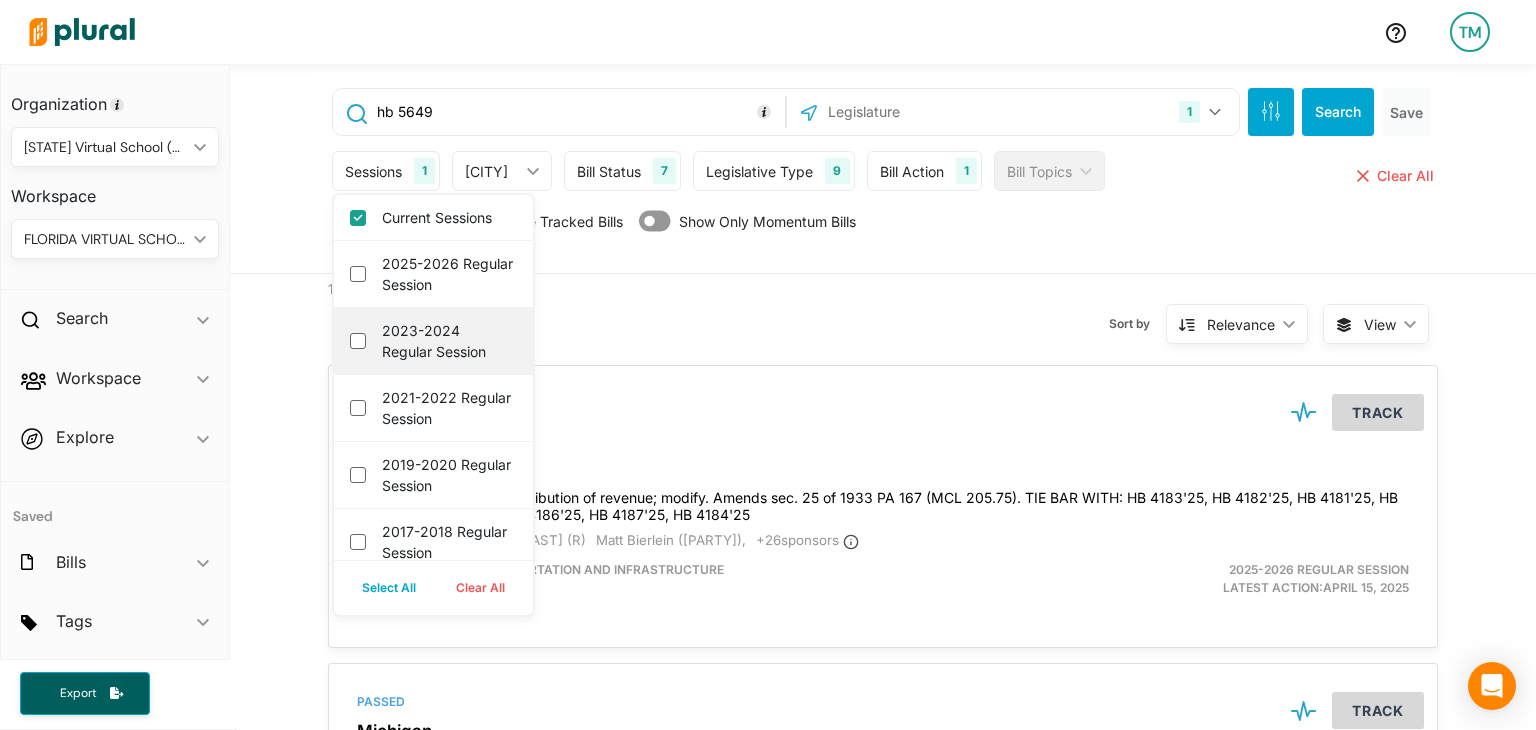 click on "2023-2024 Regular Session" at bounding box center [447, 341] 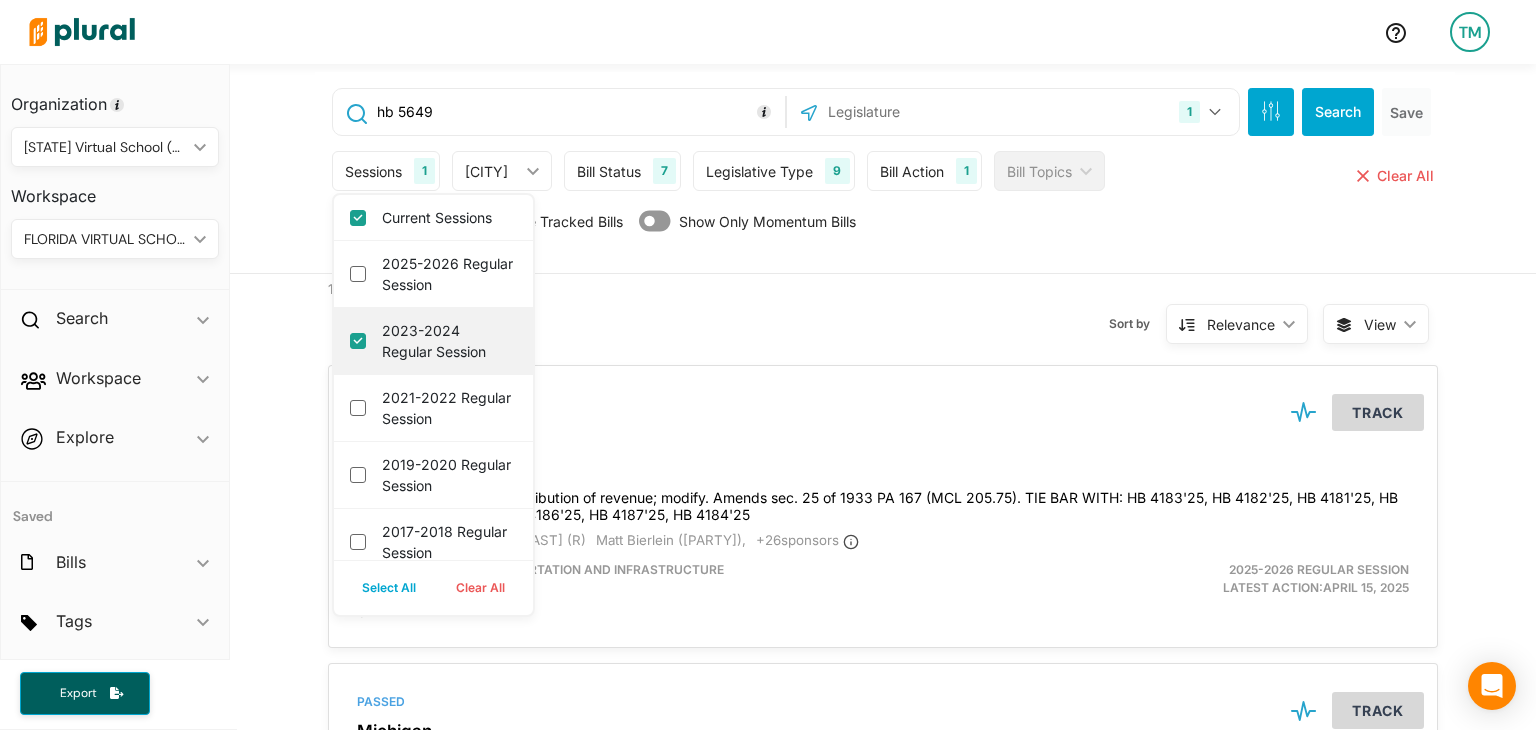 checkbox on "true" 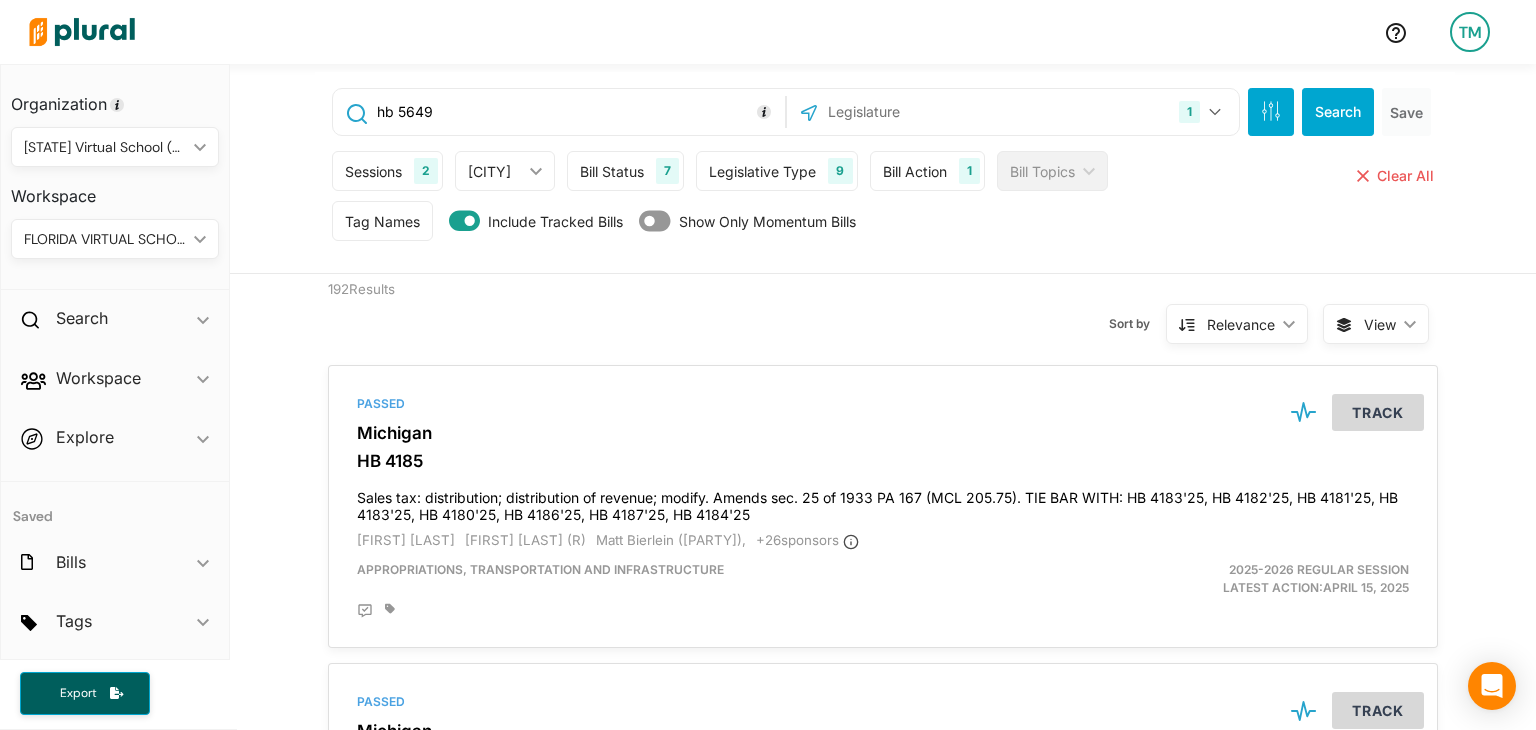 click on "Sort by Relevance ic_keyboard_arrow_down Relevance Latest Action Latest Action Alphanumerical Alphanumerical" at bounding box center [990, 312] 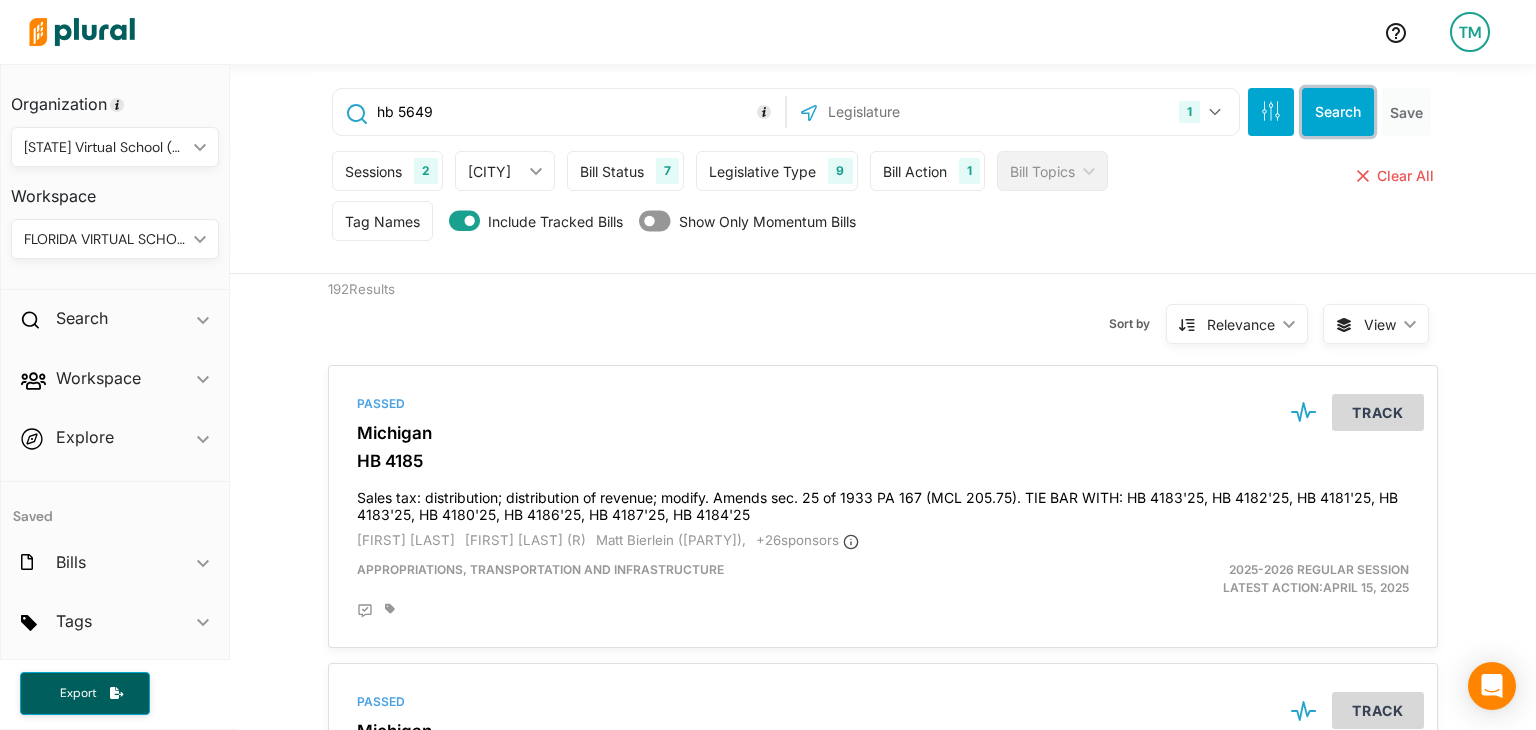 click on "Search" at bounding box center [1338, 112] 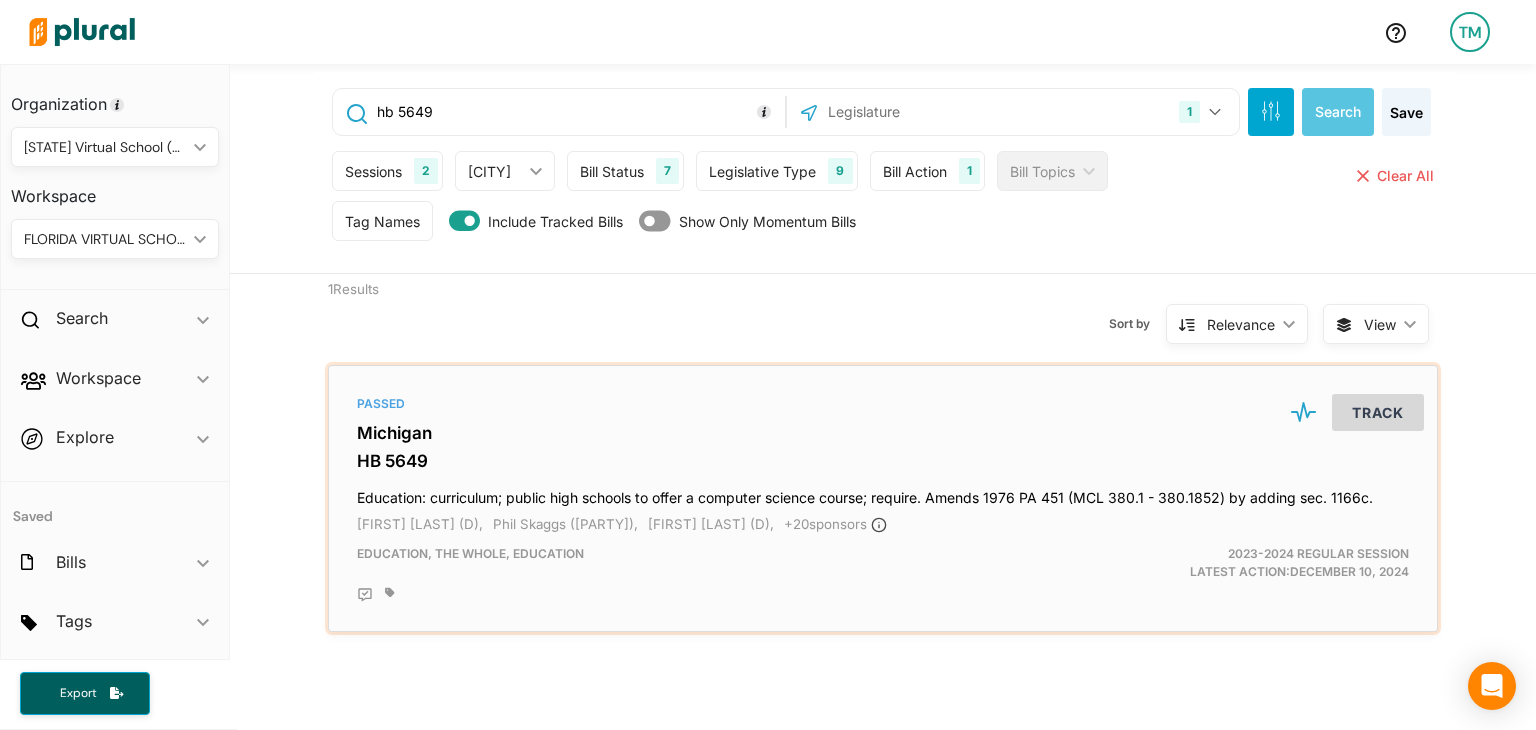 click on "Michigan" at bounding box center [883, 433] 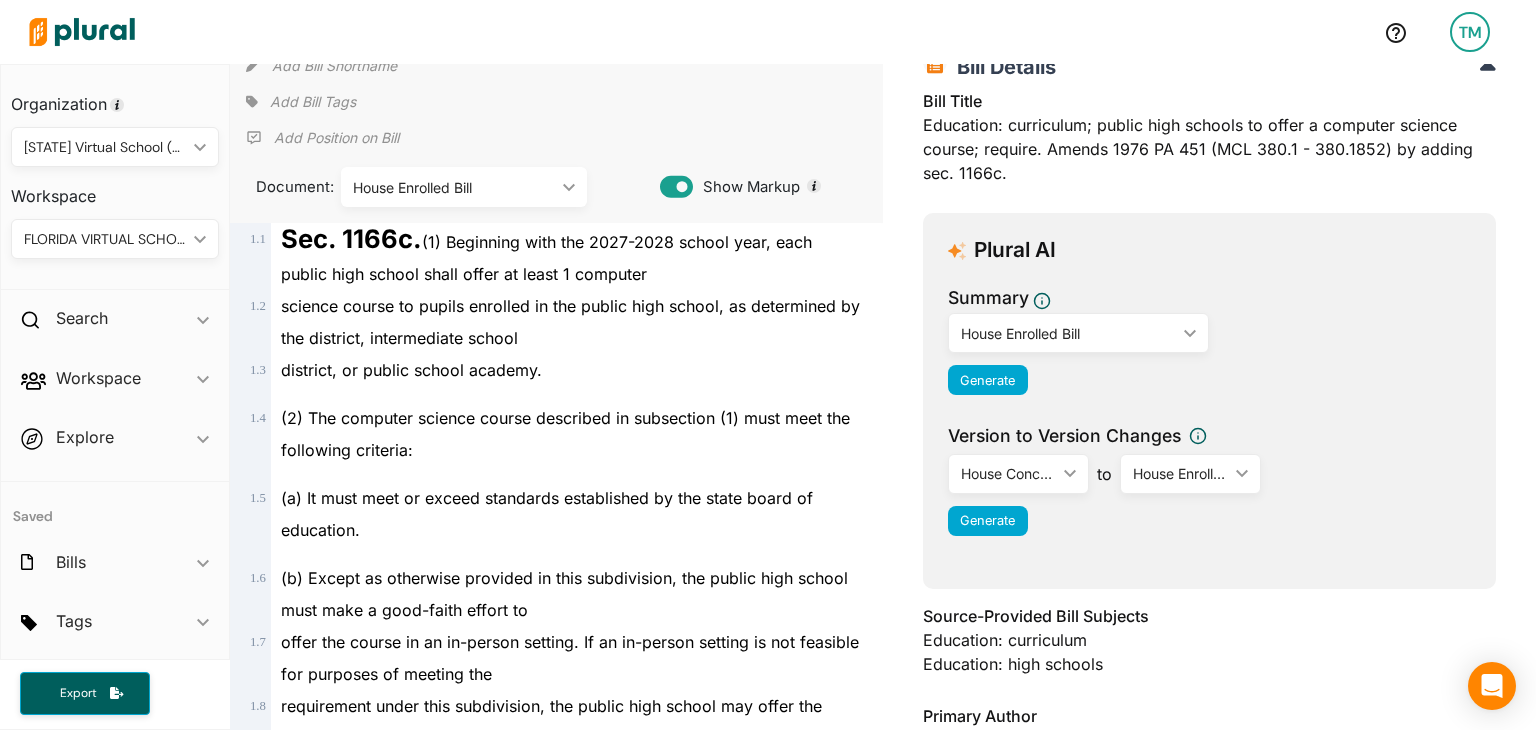 scroll, scrollTop: 0, scrollLeft: 0, axis: both 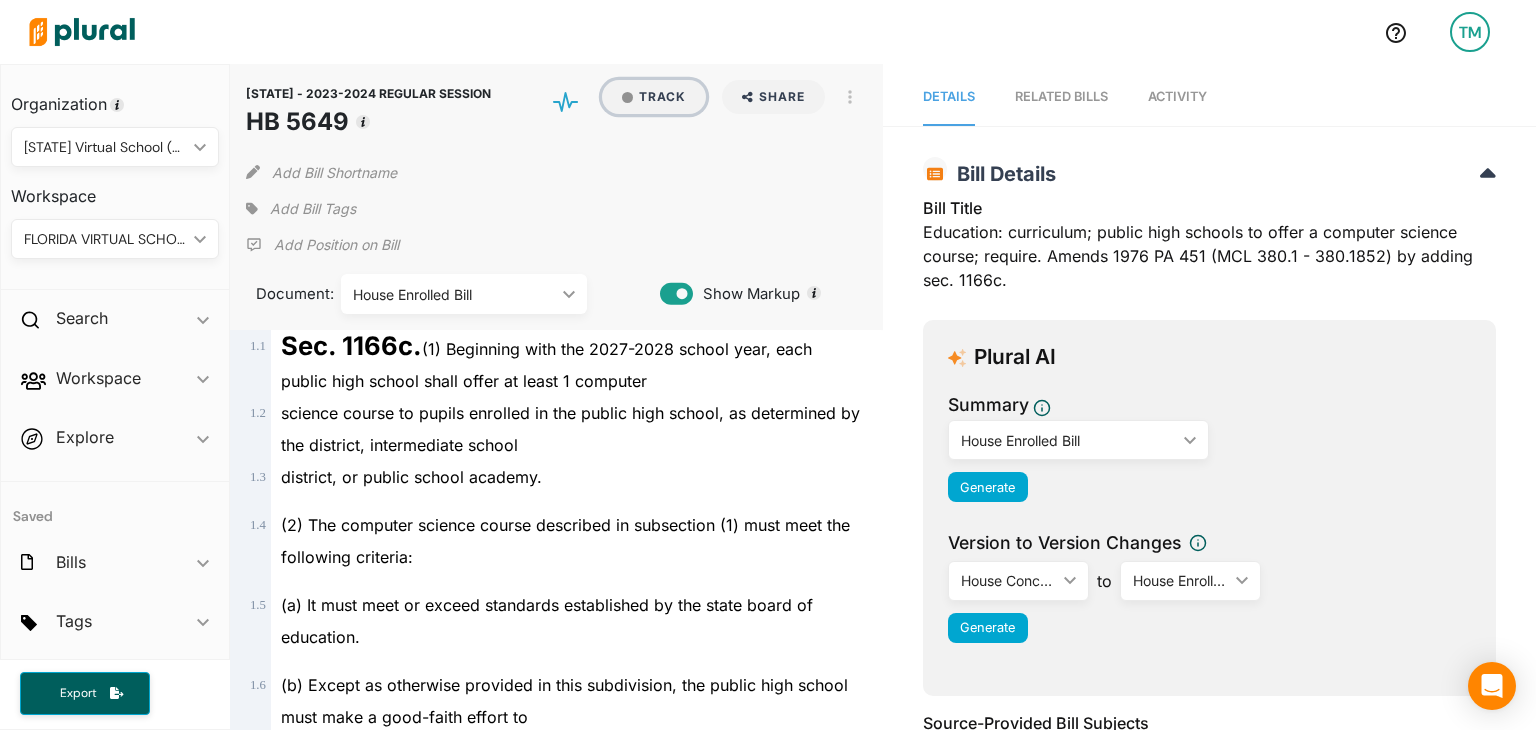 click on "Track" at bounding box center (654, 97) 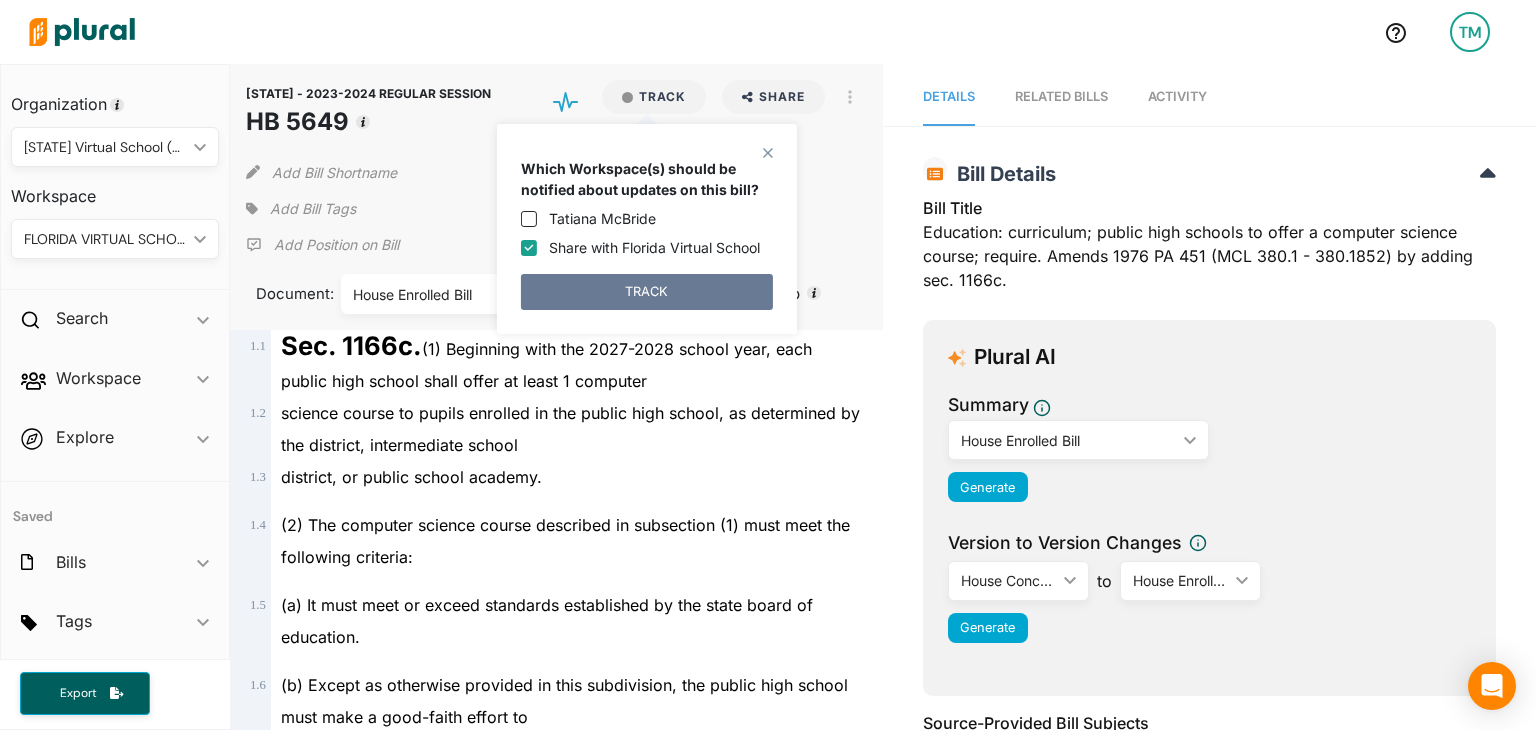 click on "TRACK" at bounding box center (647, 292) 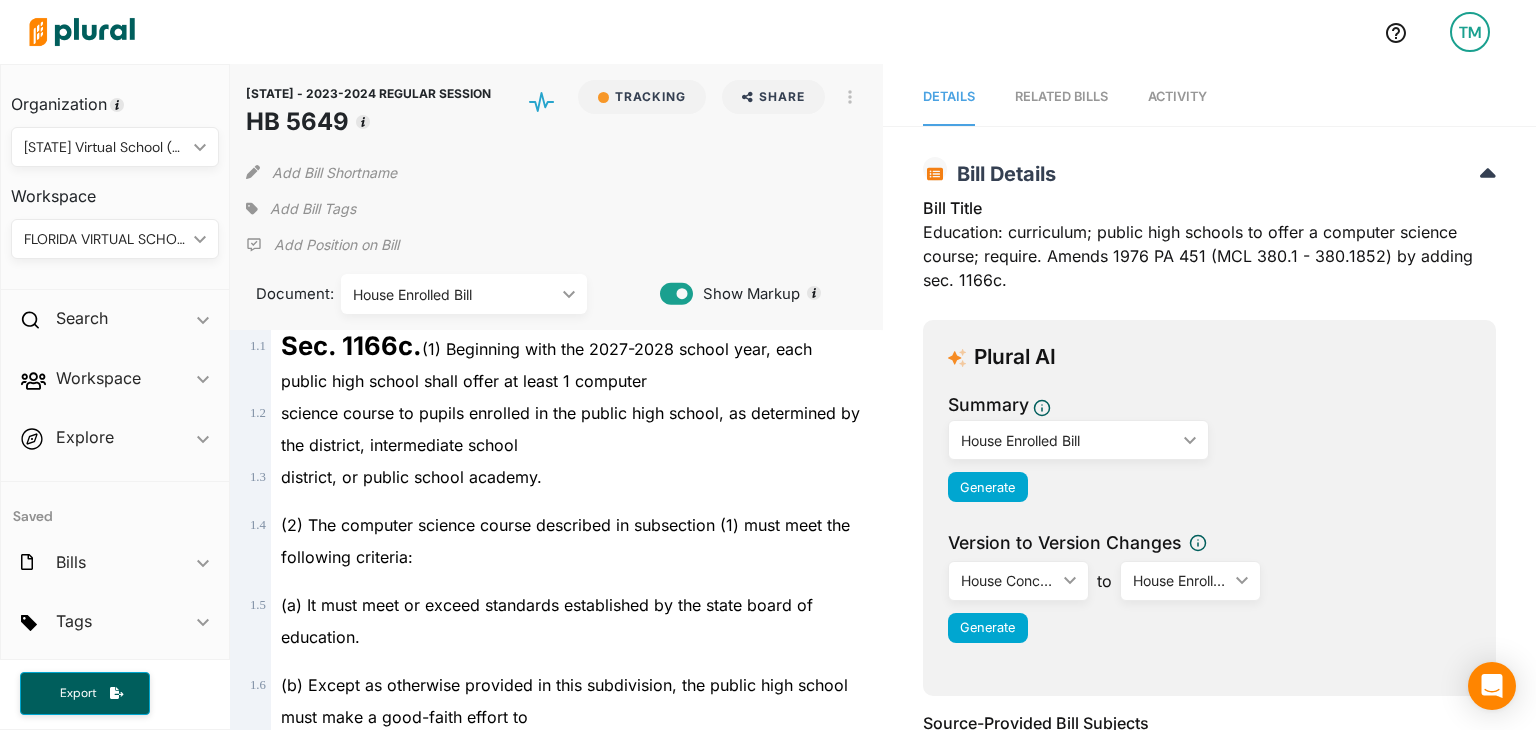 click on "Add Bill Tags" at bounding box center (313, 209) 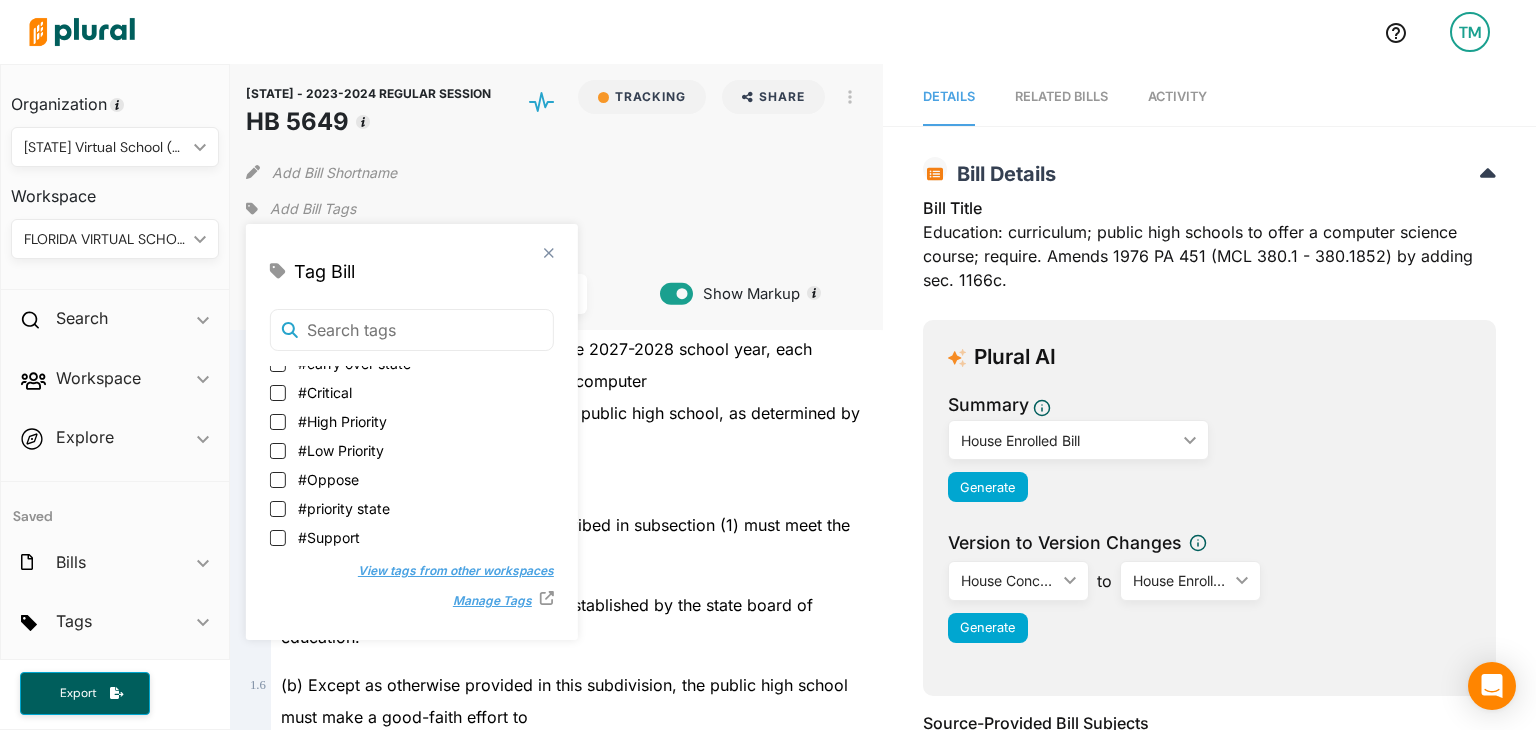 scroll, scrollTop: 0, scrollLeft: 0, axis: both 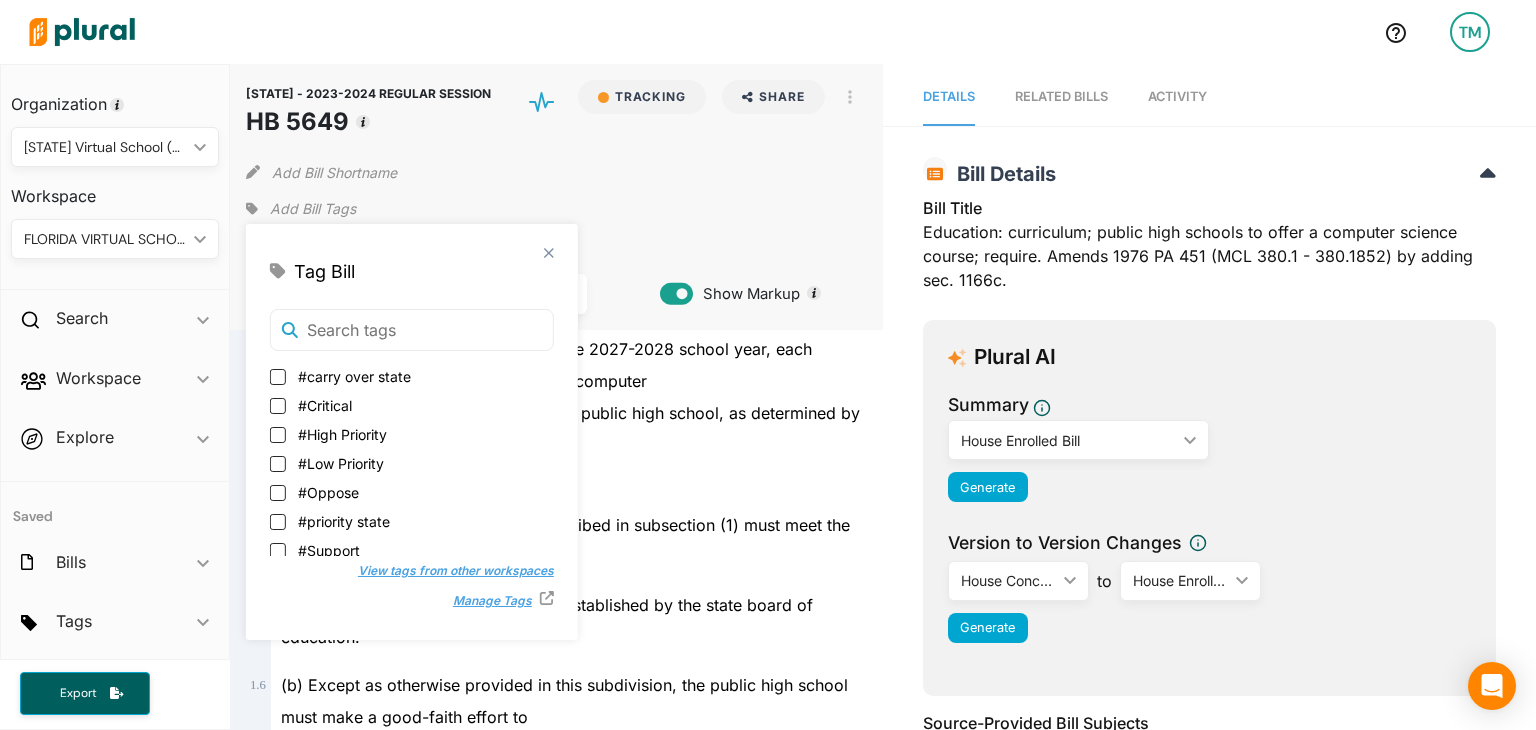 click on "#carry over state" at bounding box center [354, 376] 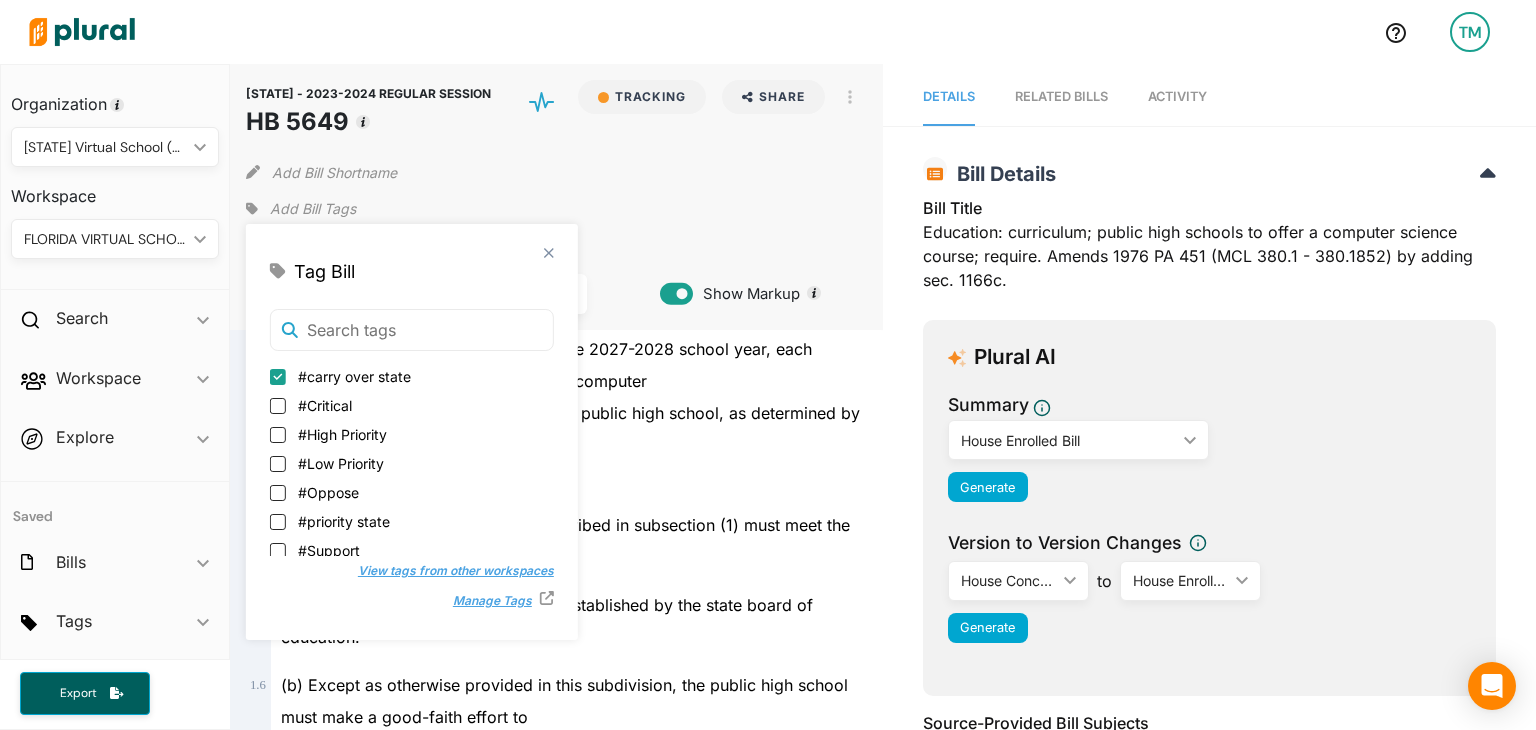checkbox on "true" 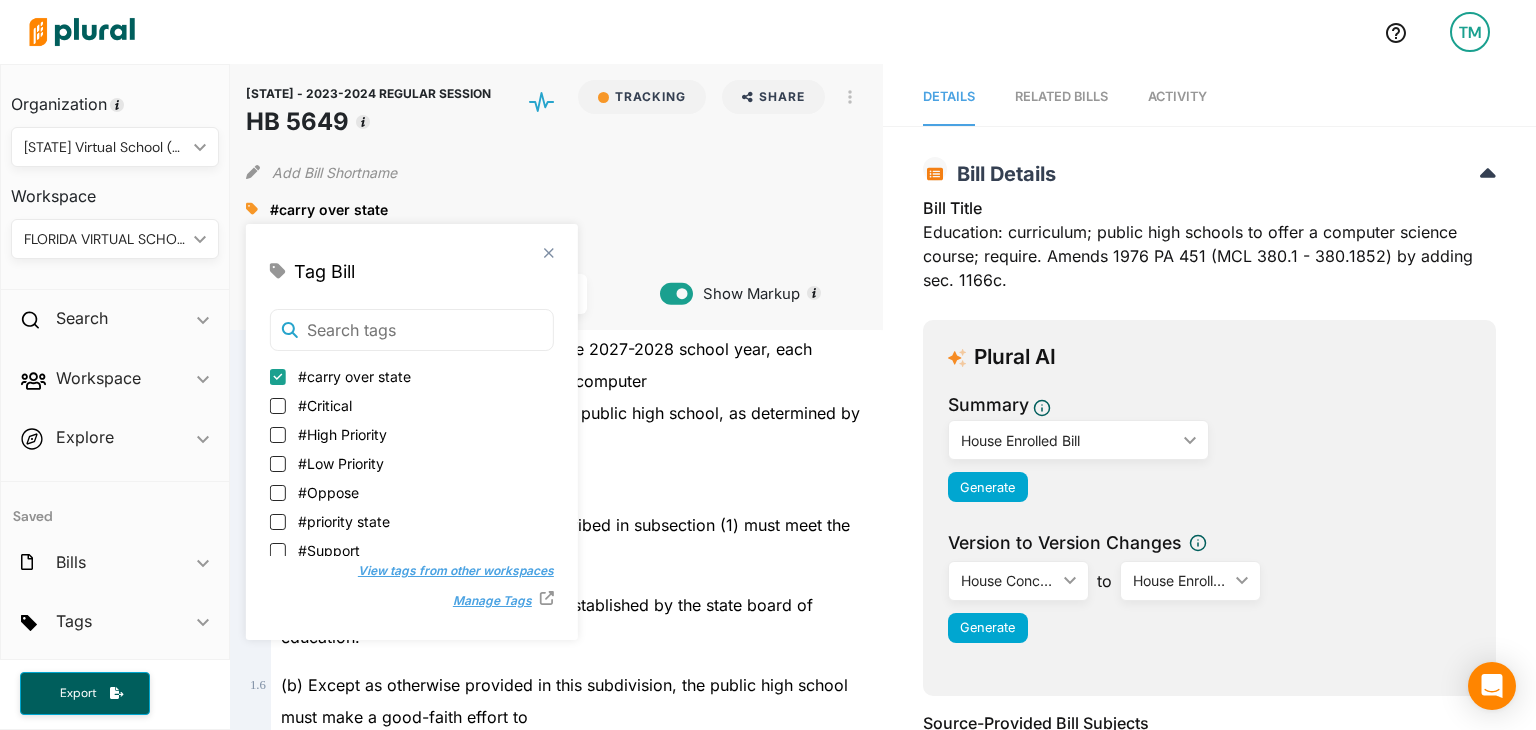 click at bounding box center [694, 32] 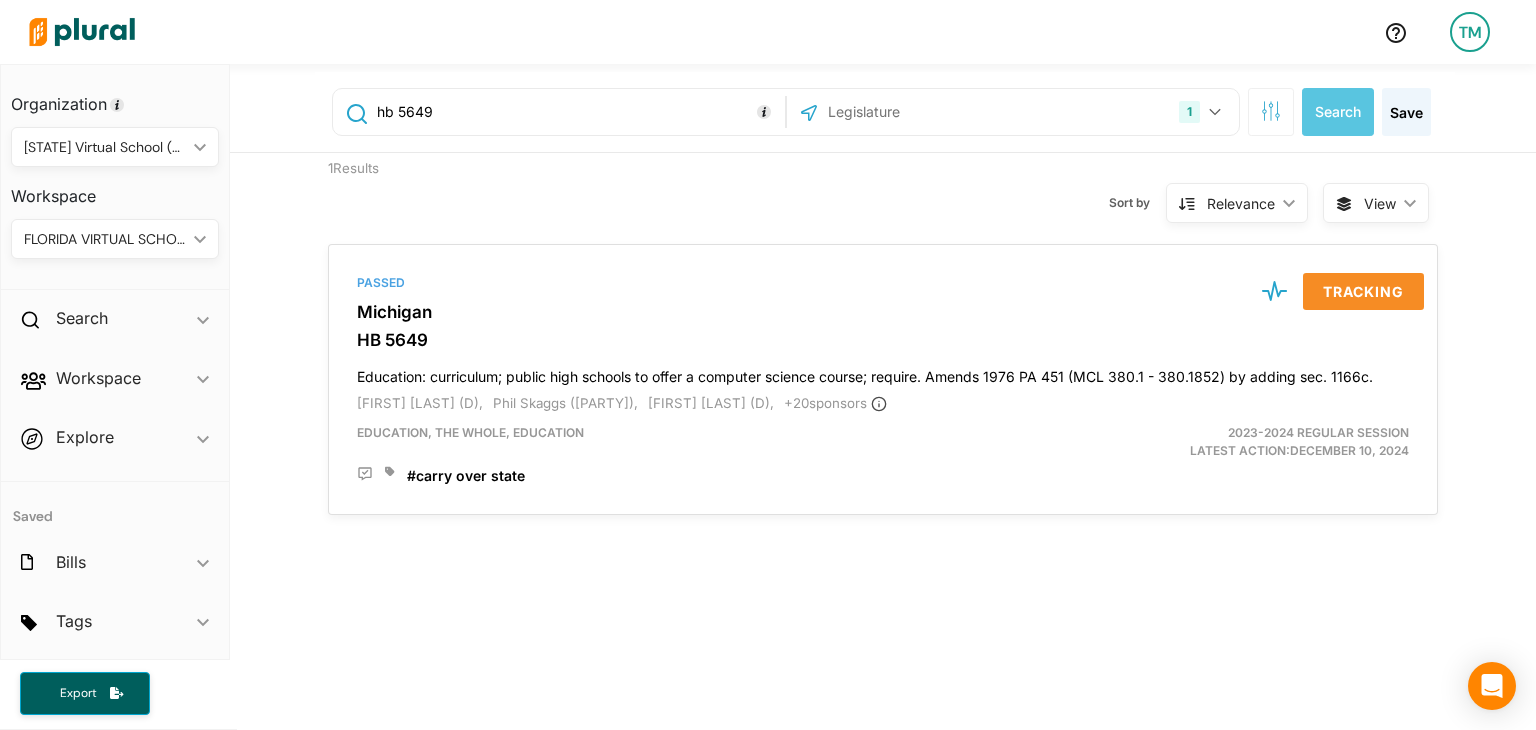 click on "hb 5649" at bounding box center (577, 112) 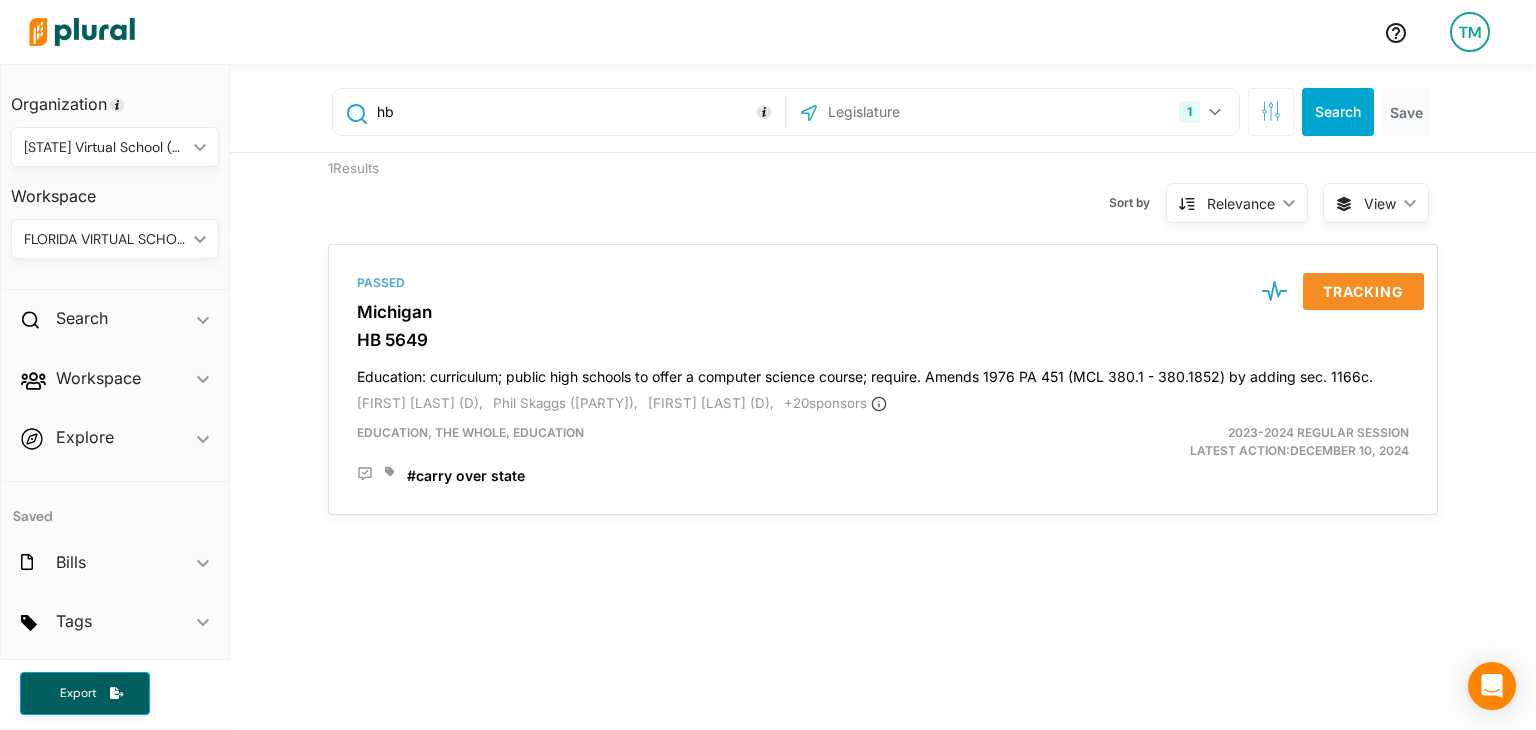 type on "h" 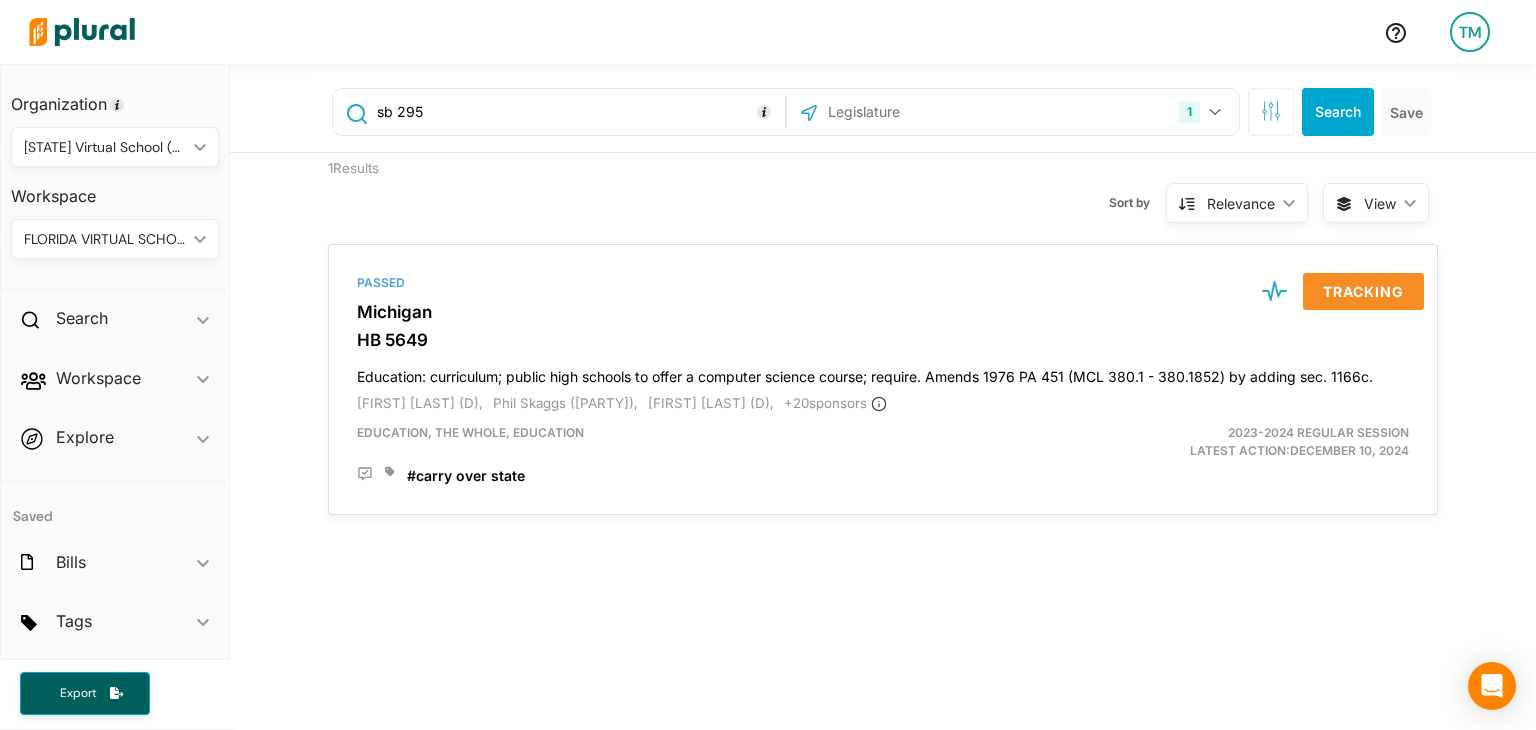 type on "sb 295" 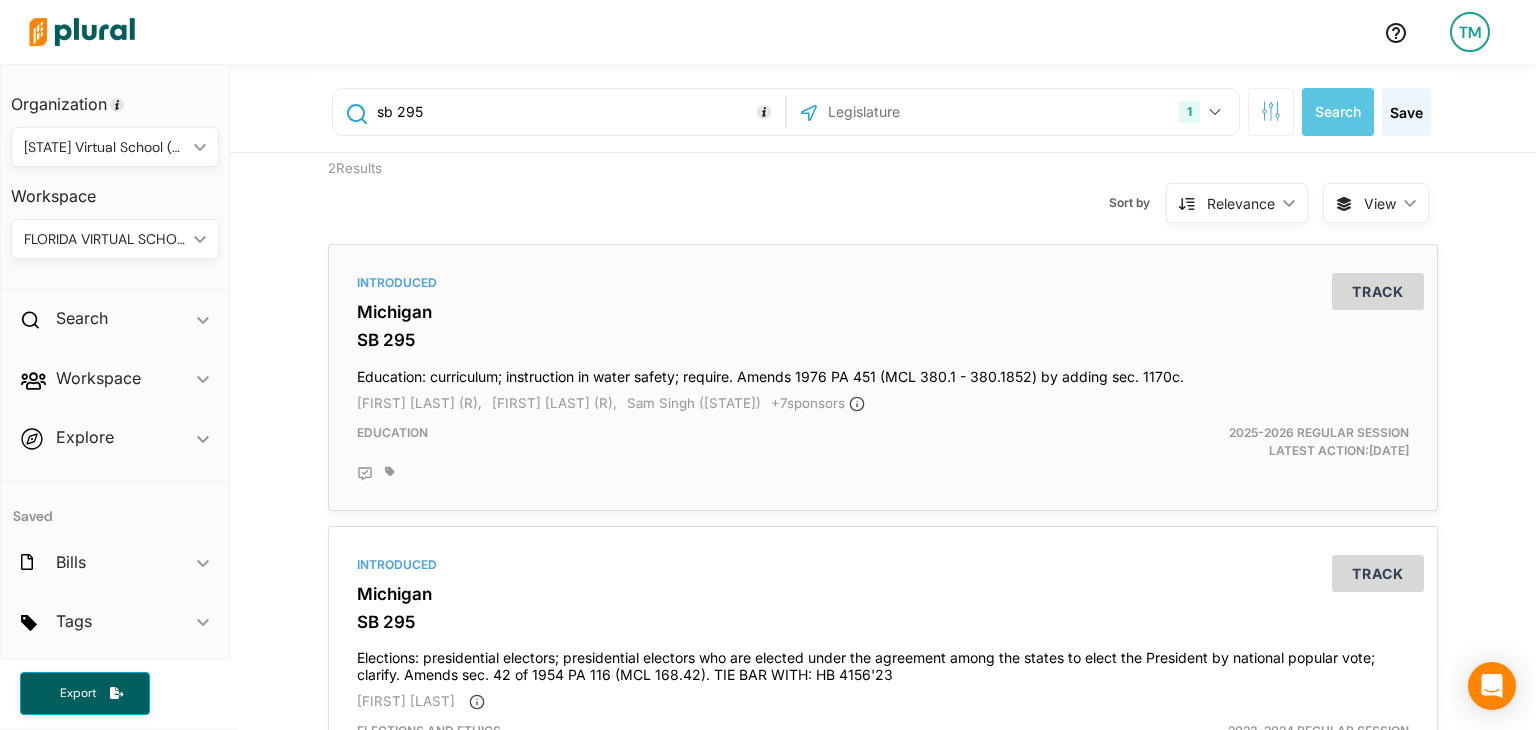 scroll, scrollTop: 38, scrollLeft: 0, axis: vertical 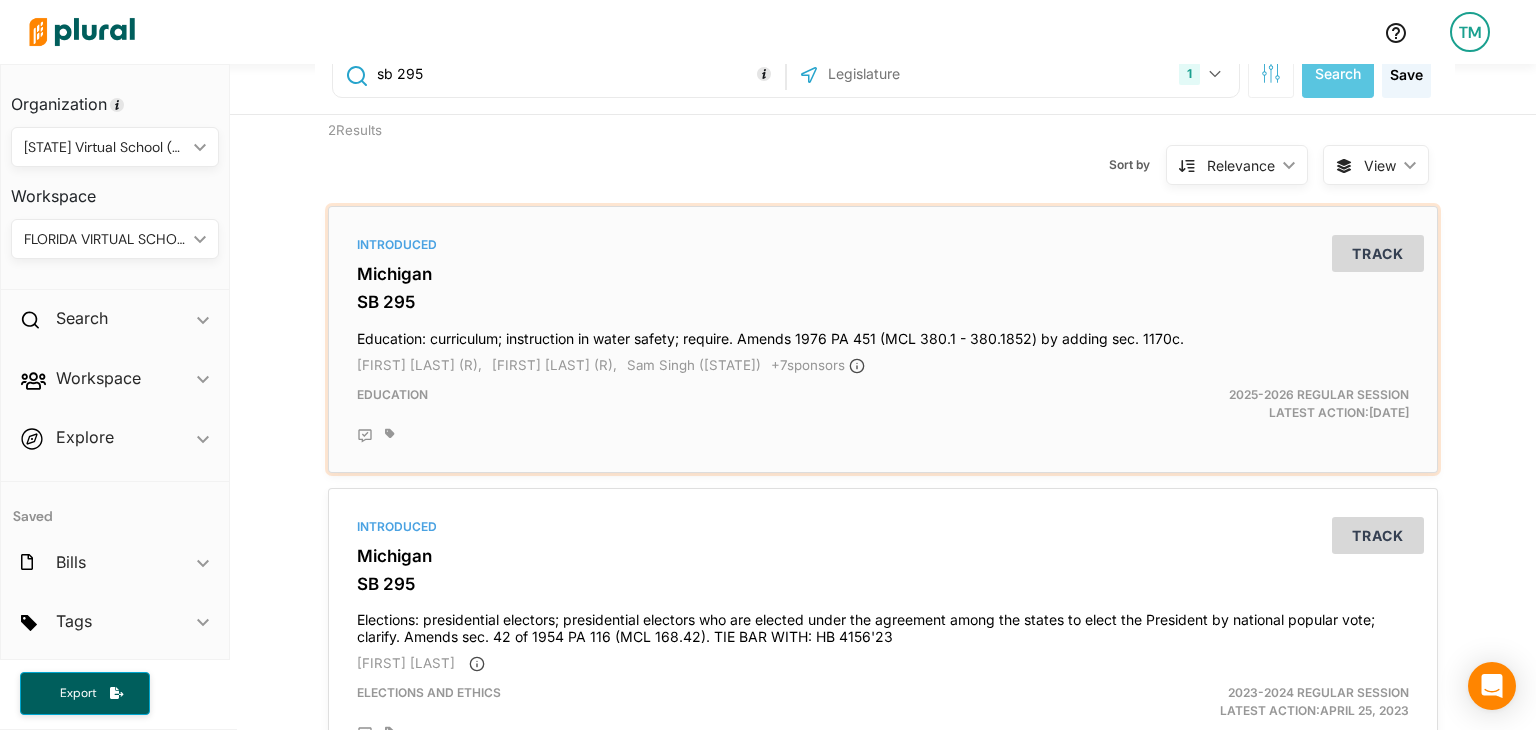 click on "Introduced Michigan SB 295 Education: curriculum; instruction in water safety; require. Amends 1976 PA 451 (MCL 380.1 - 380.1852) by adding sec. 1170c. Roger Victory (R), Michael Webber (R), Sam Singh (D), + 7  sponsor s Education [YEAR]-[YEAR] Regular Session    Latest Action:  May 13, 2025   Track" at bounding box center [883, 339] 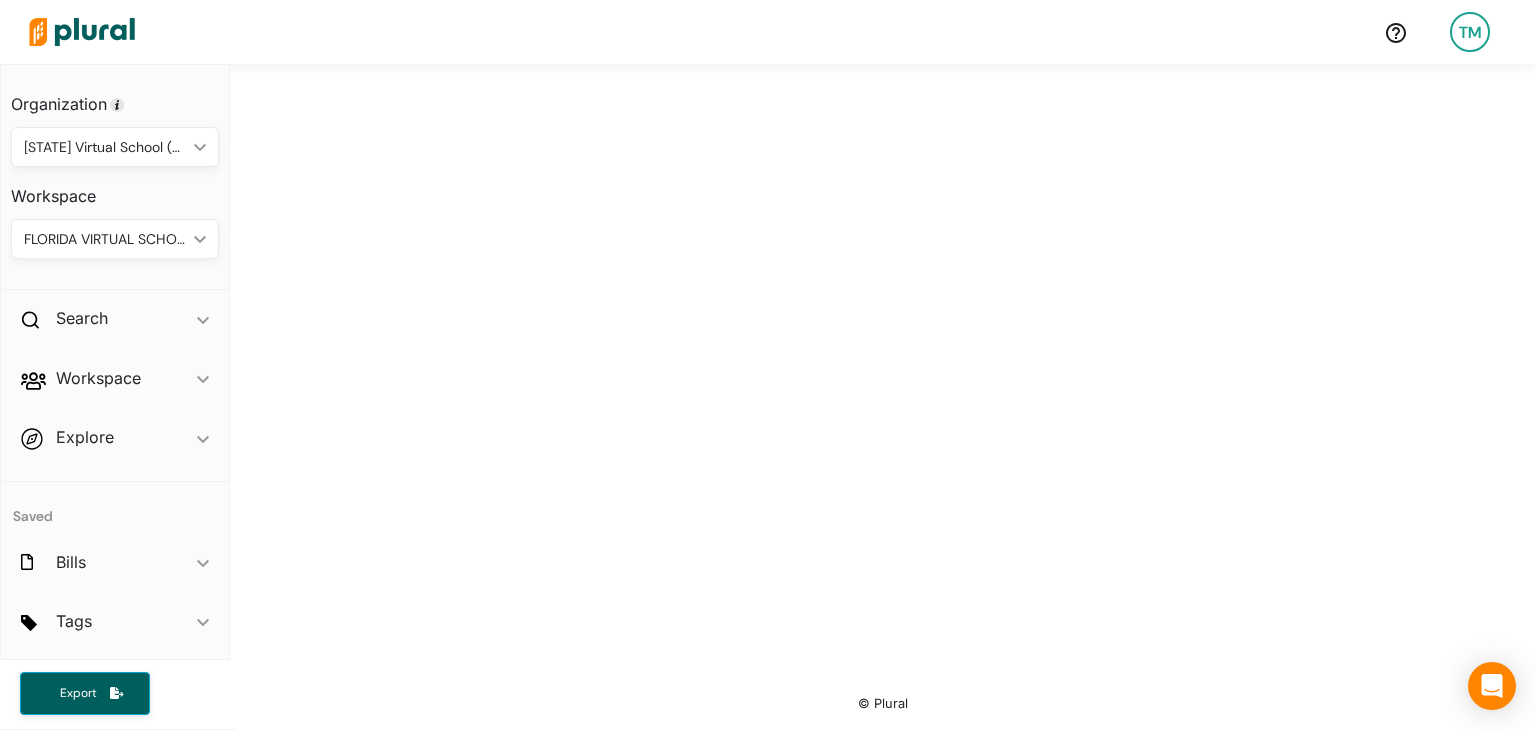 scroll, scrollTop: 0, scrollLeft: 0, axis: both 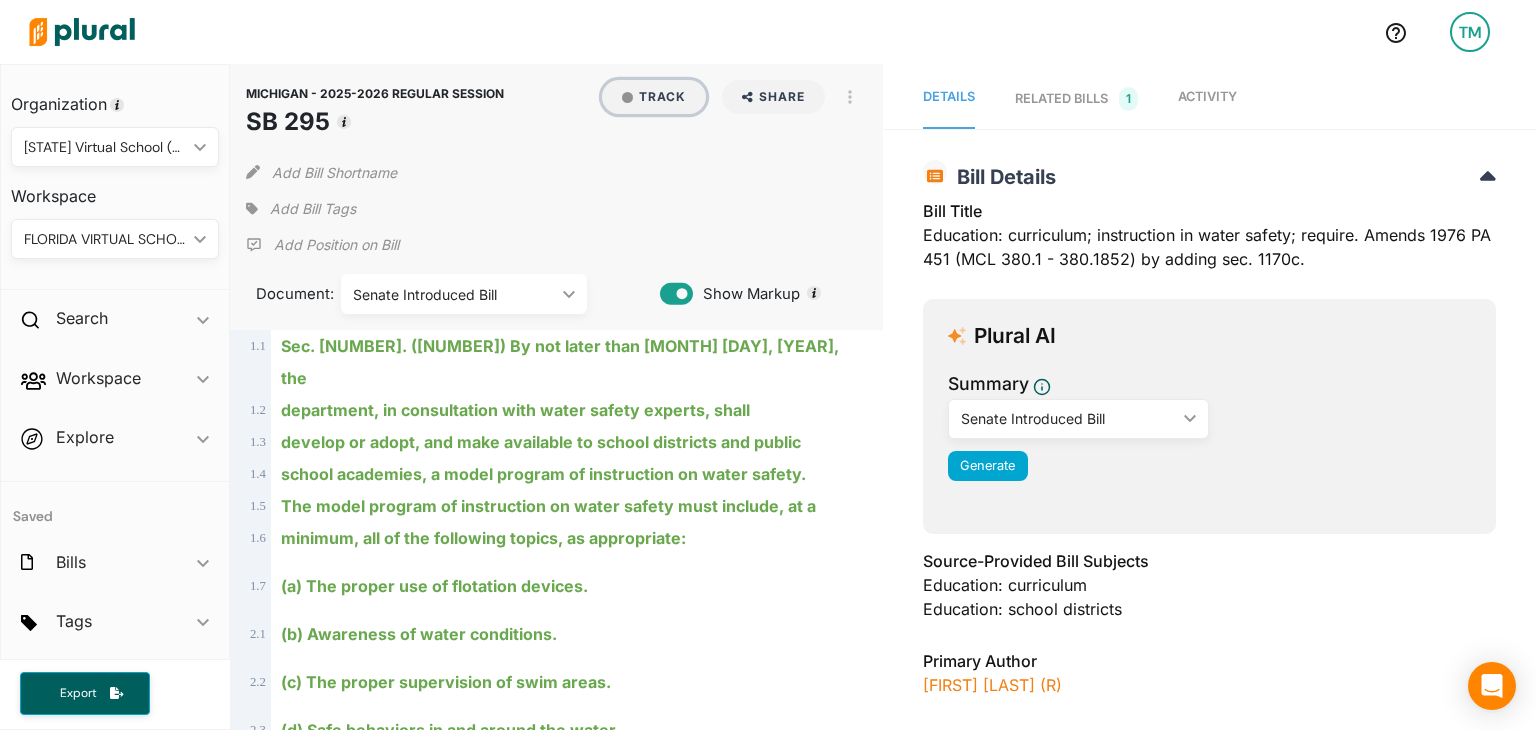 click on "Track" at bounding box center (654, 97) 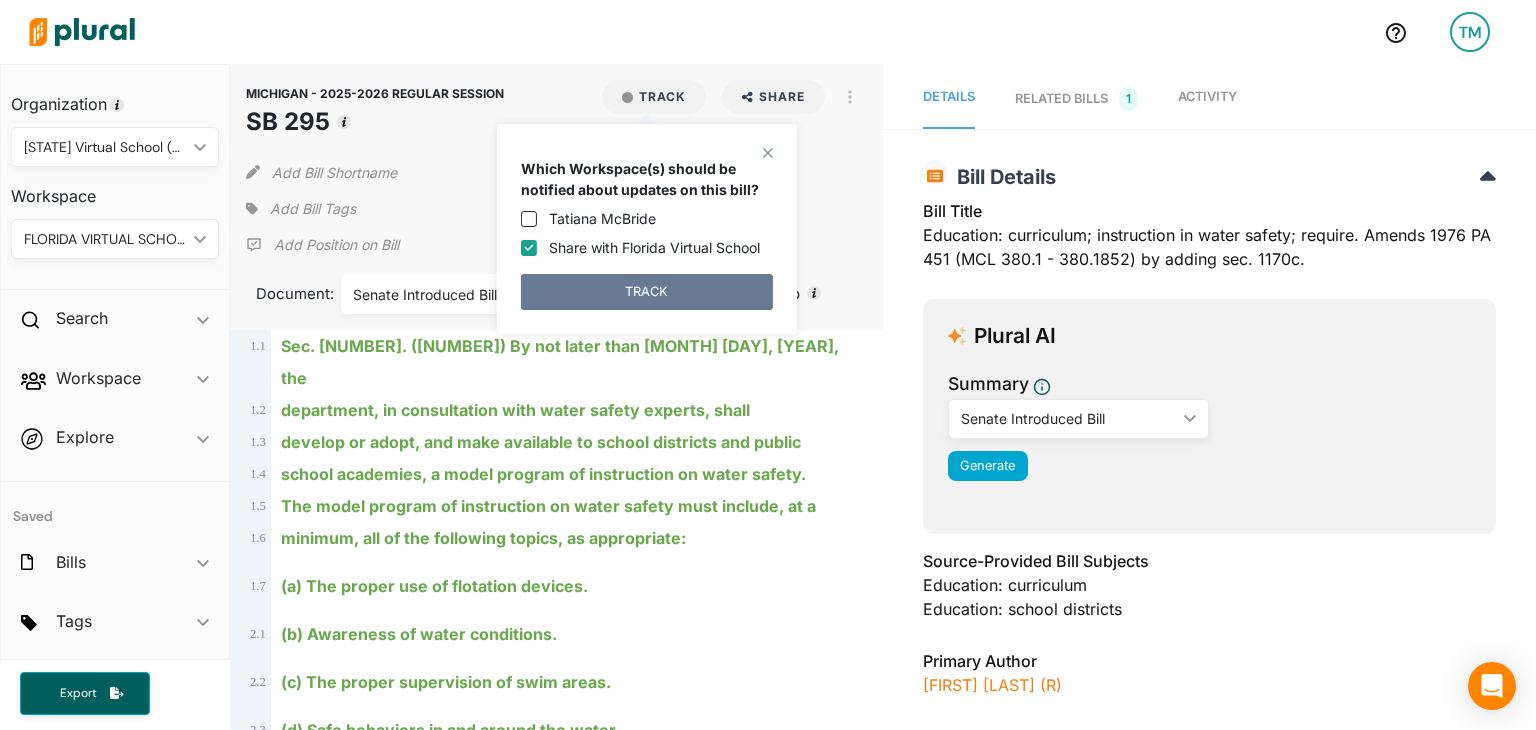 click on "TRACK" at bounding box center [647, 292] 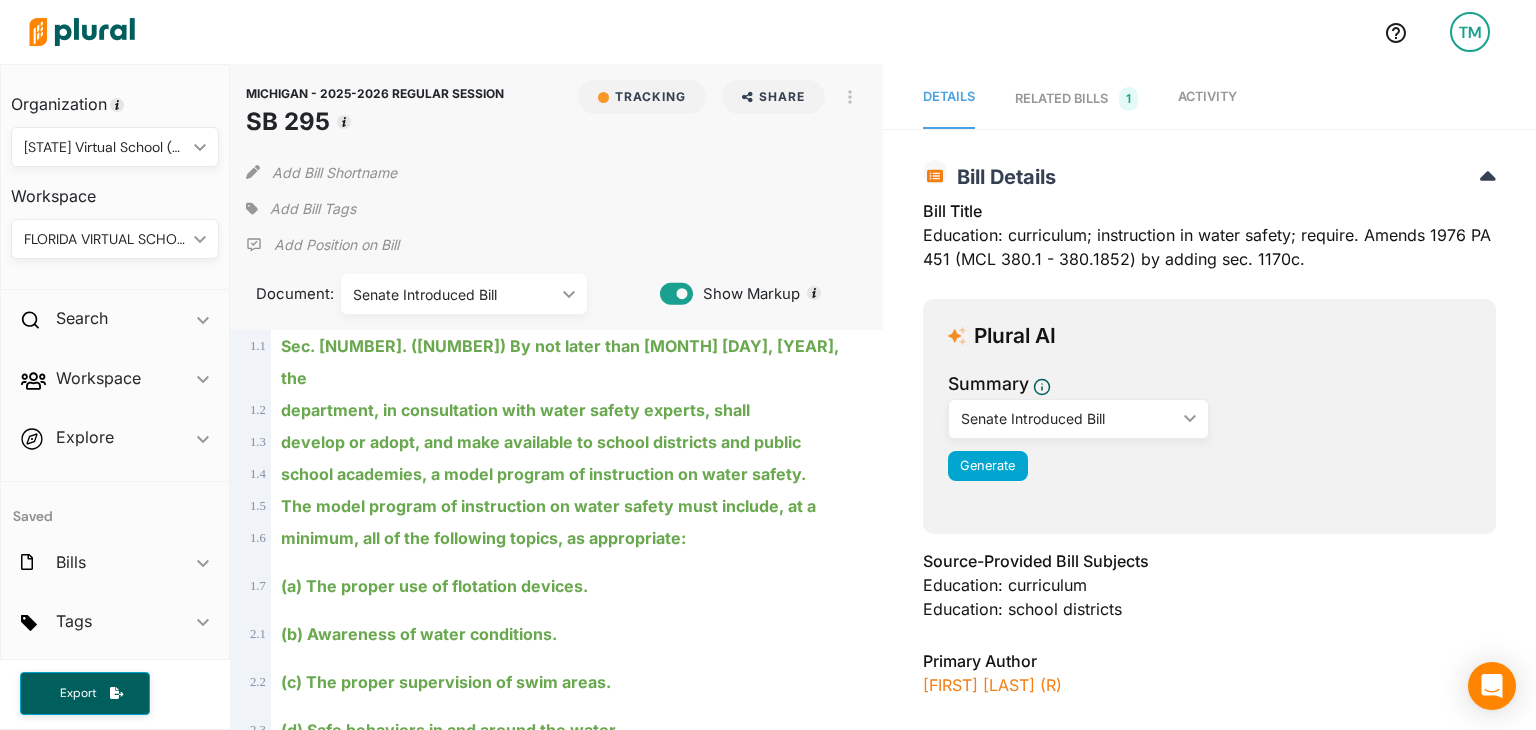 click on "Add Bill Tags" at bounding box center [313, 209] 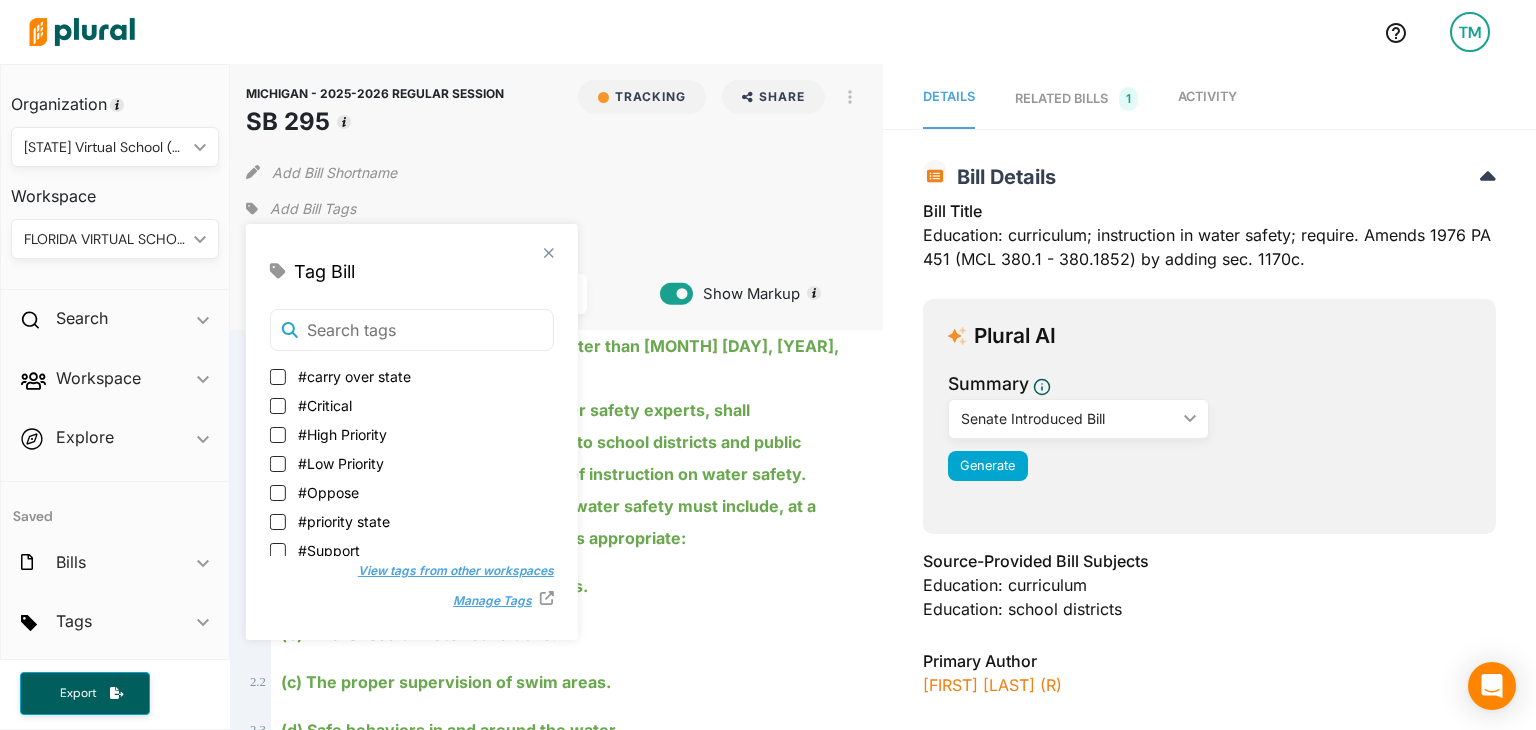 click on "#carry over state" at bounding box center [354, 376] 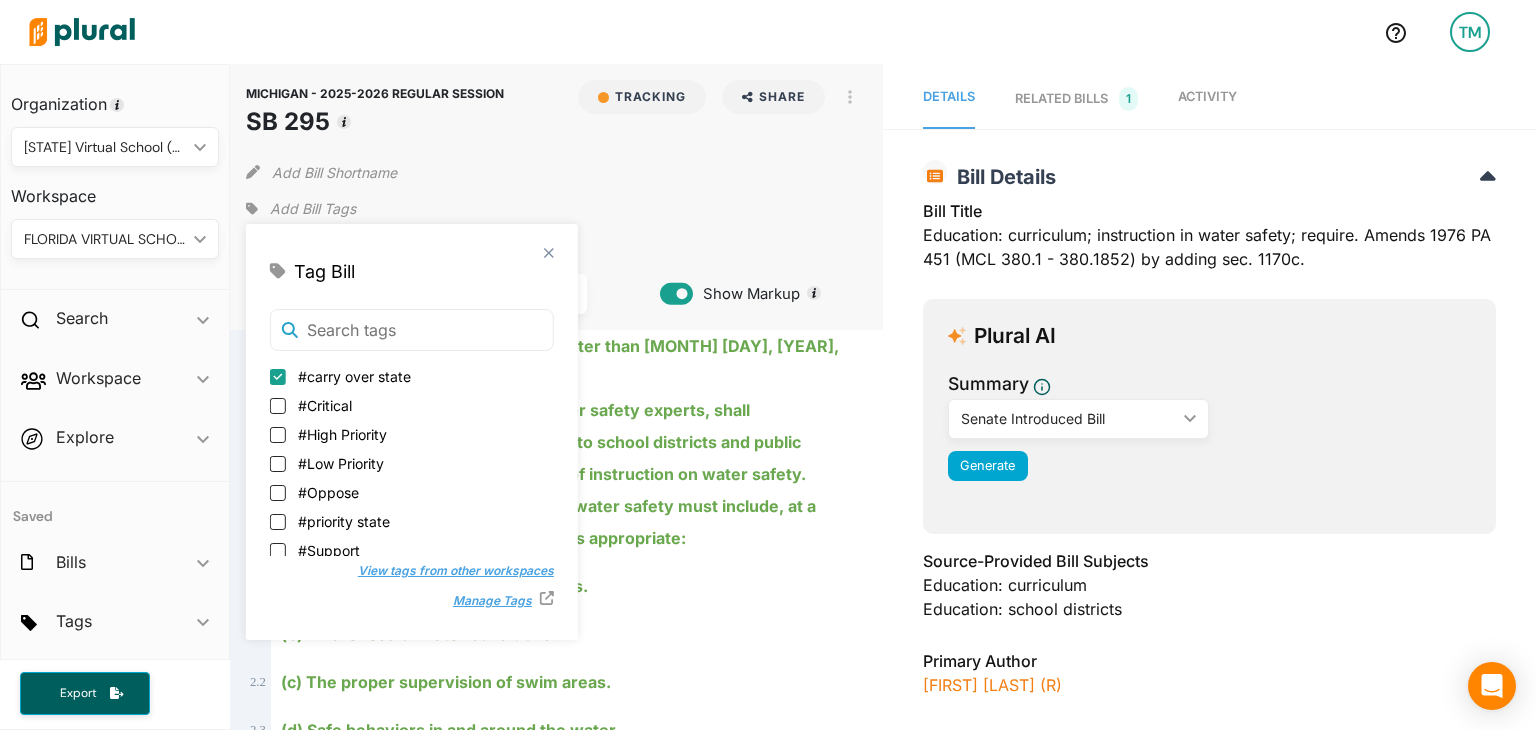 checkbox on "true" 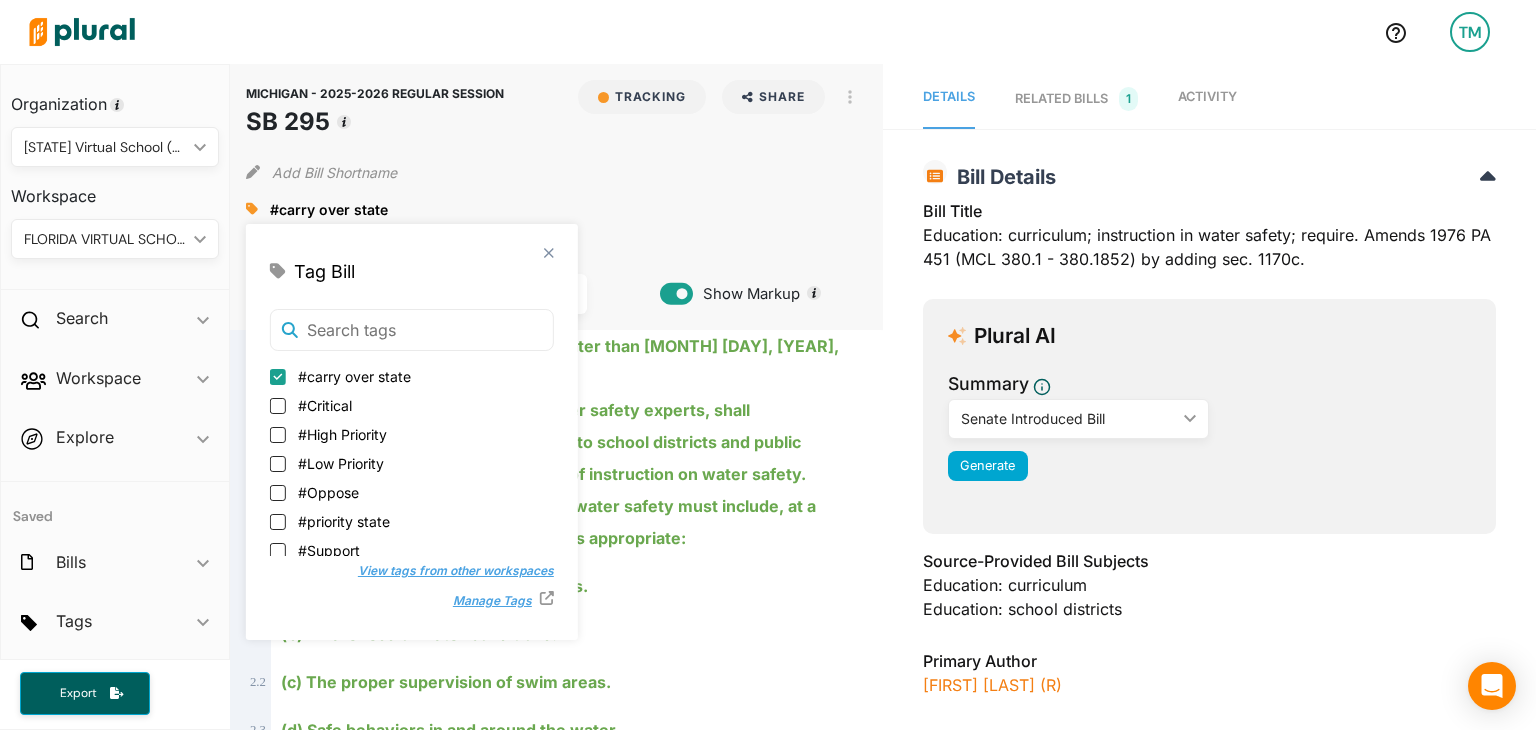 click on "#carry over state close" at bounding box center [556, 209] 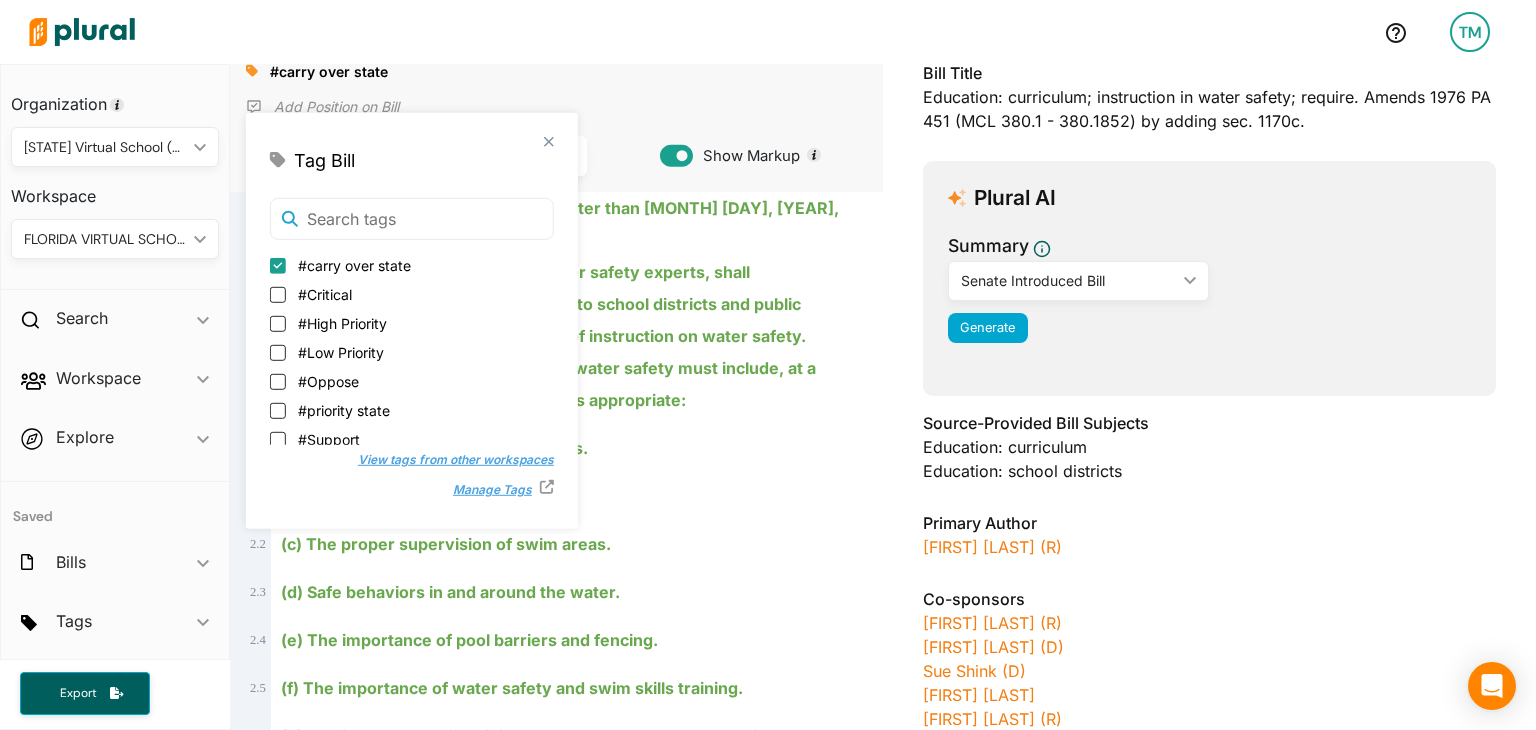 scroll, scrollTop: 107, scrollLeft: 0, axis: vertical 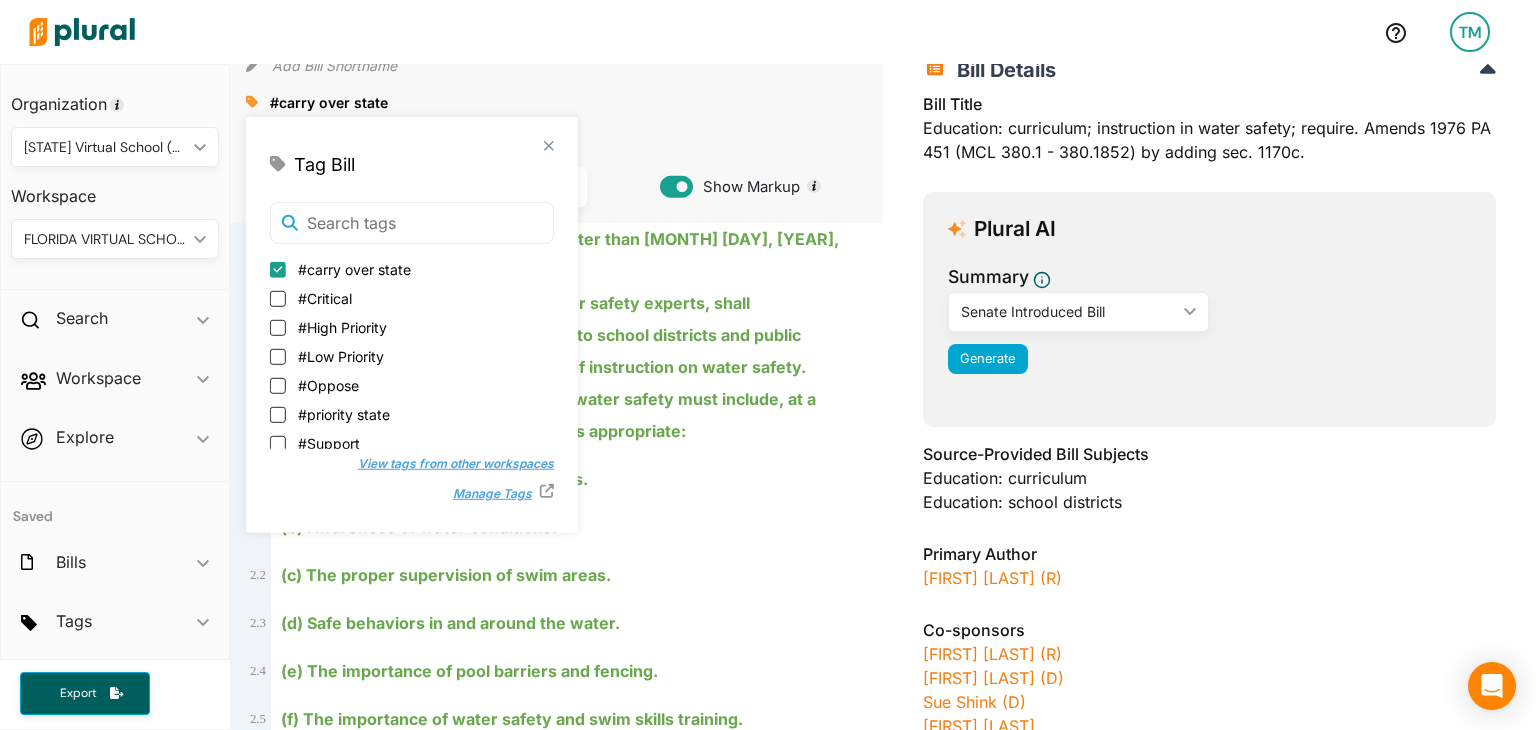 click on "(d) Safe behaviors in and around the water." at bounding box center [565, 615] 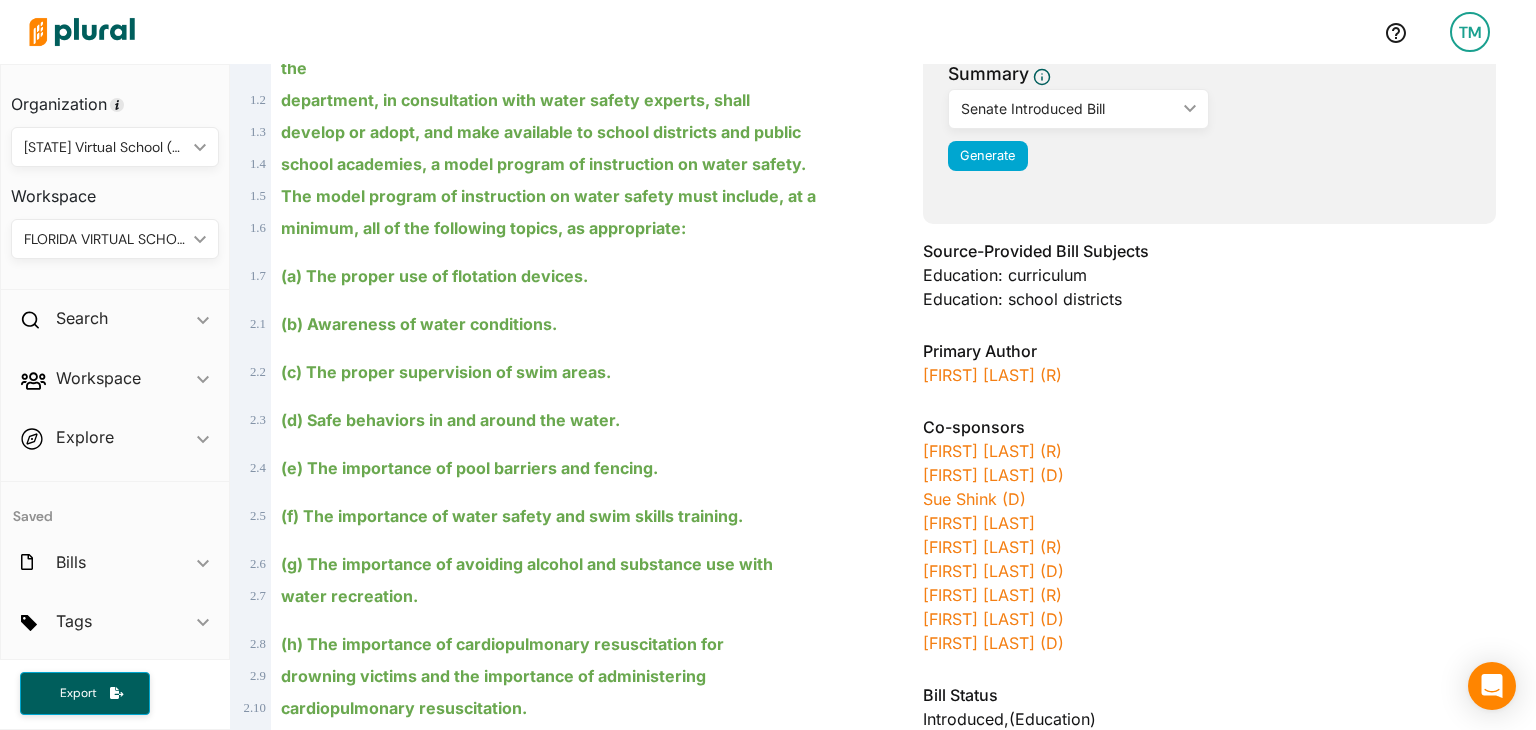 scroll, scrollTop: 0, scrollLeft: 0, axis: both 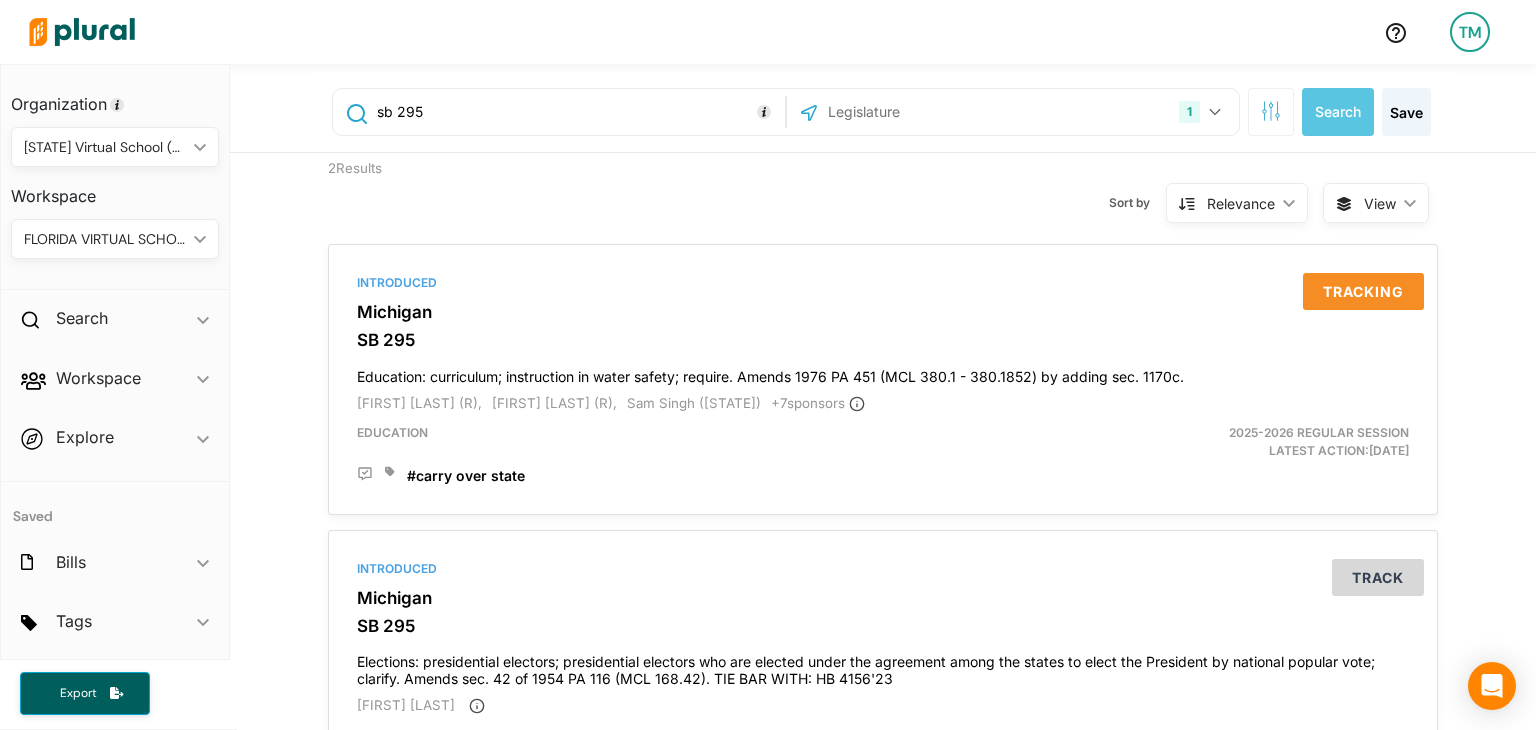 click on "sb 295" at bounding box center [577, 112] 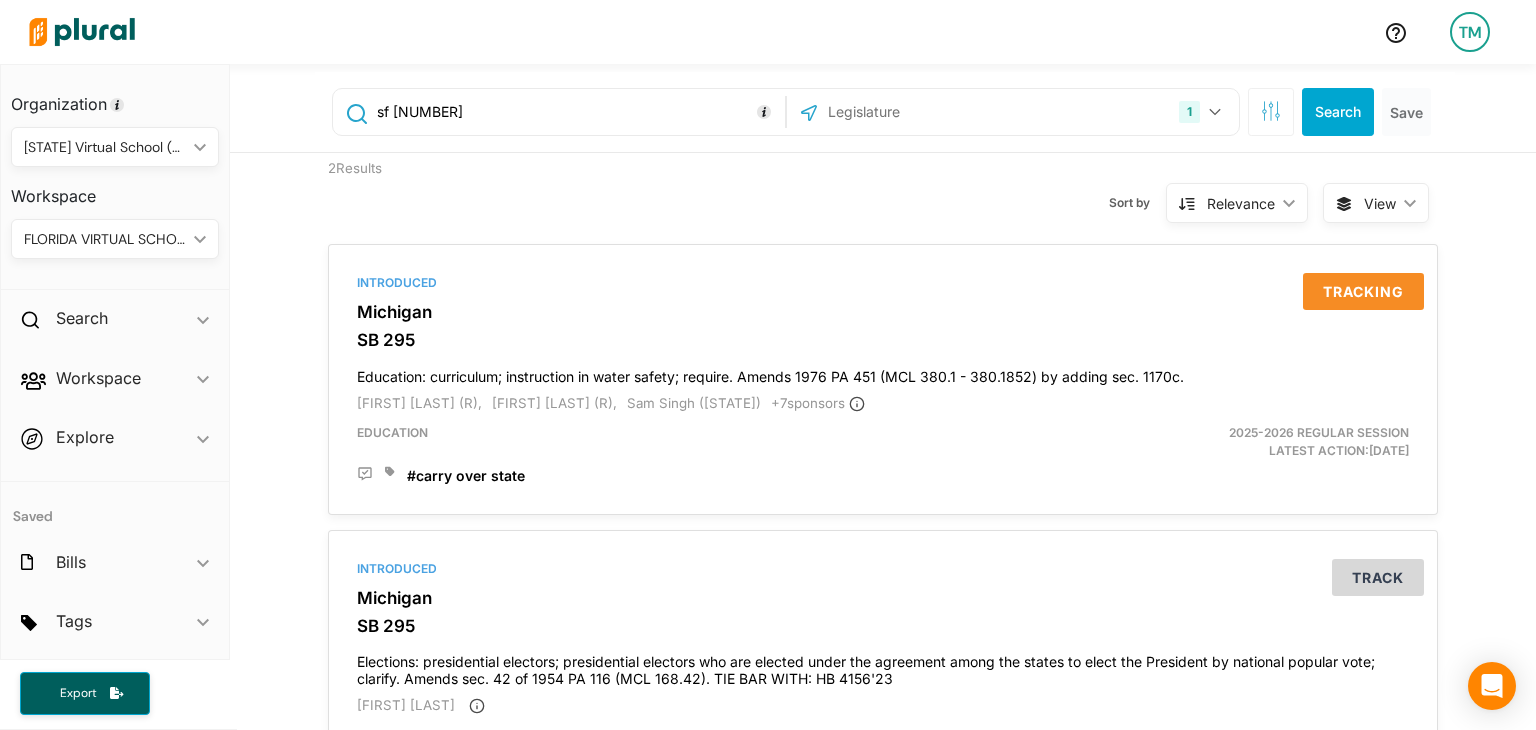 type on "sf [NUMBER]" 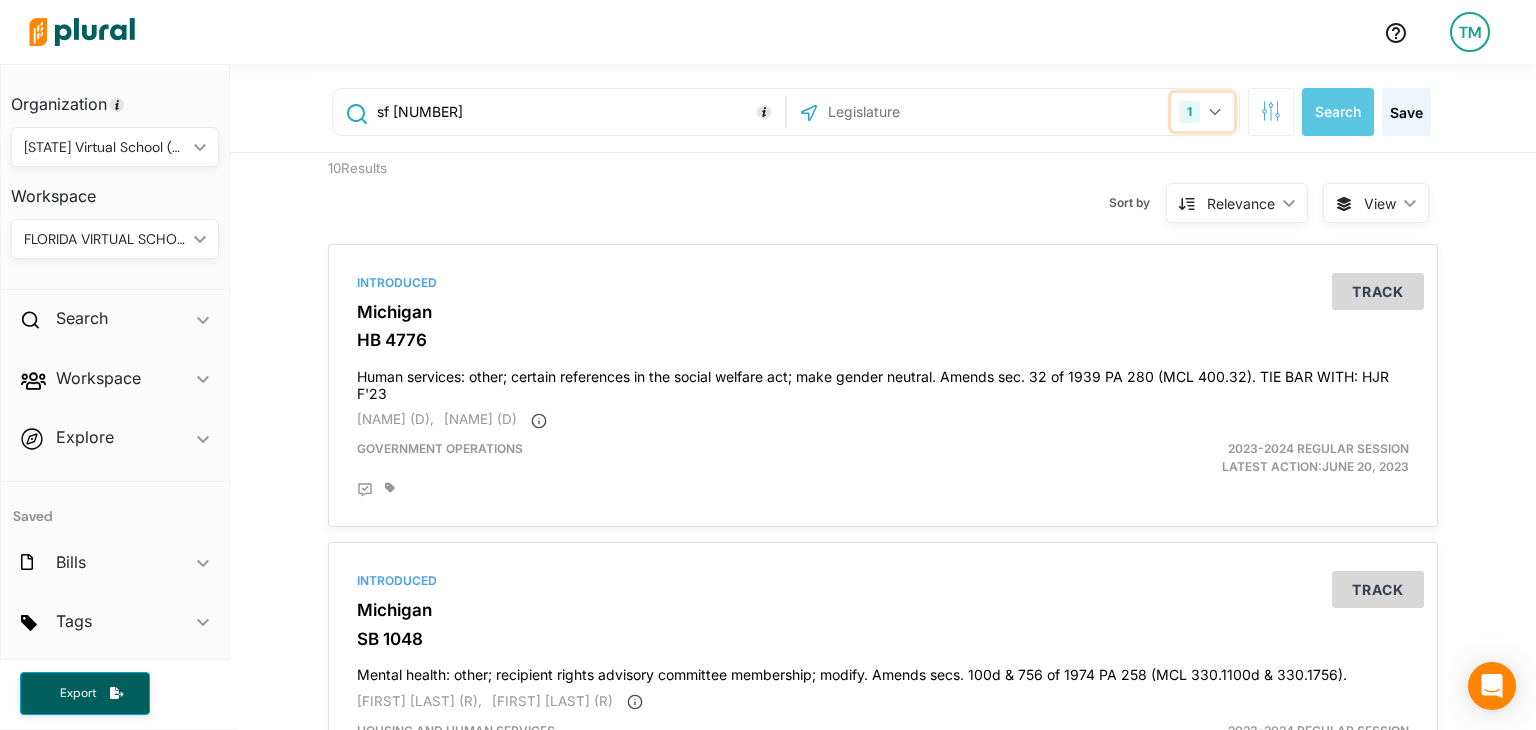 click 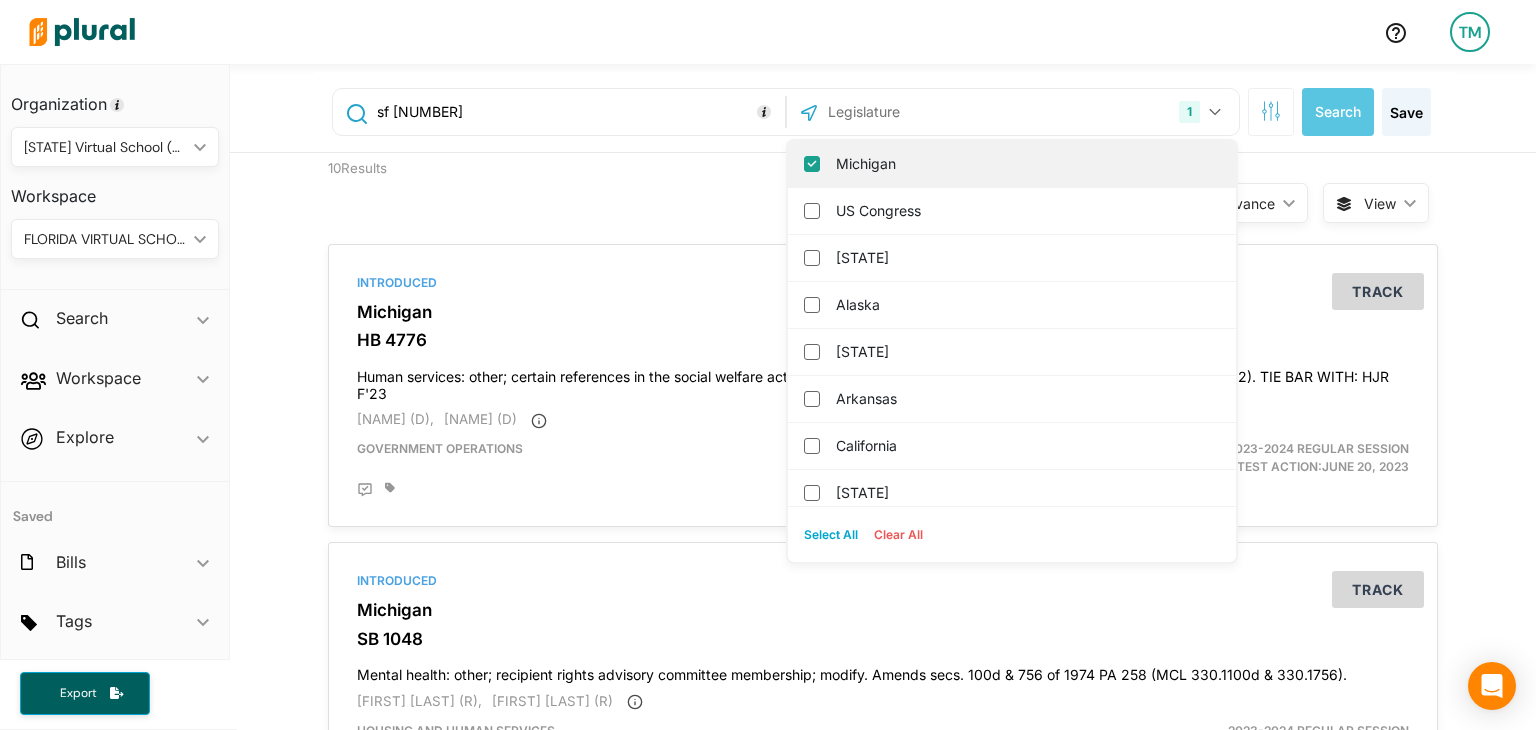 drag, startPoint x: 811, startPoint y: 153, endPoint x: 802, endPoint y: 161, distance: 12.0415945 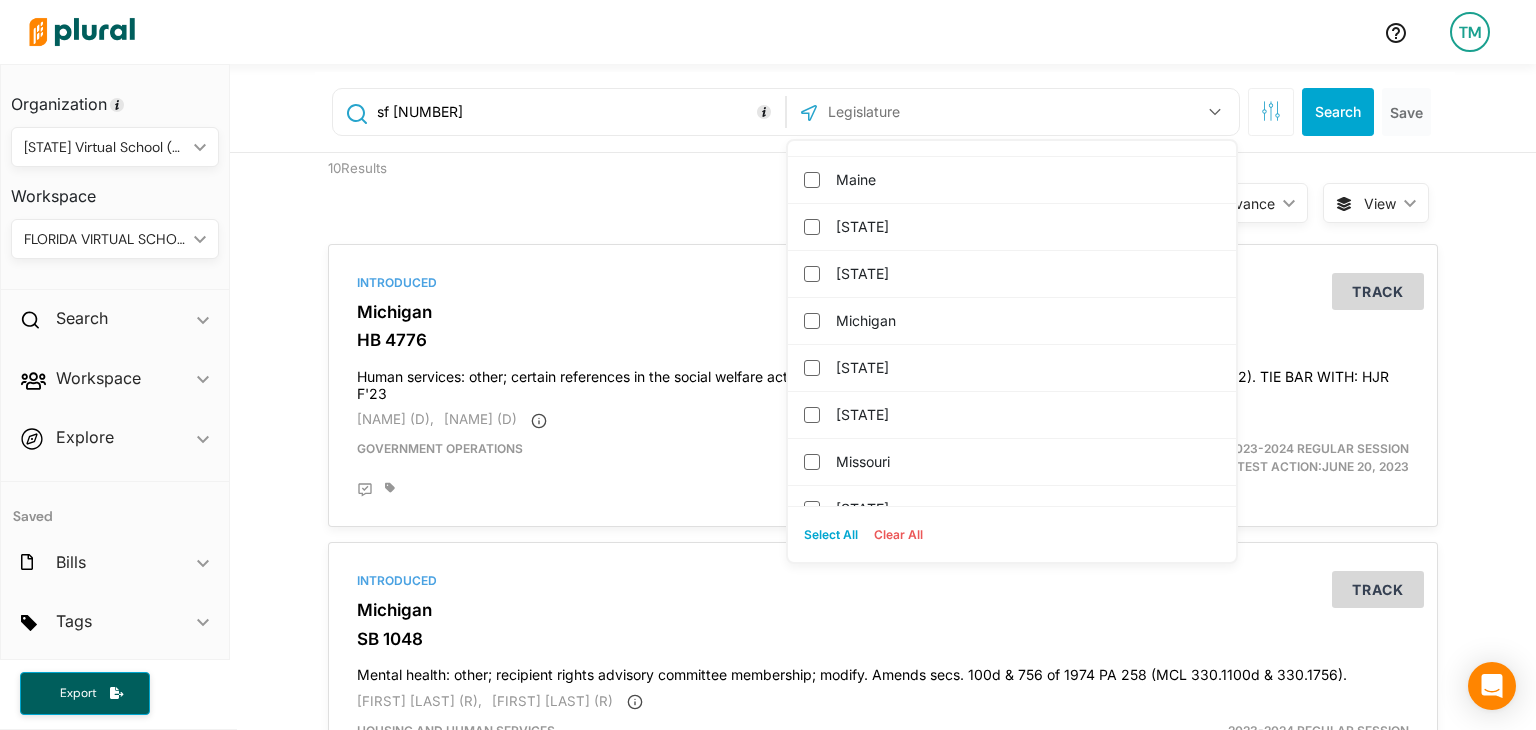 scroll, scrollTop: 926, scrollLeft: 0, axis: vertical 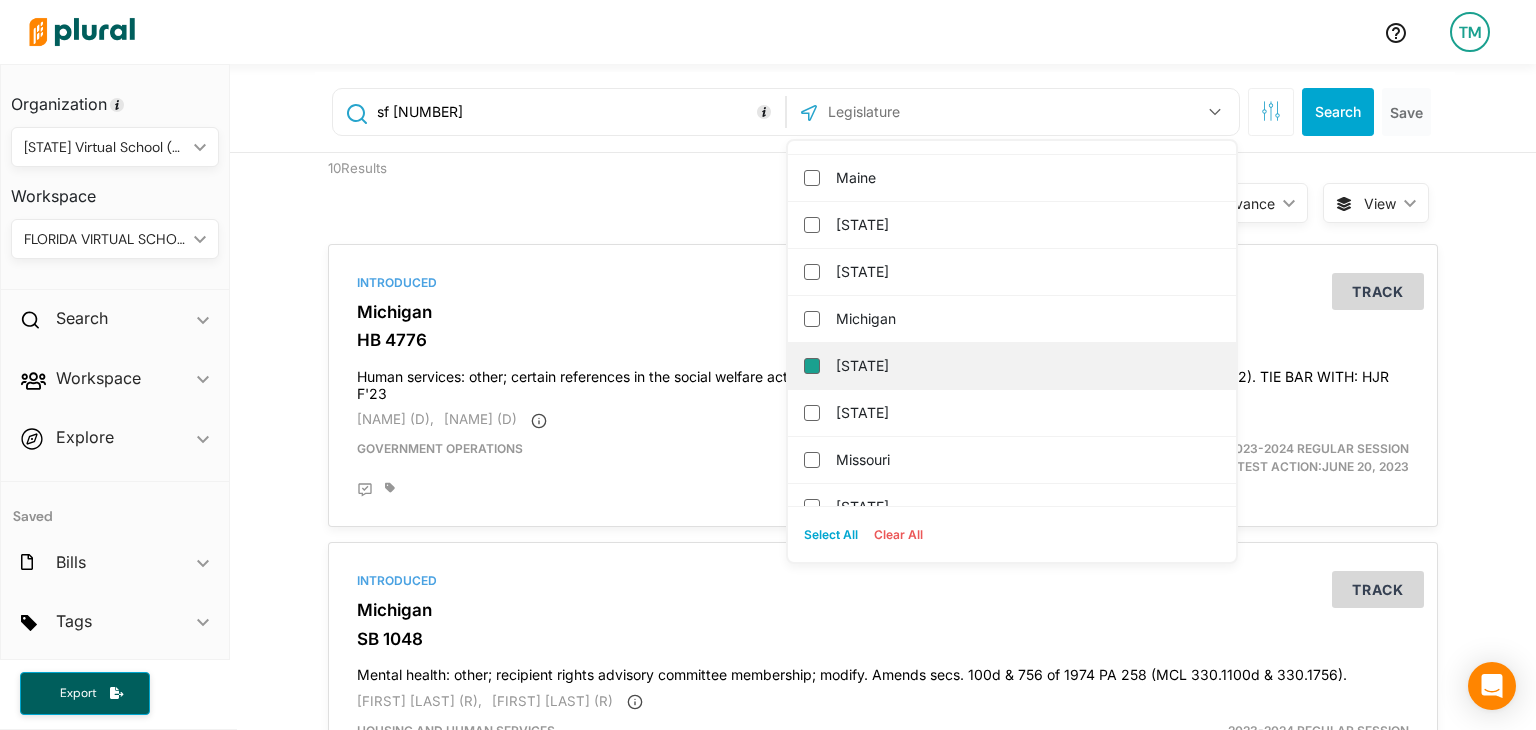 click on "[STATE]" at bounding box center [812, 366] 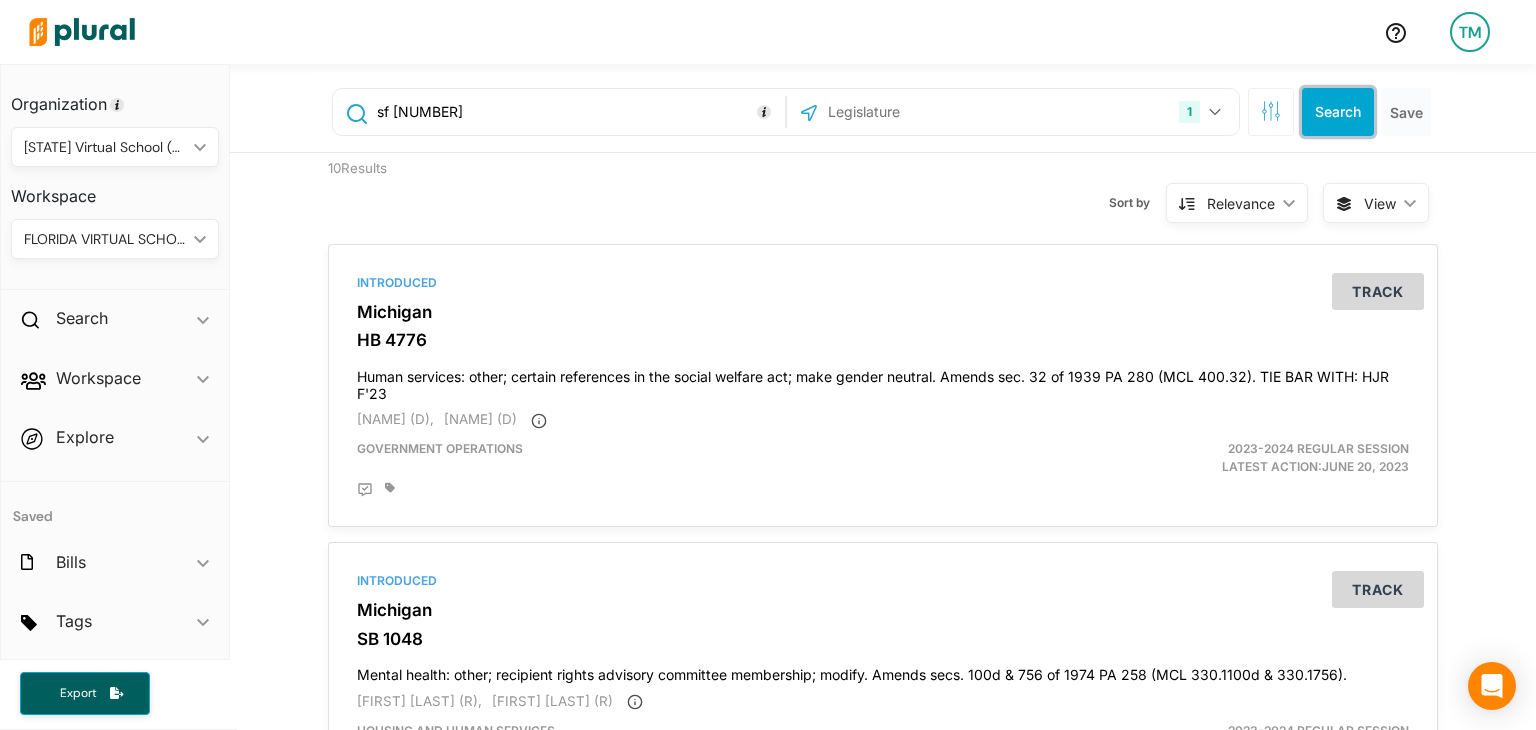 click on "Search" at bounding box center [1338, 112] 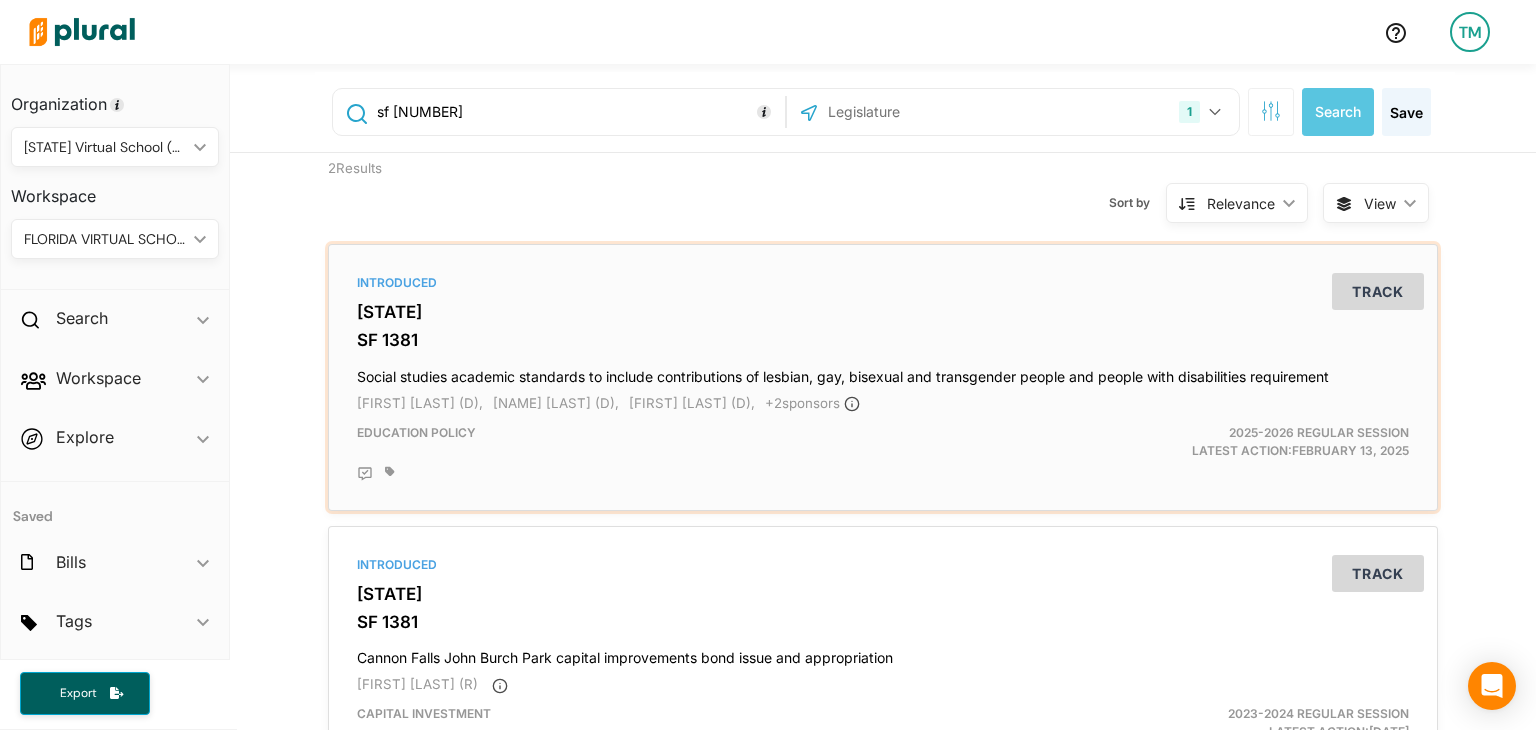 click on "SF 1381" at bounding box center (883, 340) 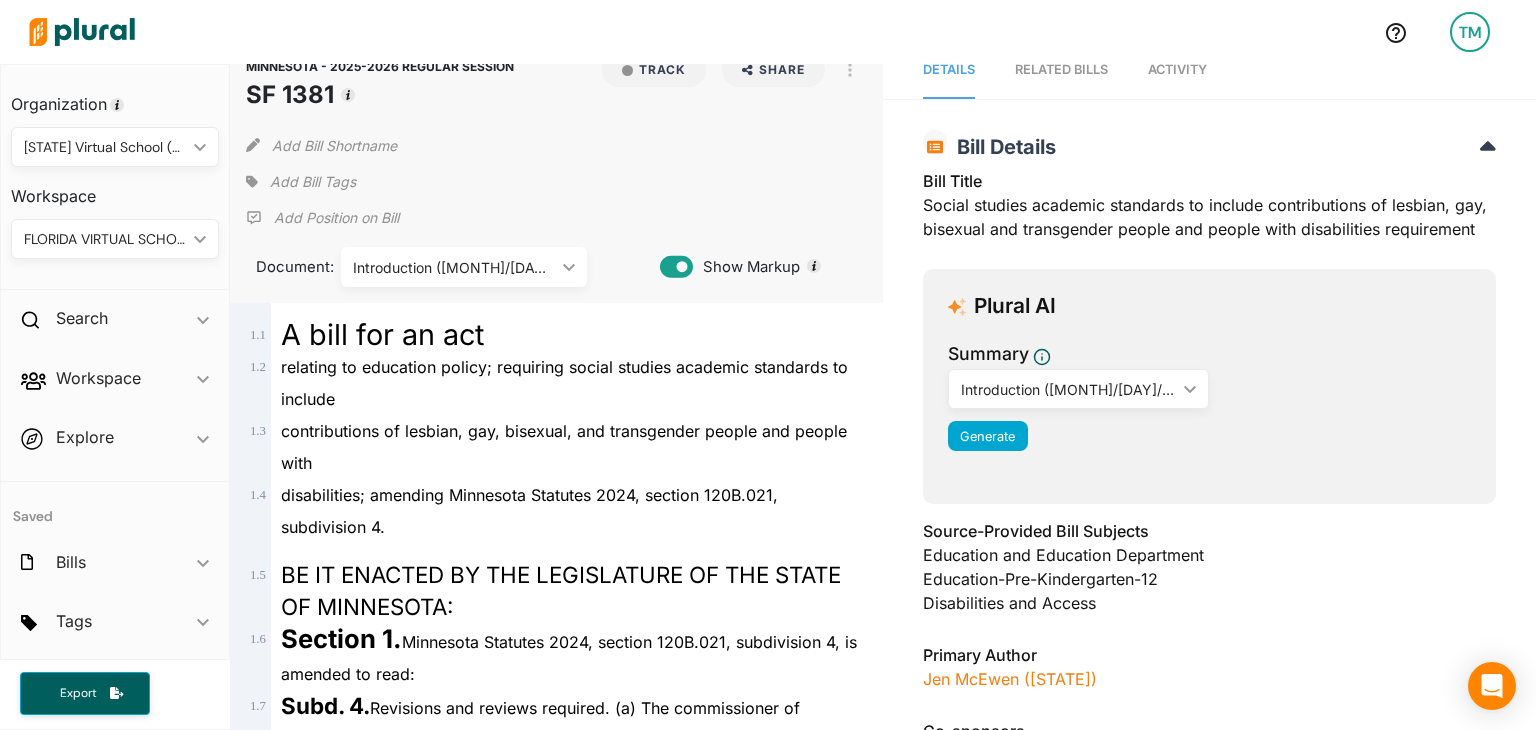 scroll, scrollTop: 0, scrollLeft: 0, axis: both 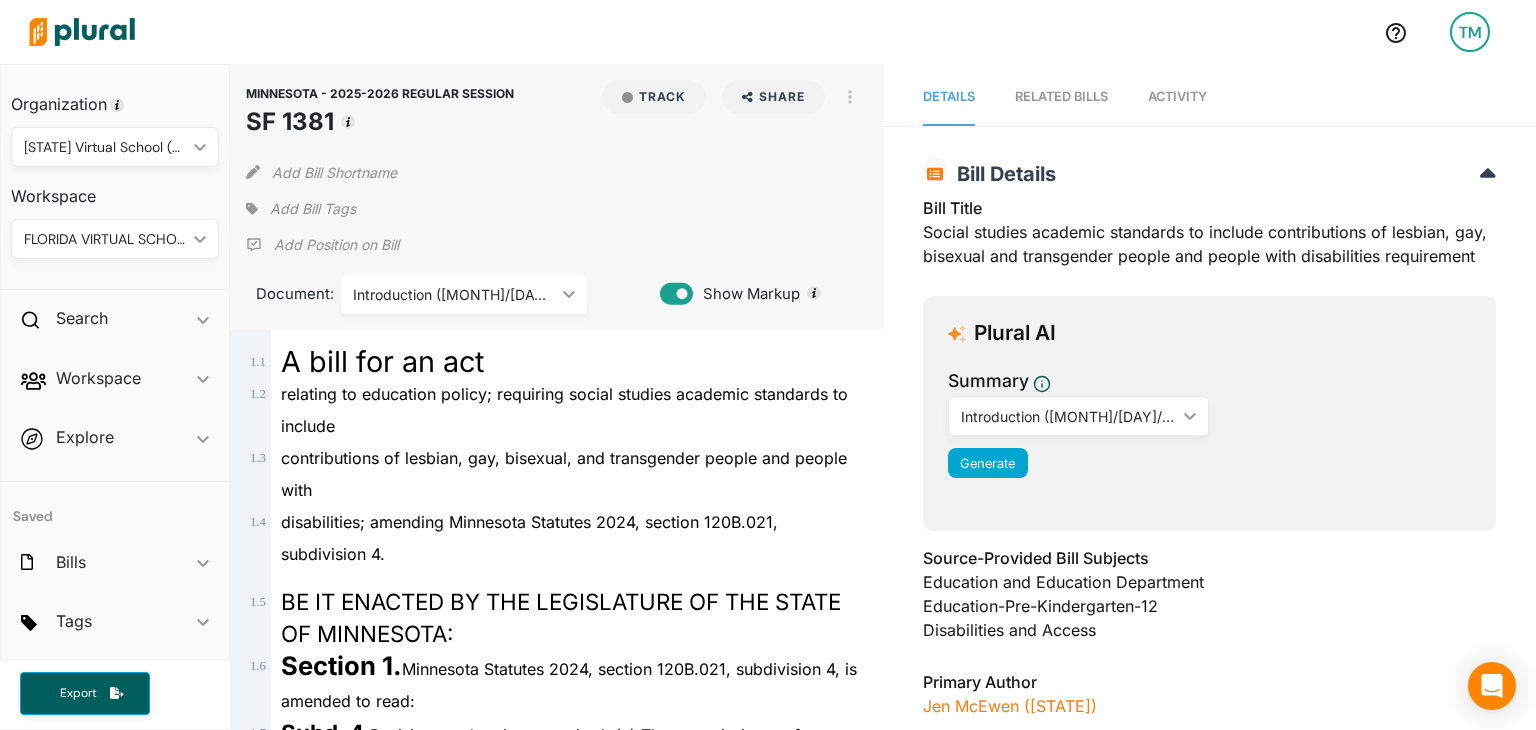 click on "RELATED BILLS" at bounding box center [1061, 96] 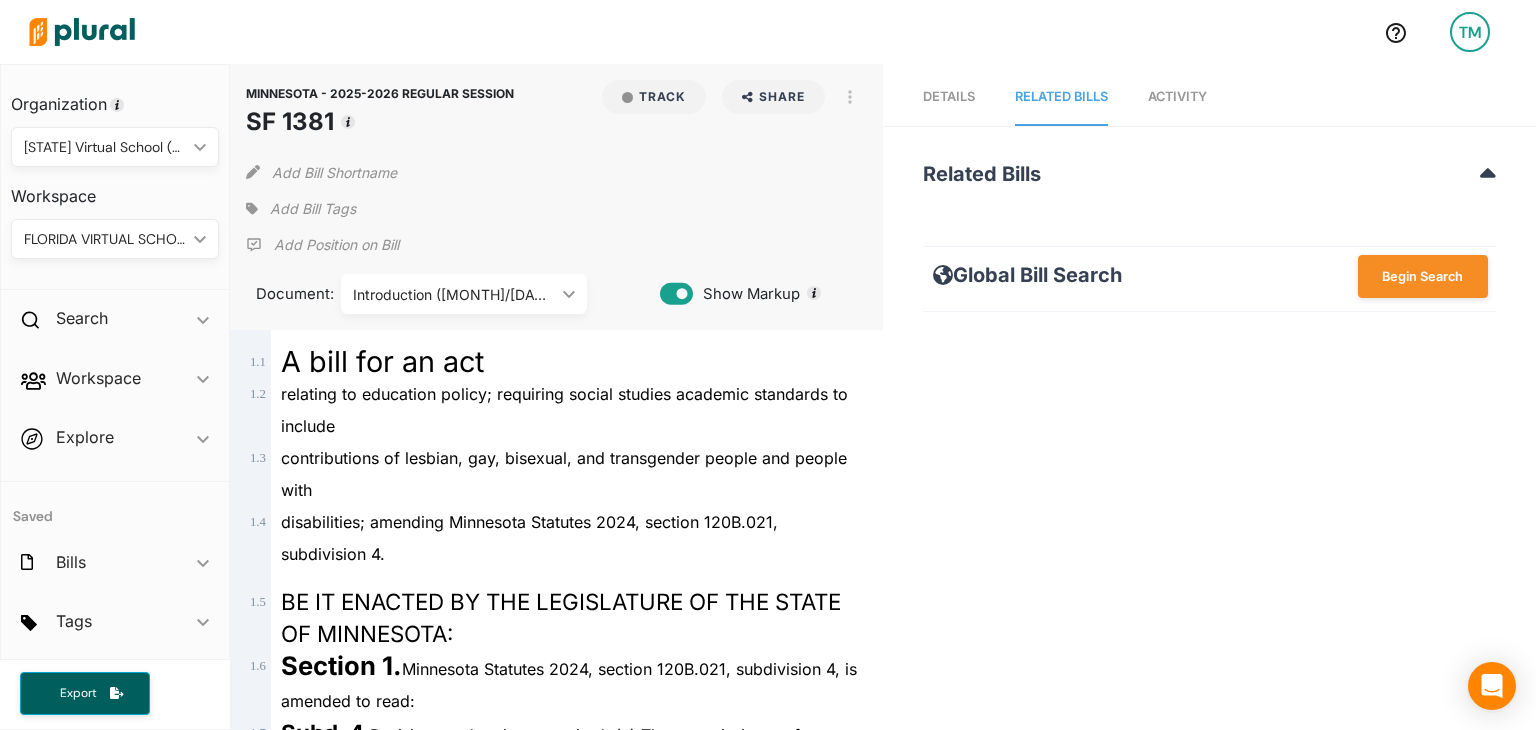 click on "Activity" at bounding box center (1177, 97) 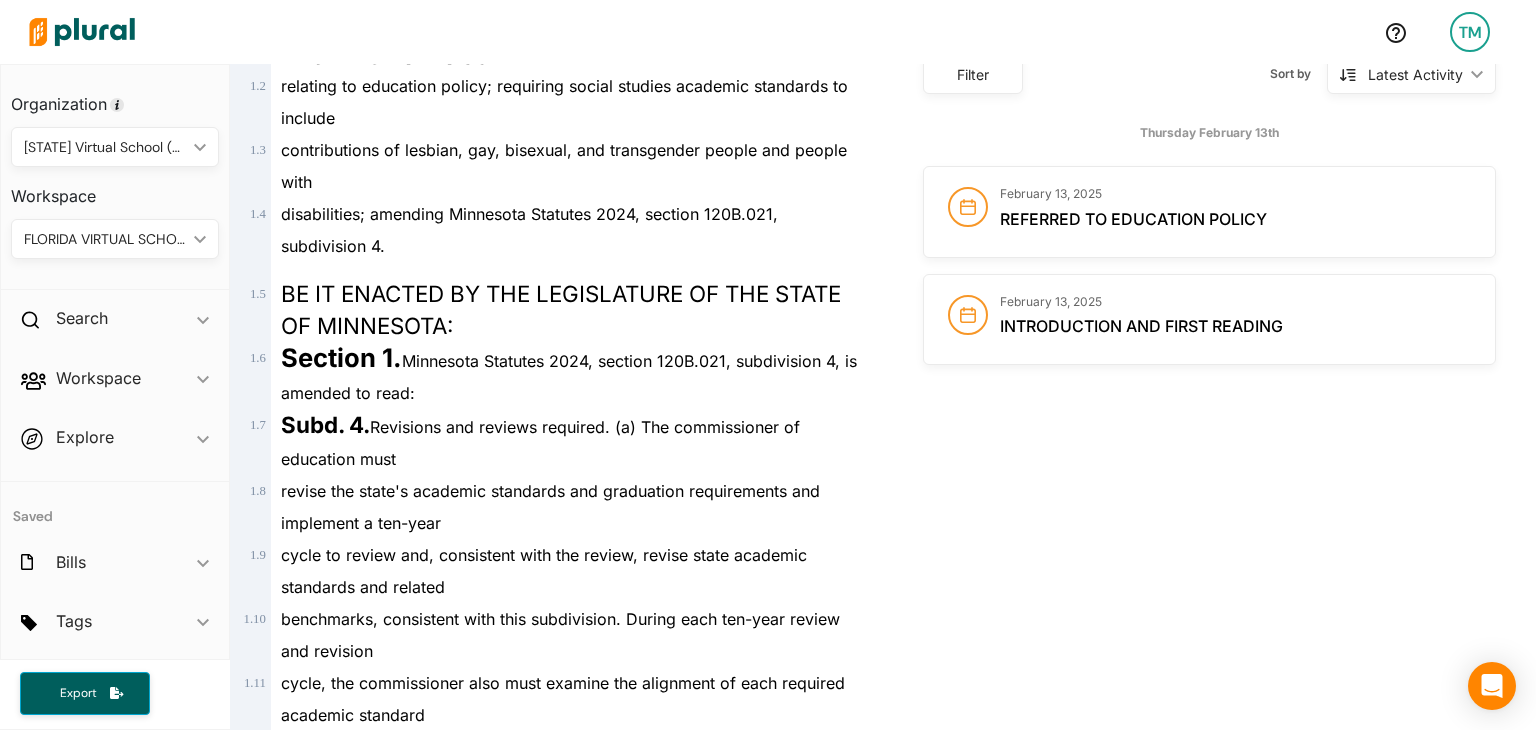 scroll, scrollTop: 0, scrollLeft: 0, axis: both 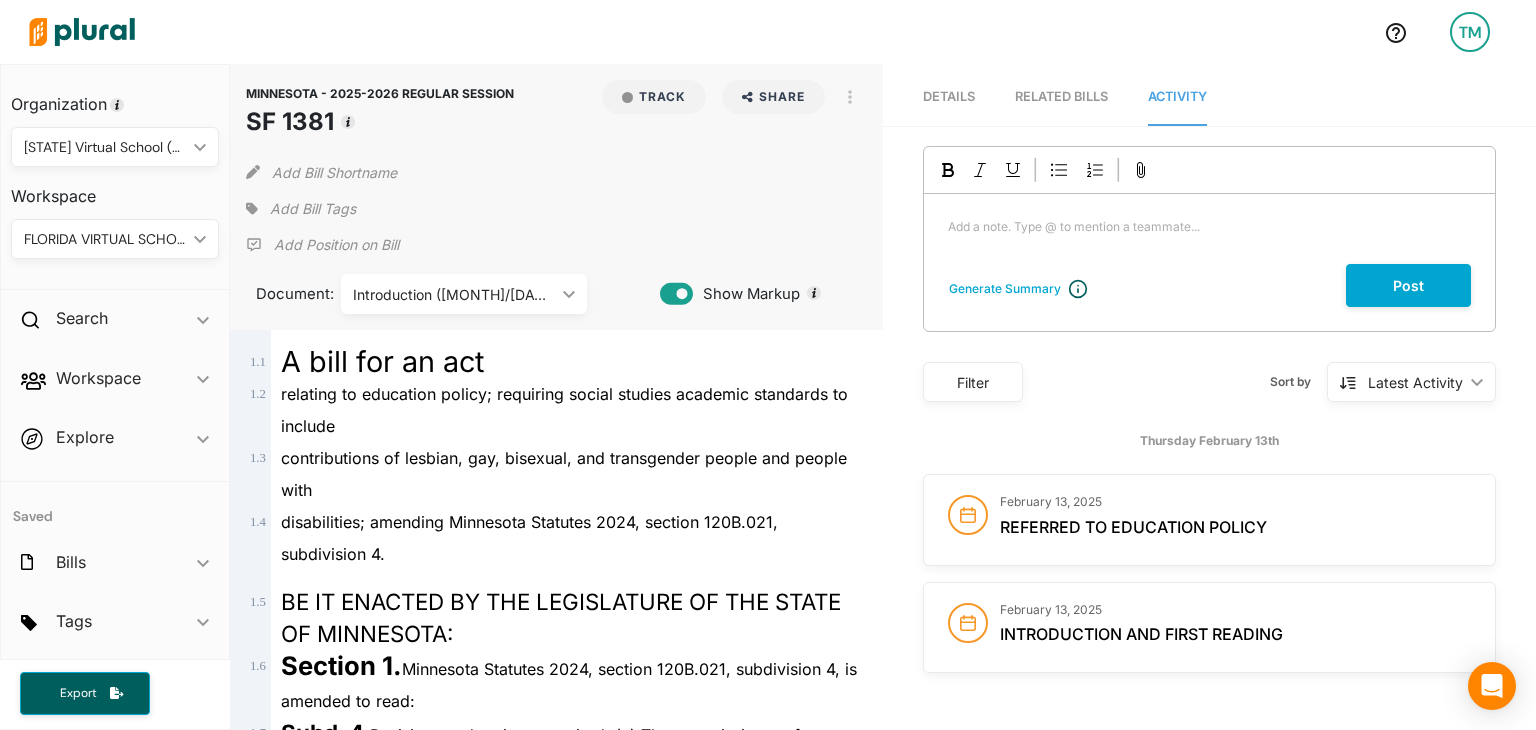 click on "RELATED BILLS" at bounding box center [1061, 96] 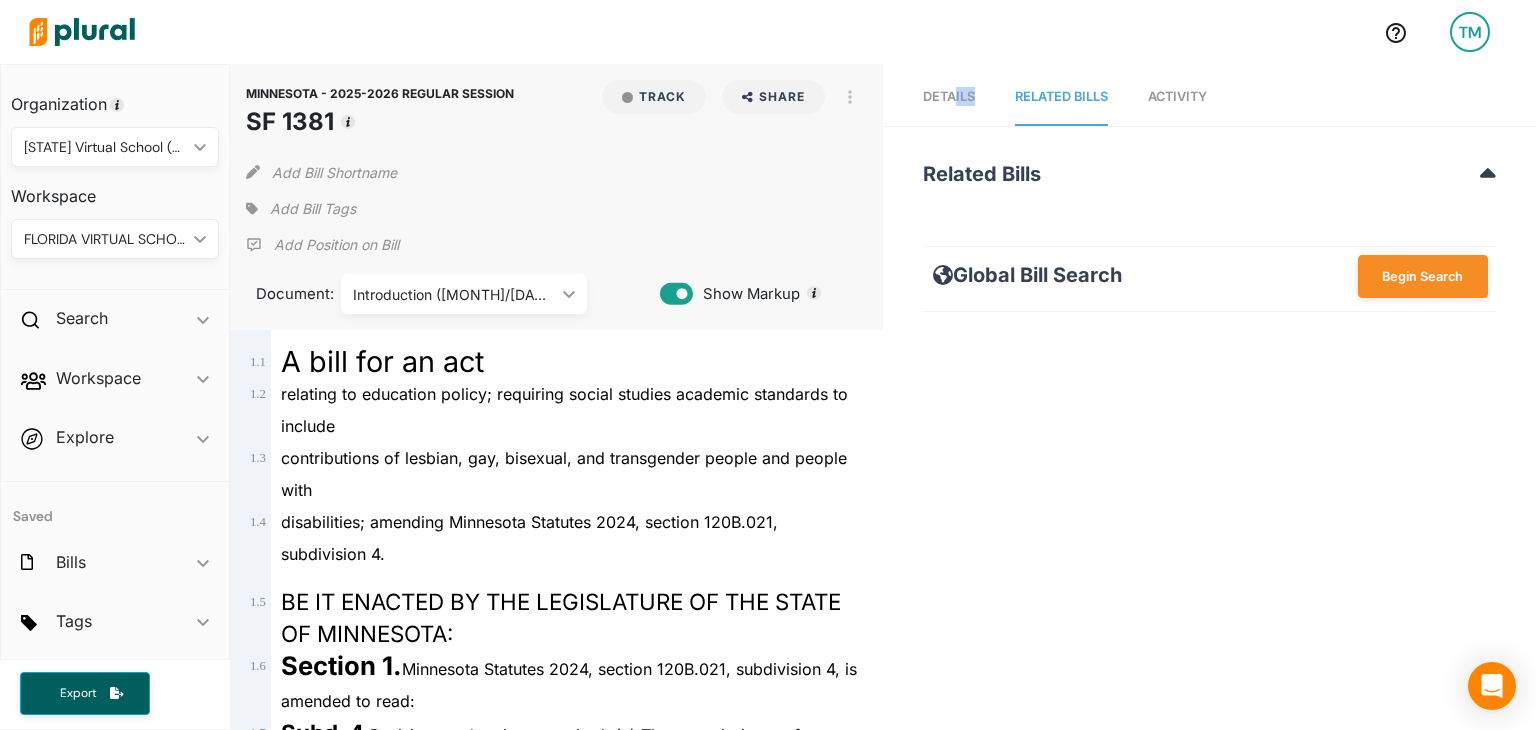 drag, startPoint x: 972, startPoint y: 101, endPoint x: 945, endPoint y: 101, distance: 27 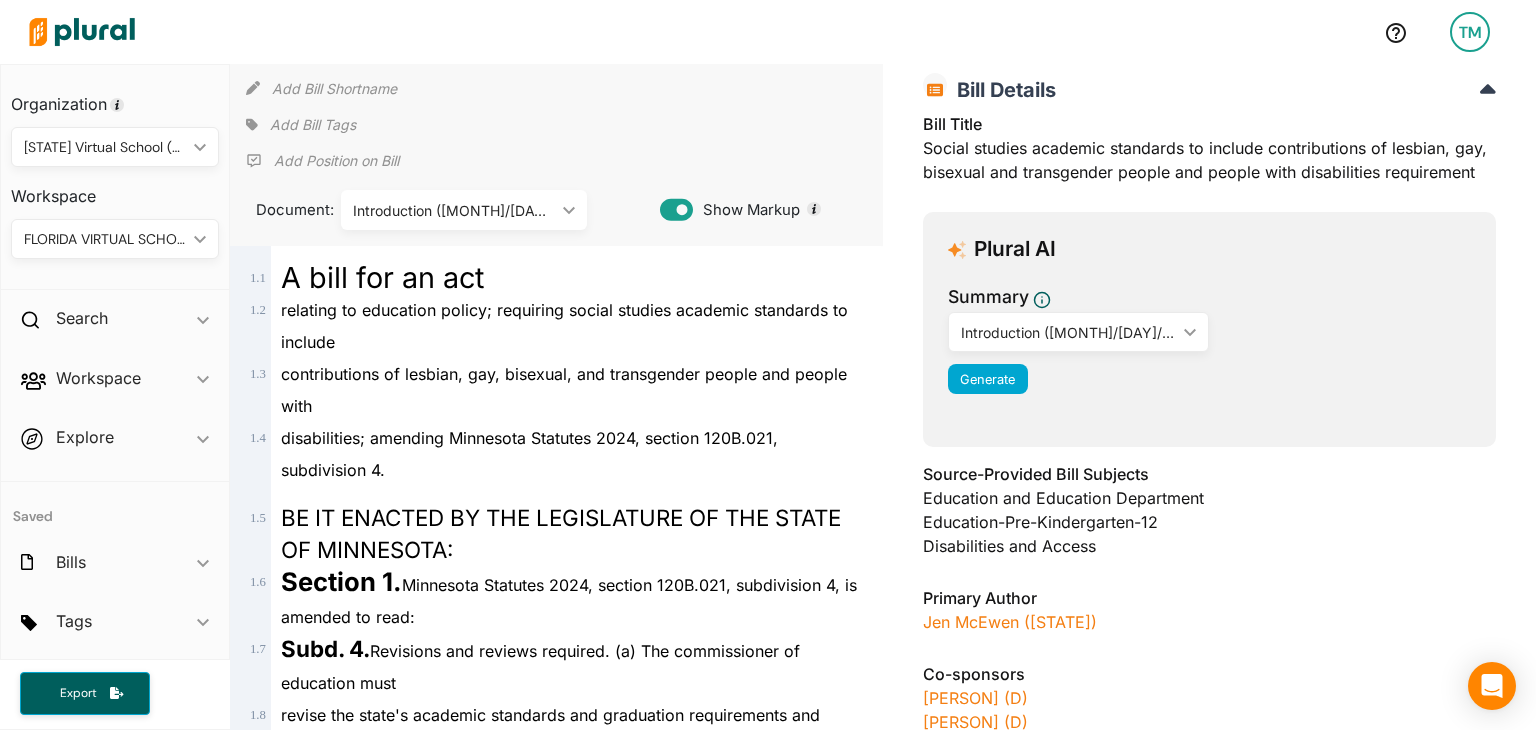 scroll, scrollTop: 96, scrollLeft: 0, axis: vertical 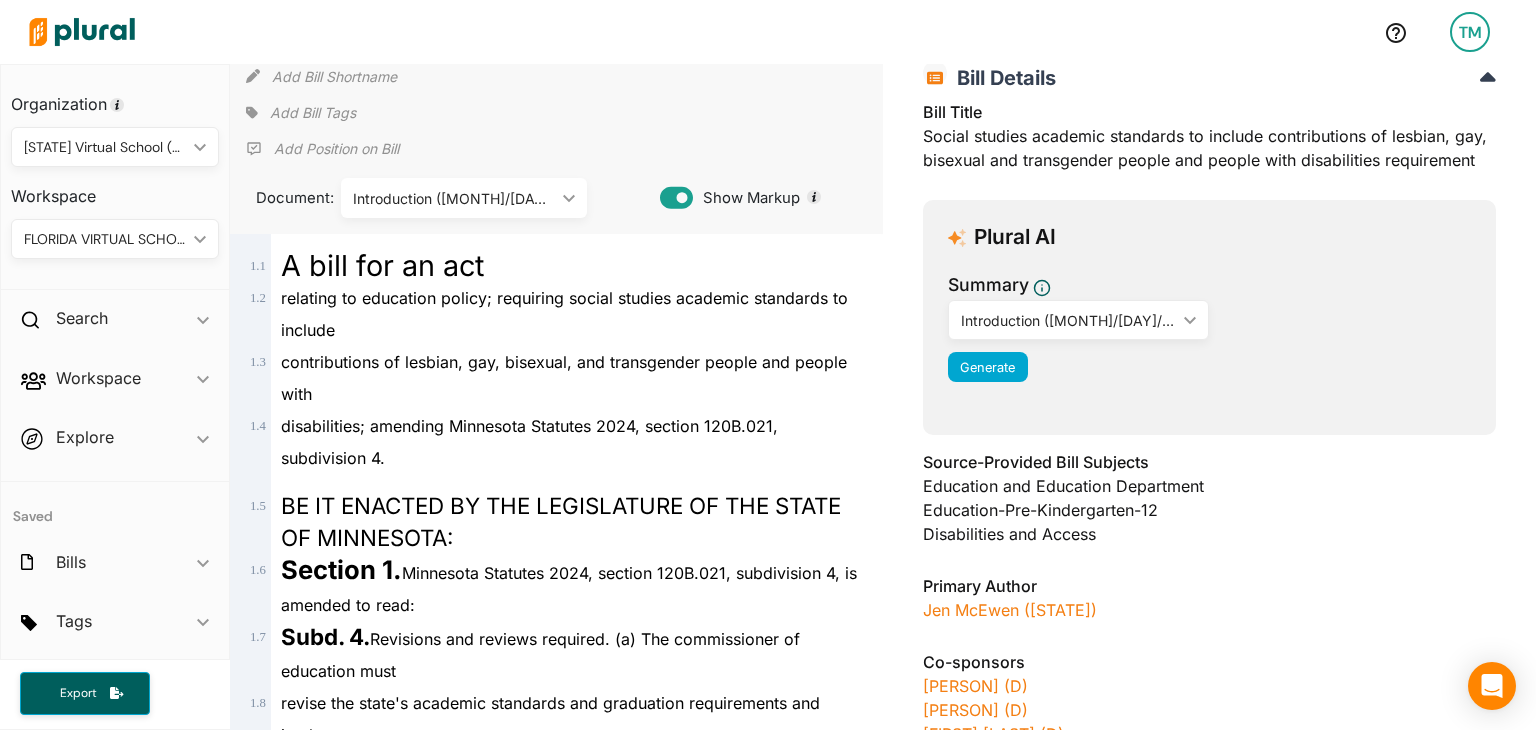 click on "Introduction ([MONTH]/[DAY]/[YEAR])" at bounding box center (1069, 320) 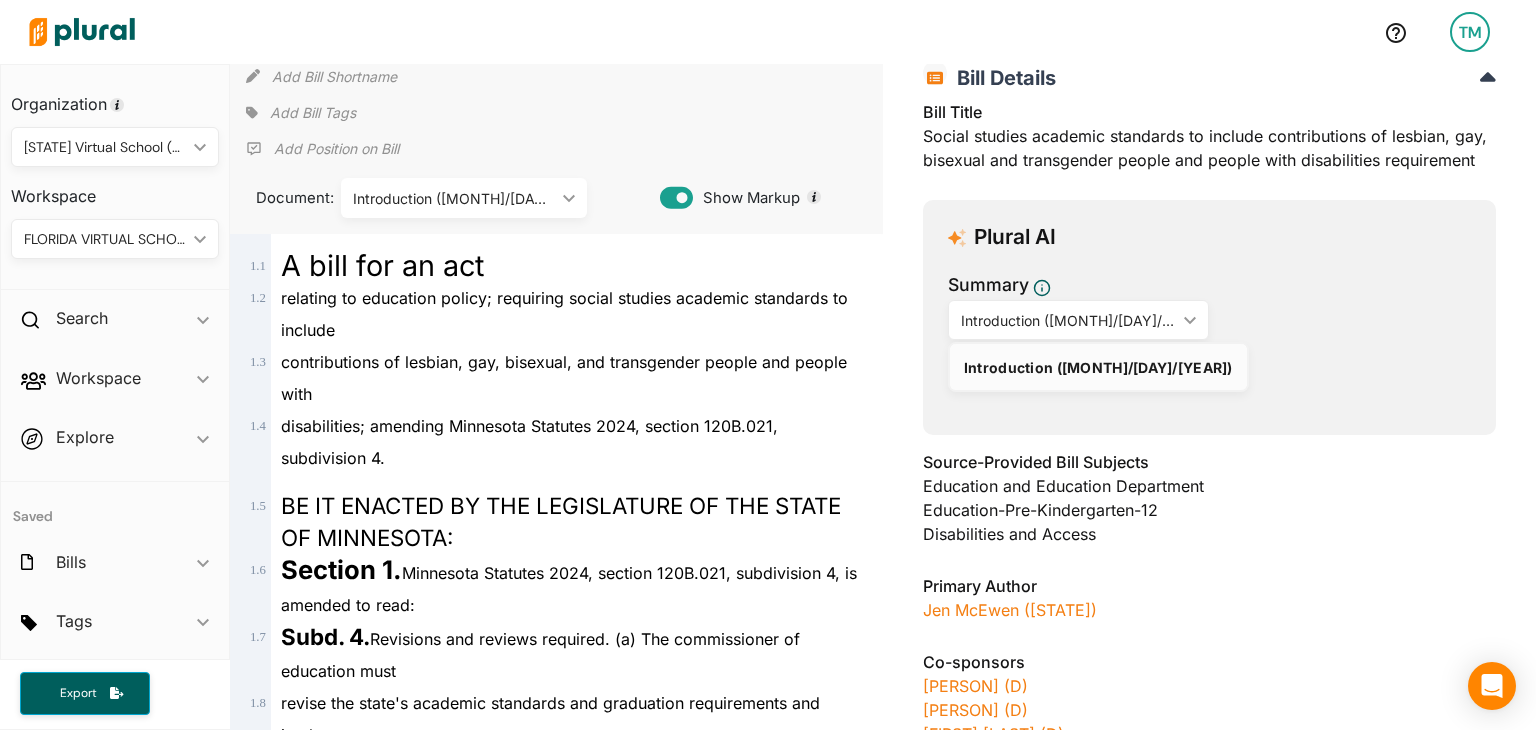 click on "Introduction ([MONTH]/[DAY]/[YEAR])" at bounding box center (1069, 320) 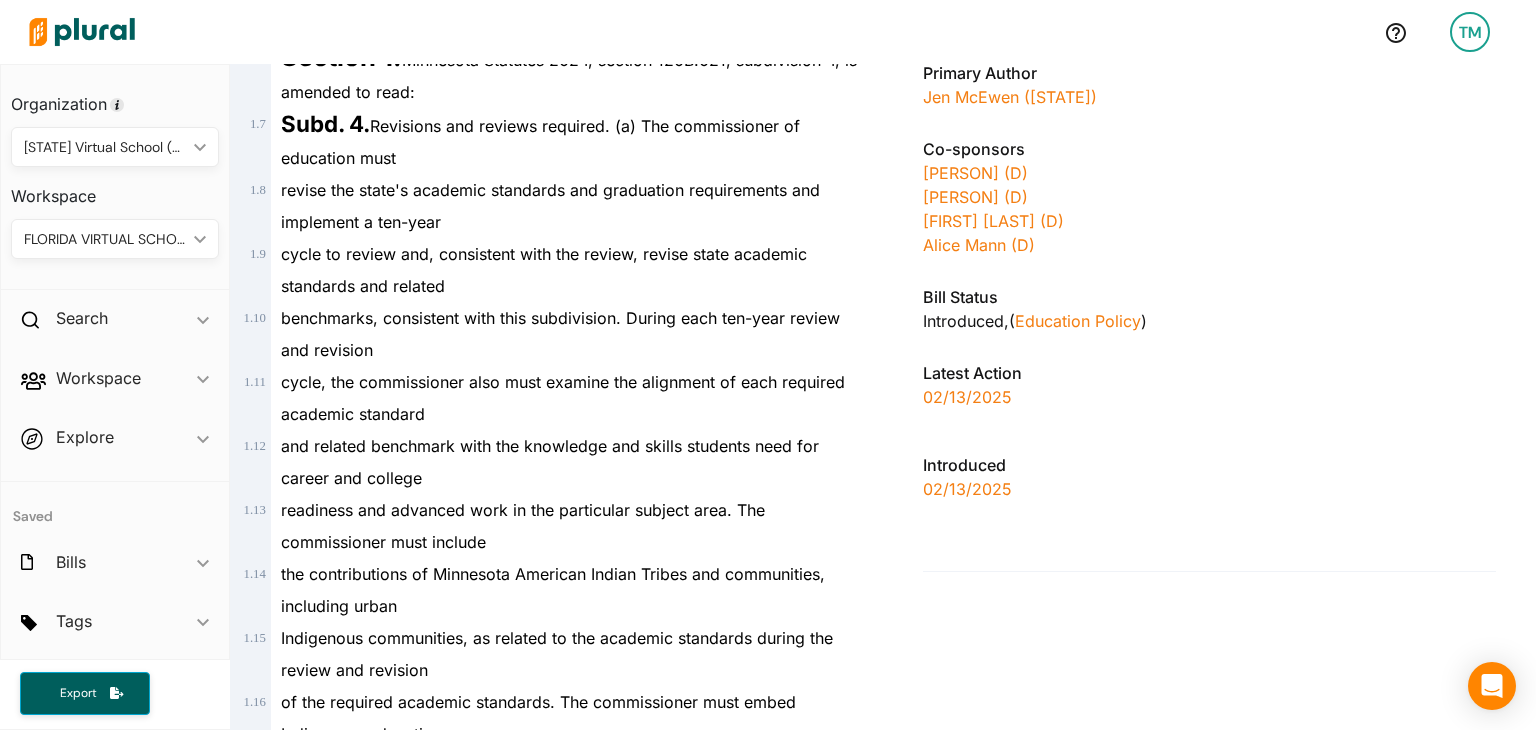 scroll, scrollTop: 0, scrollLeft: 0, axis: both 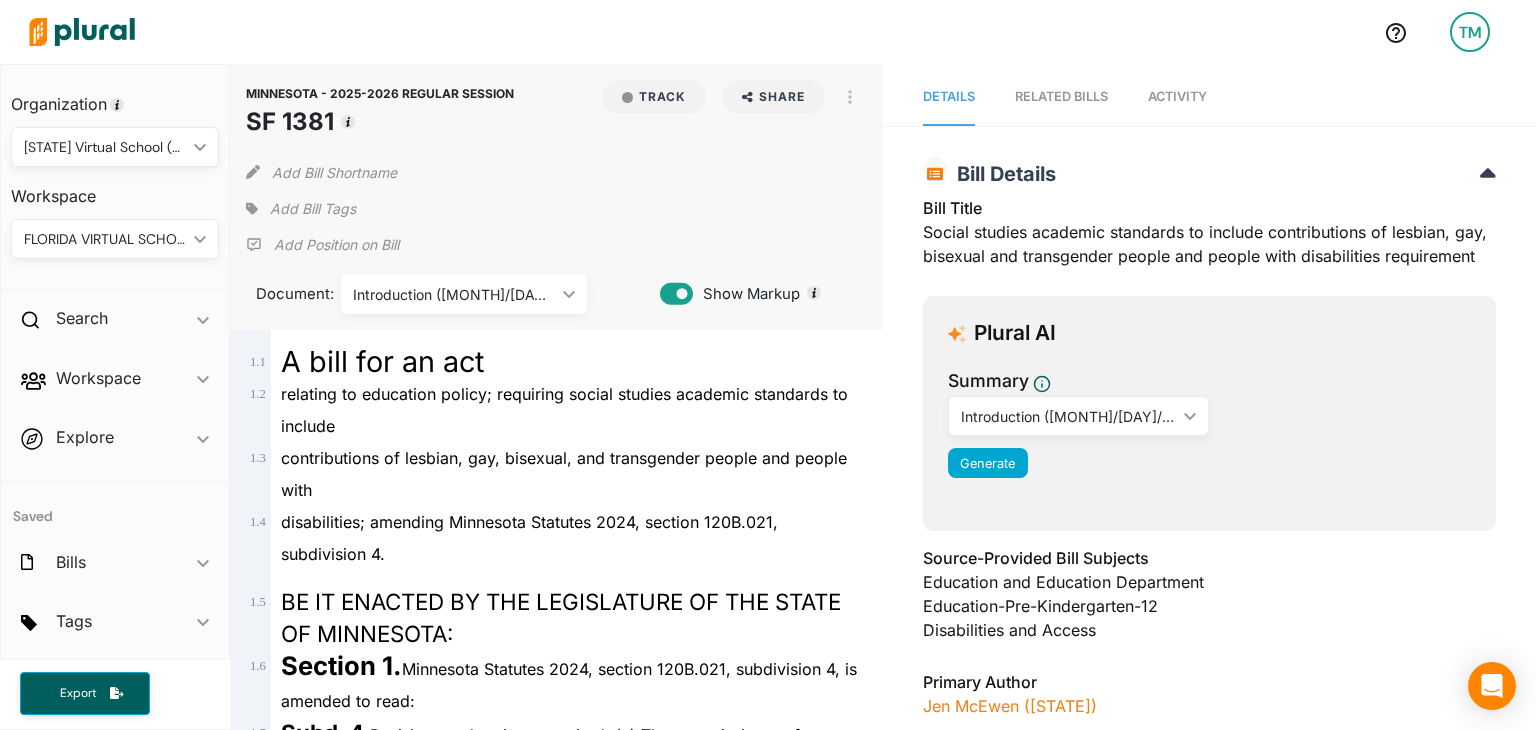 click on "Bill Title Social studies academic standards to include contributions of lesbian, gay, bisexual and transgender people and people with disabilities requirement" at bounding box center (1209, 238) 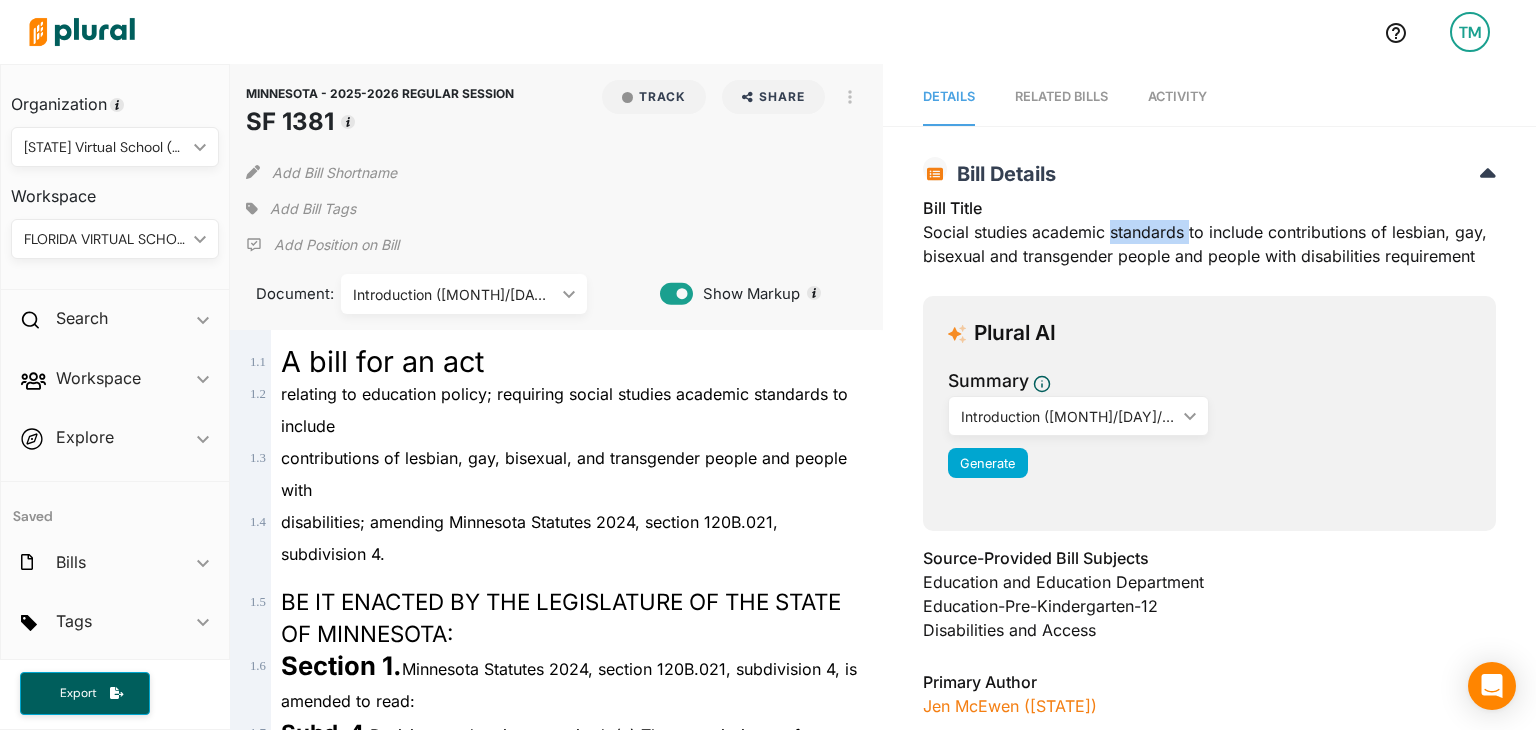 click on "Bill Title Social studies academic standards to include contributions of lesbian, gay, bisexual and transgender people and people with disabilities requirement" at bounding box center (1209, 238) 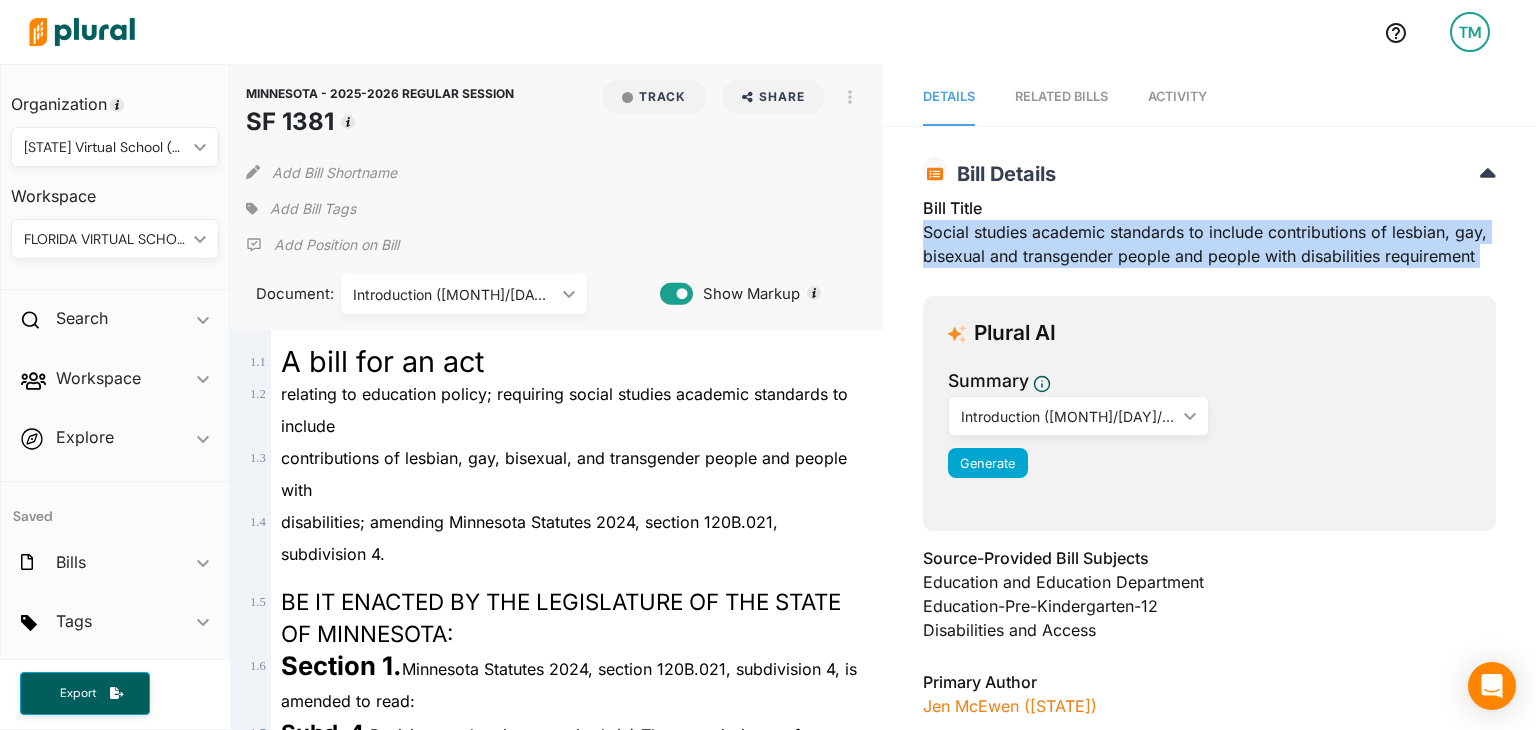 click on "Bill Title Social studies academic standards to include contributions of lesbian, gay, bisexual and transgender people and people with disabilities requirement" at bounding box center [1209, 238] 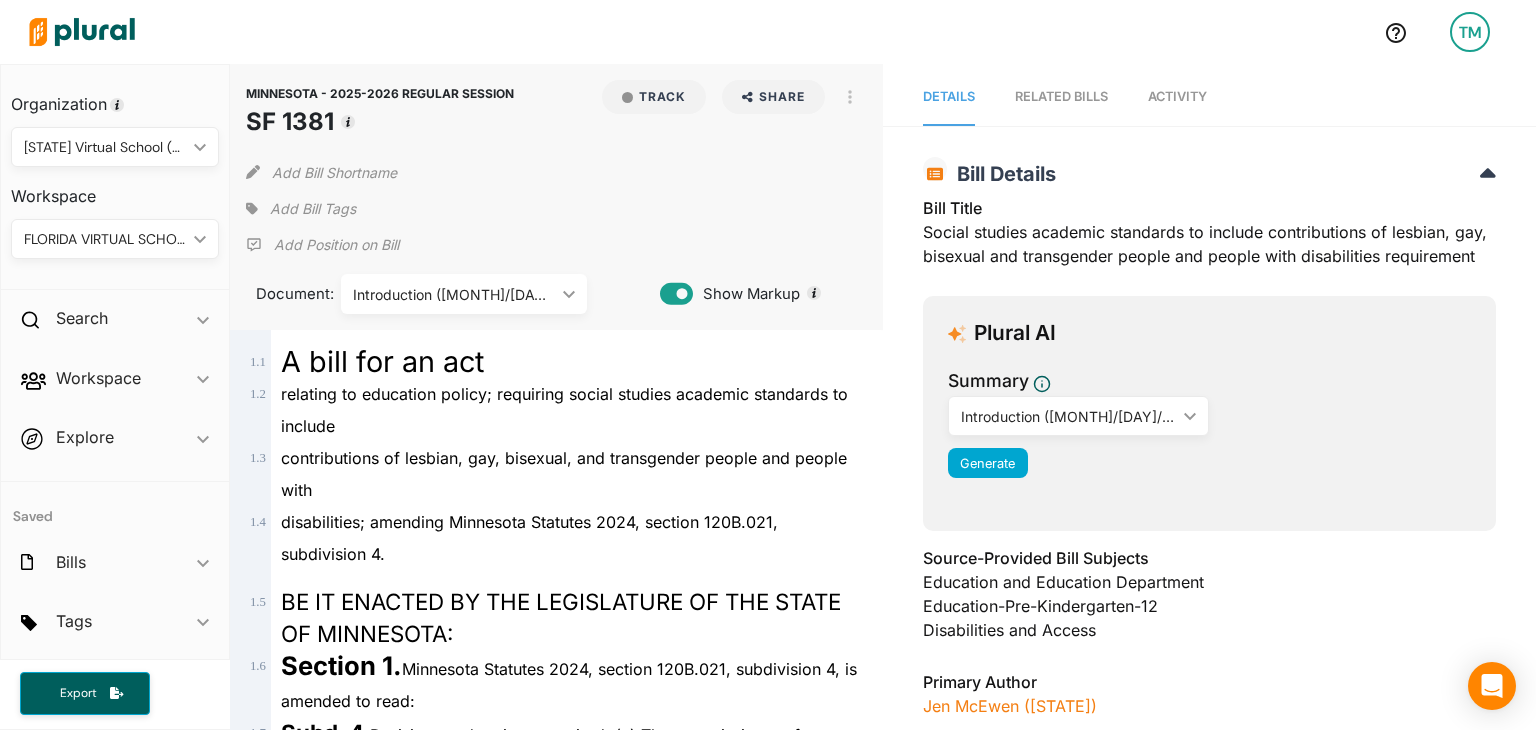 click on "Introduction ([MONTH]/[DAY]/[YEAR])" at bounding box center (454, 294) 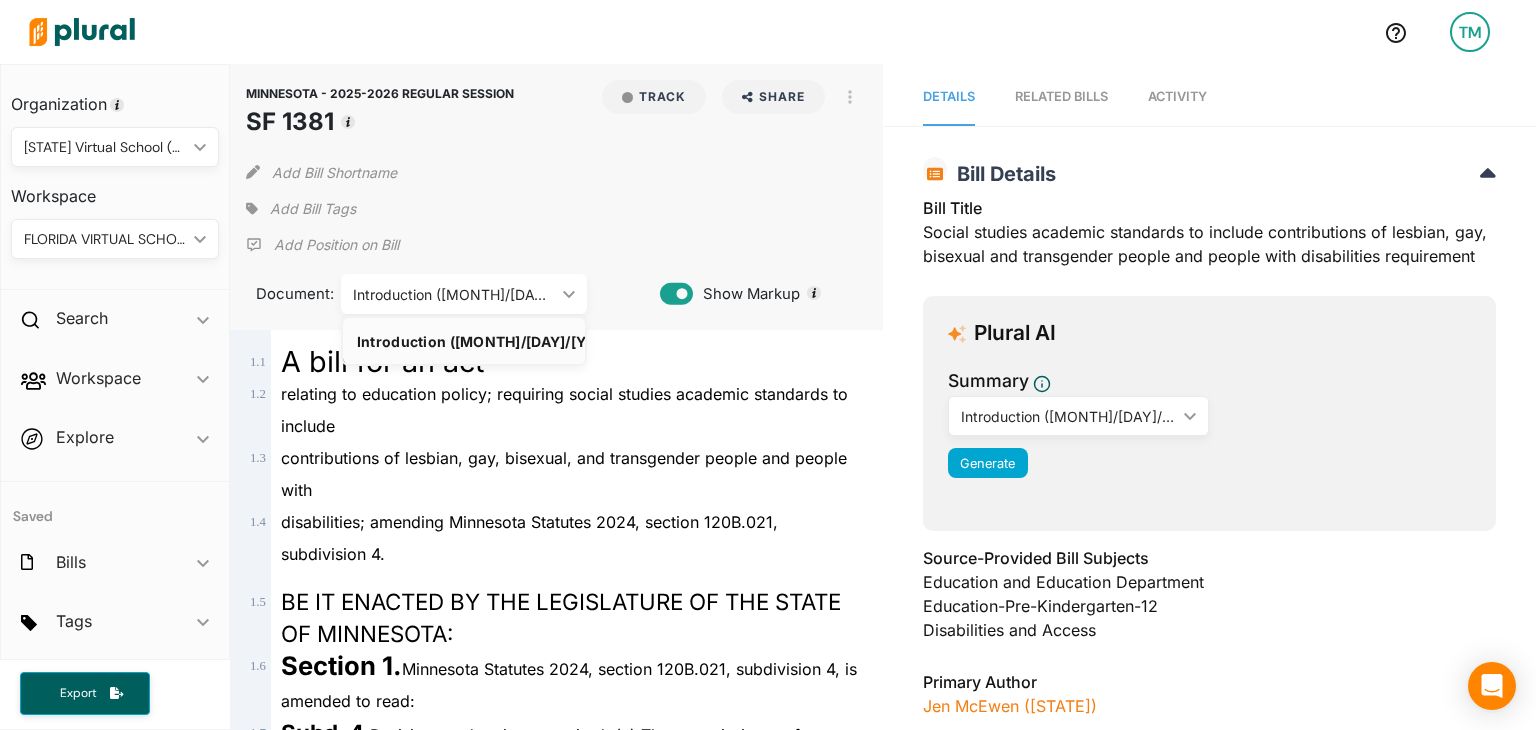 click on "Introduction ([MONTH]/[DAY]/[YEAR])" at bounding box center [454, 294] 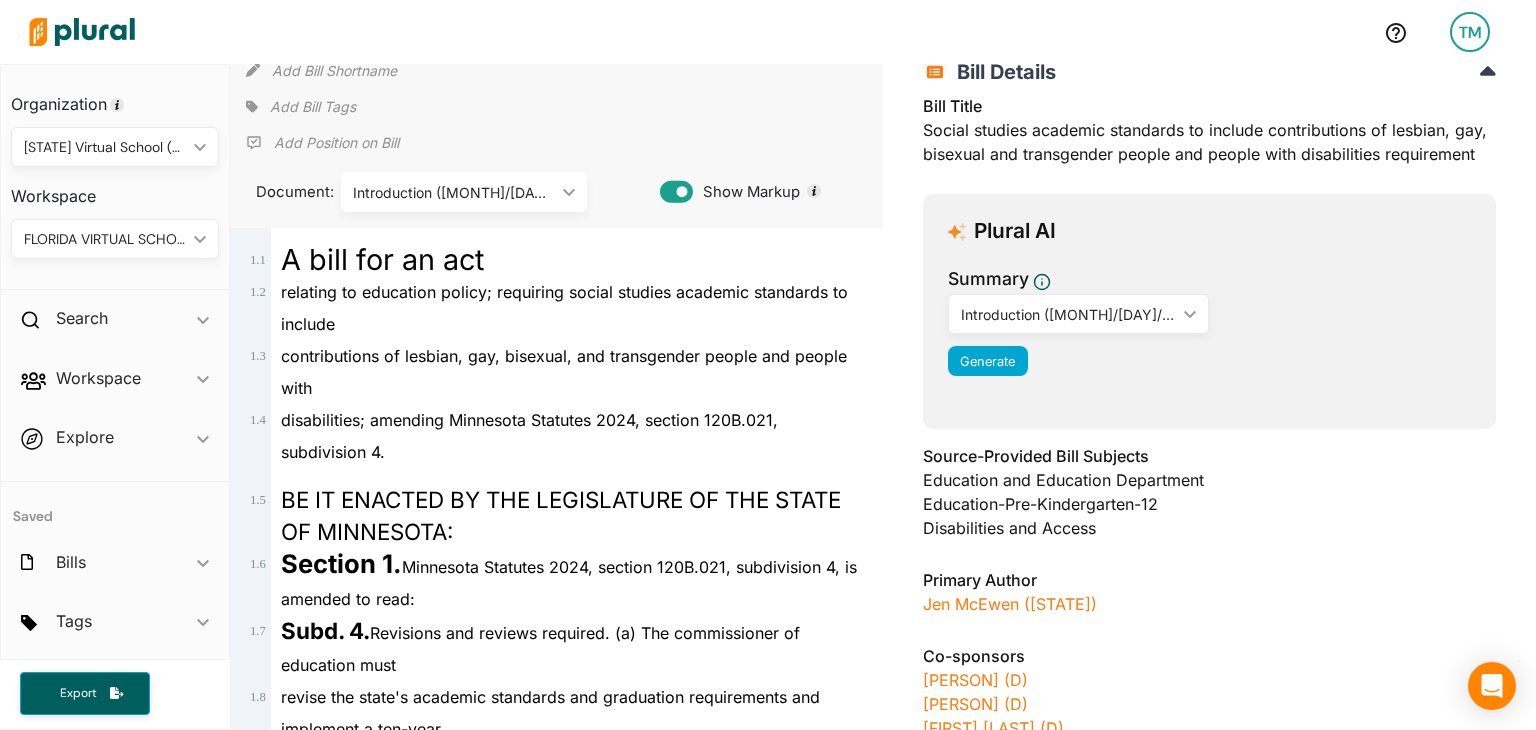 scroll, scrollTop: 0, scrollLeft: 0, axis: both 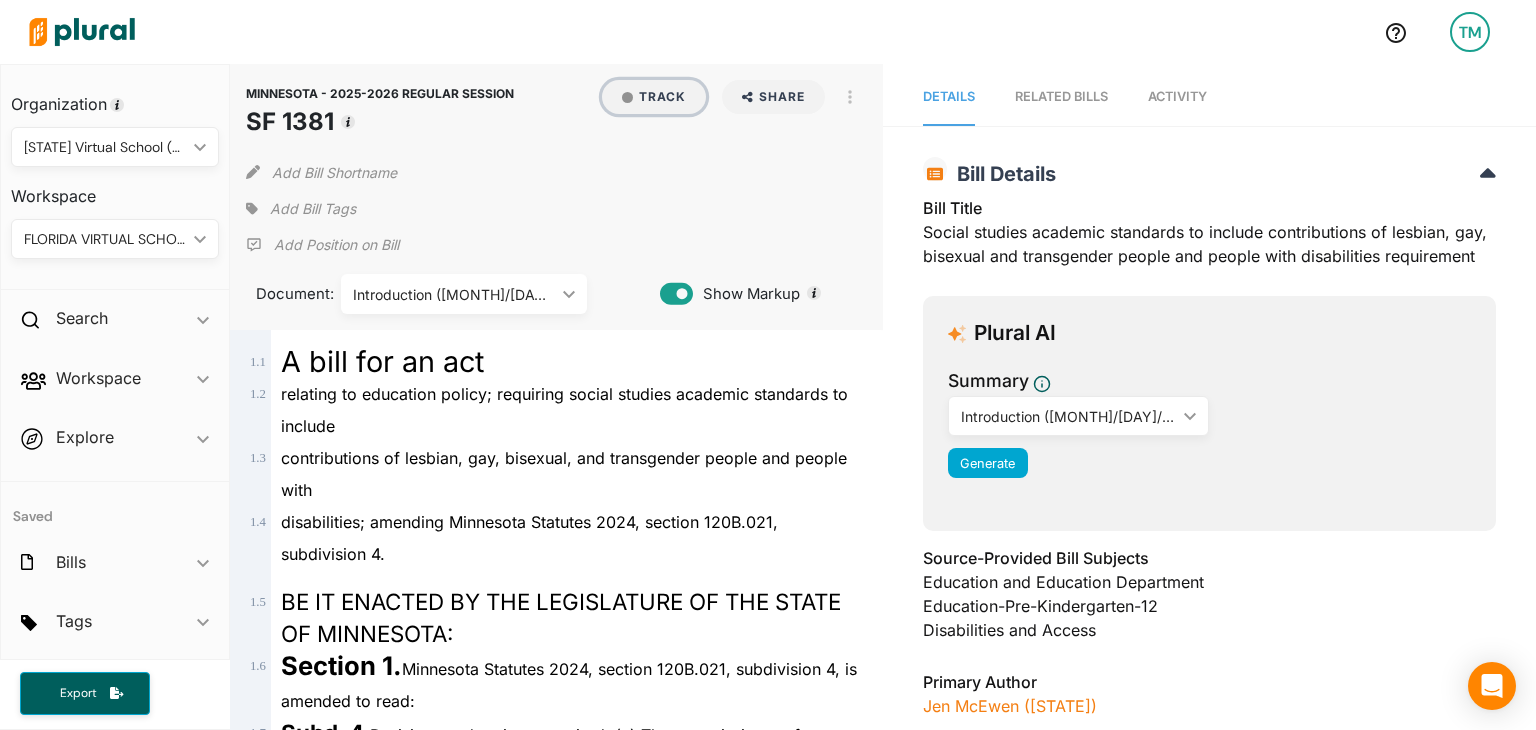 click on "Track" at bounding box center (654, 97) 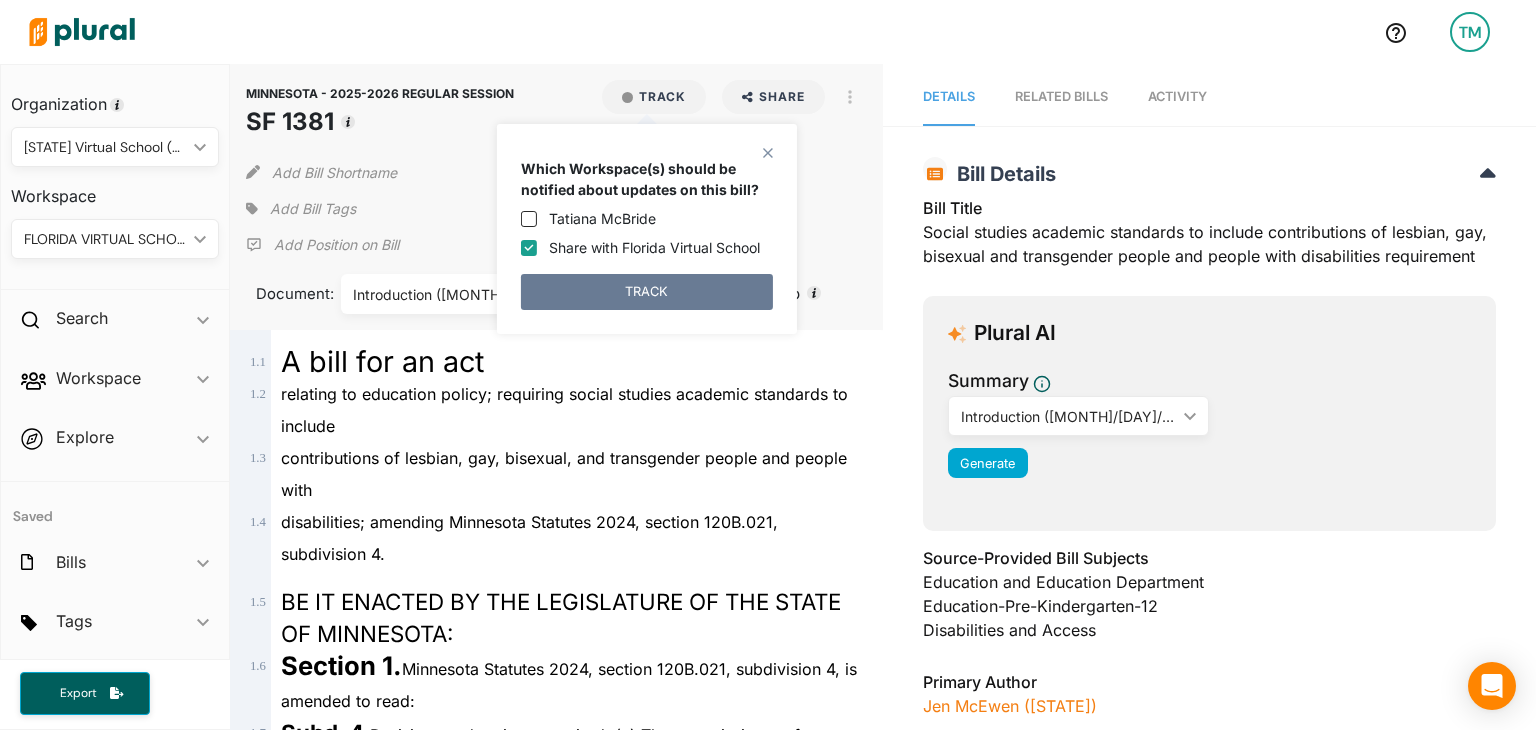 click on "TRACK" at bounding box center (647, 292) 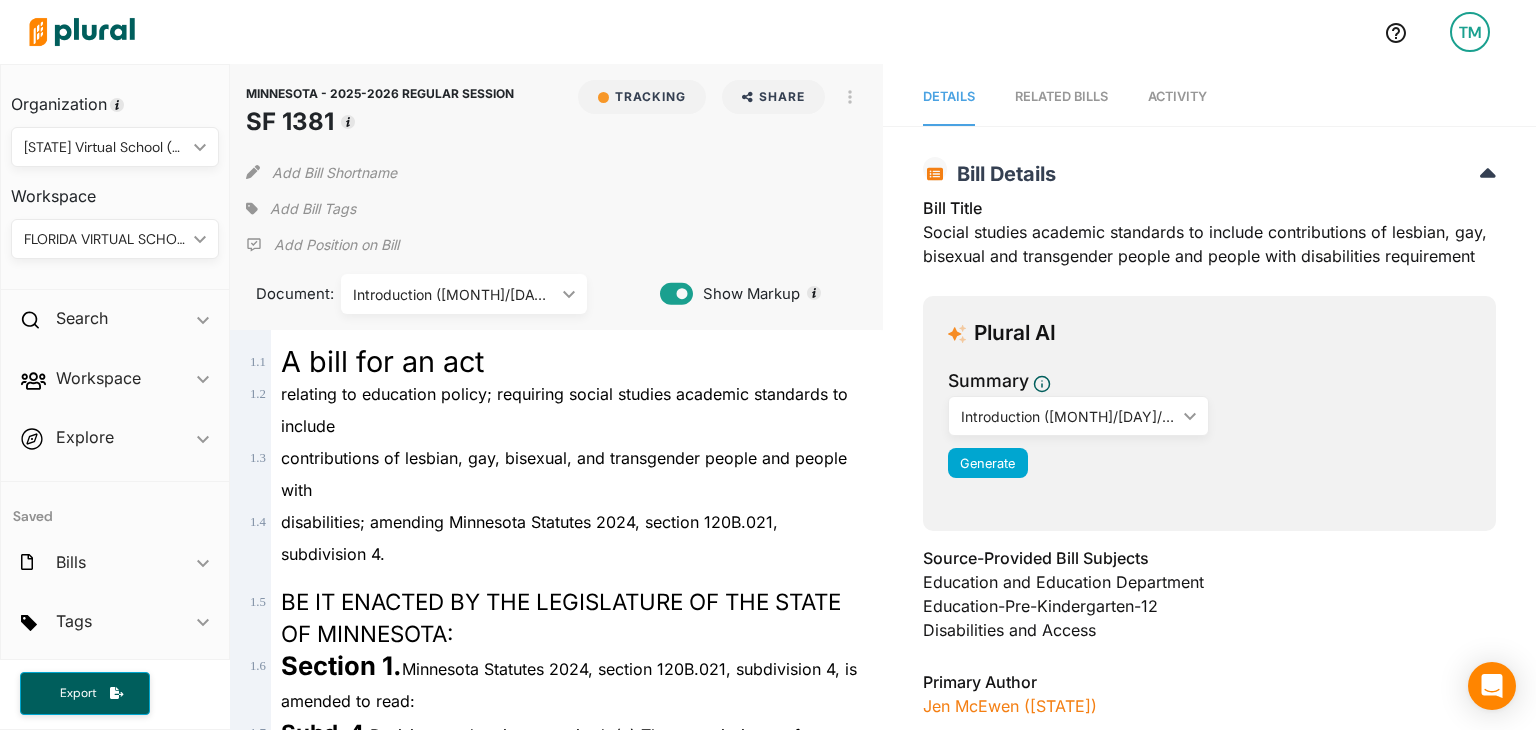 click on "Add Bill Tags" at bounding box center (313, 209) 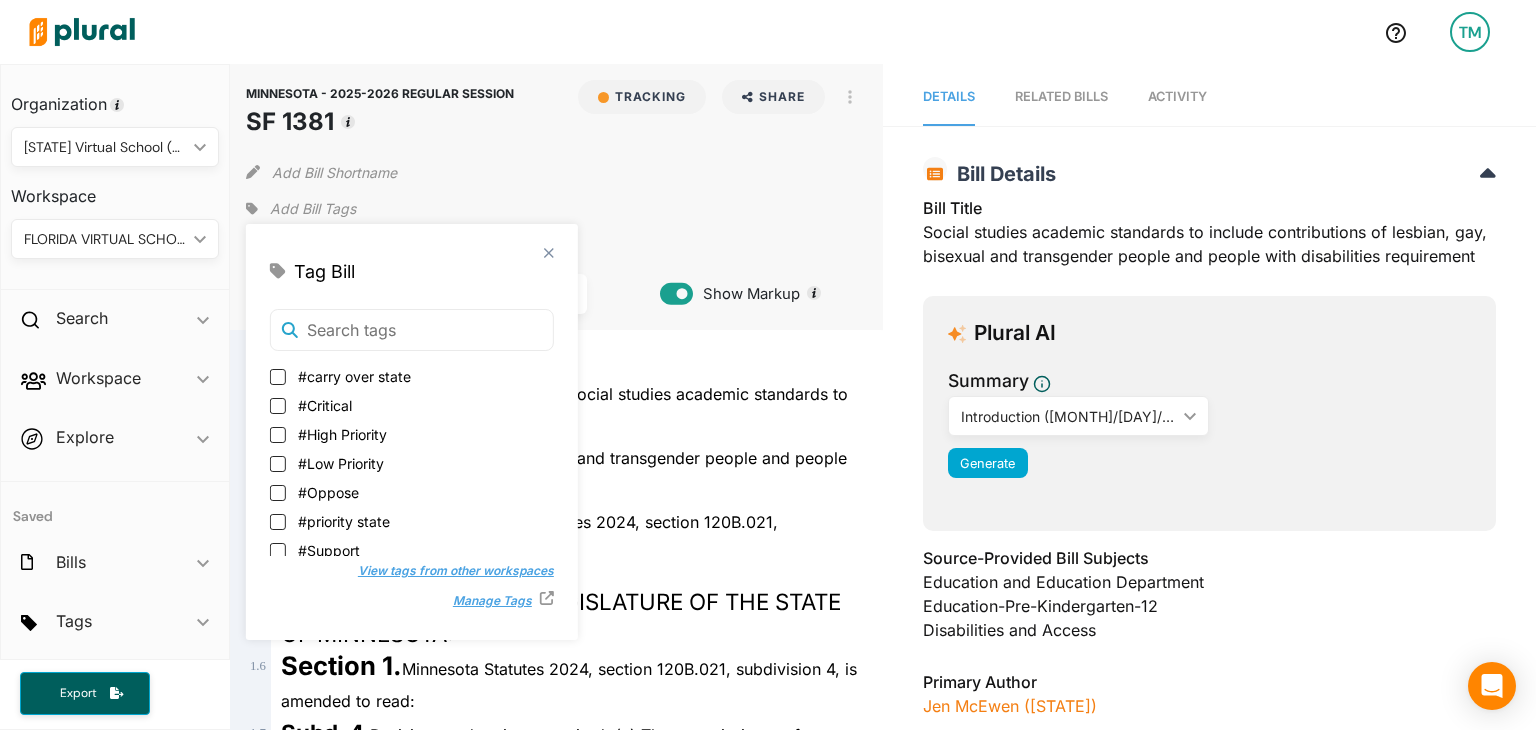 click on "#carry over state" at bounding box center (354, 376) 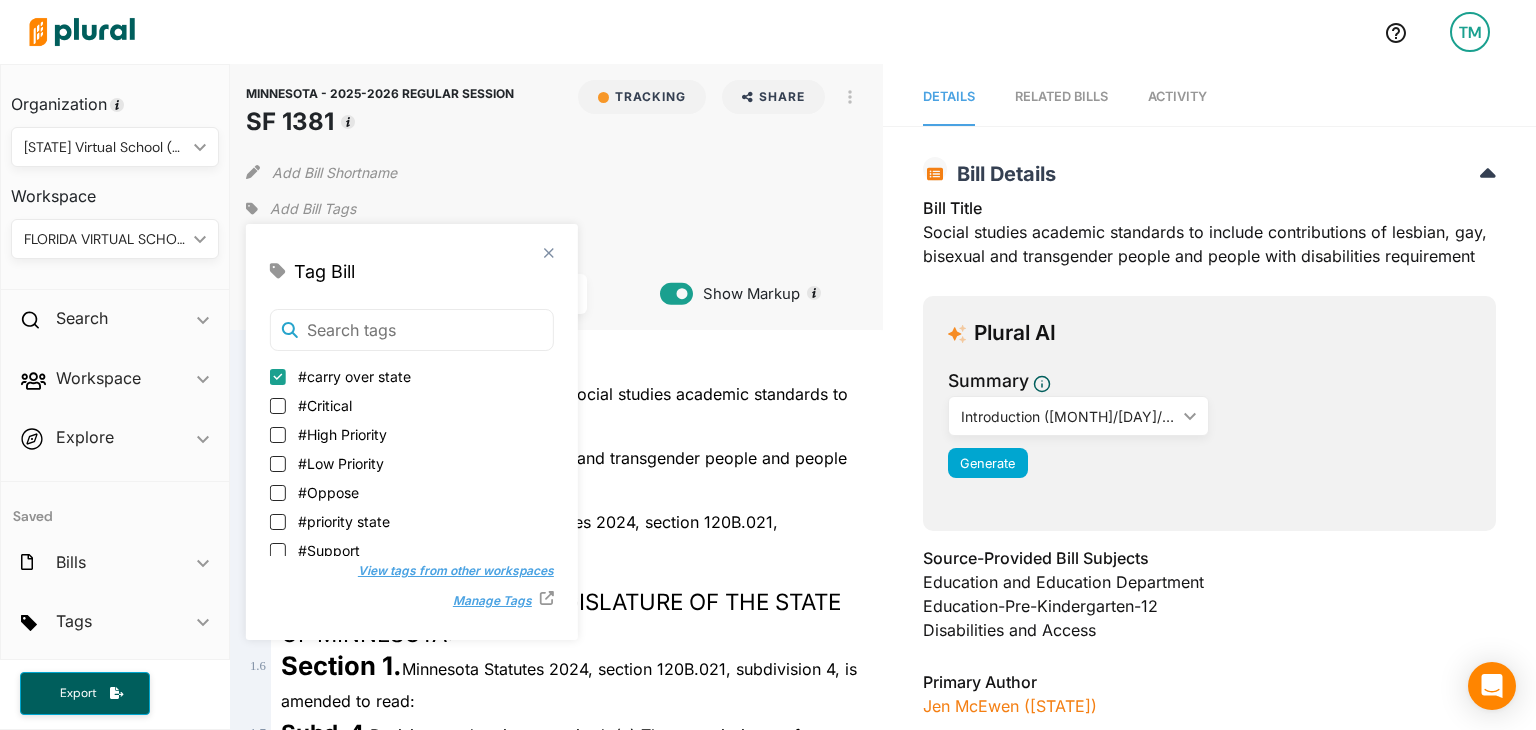 checkbox on "true" 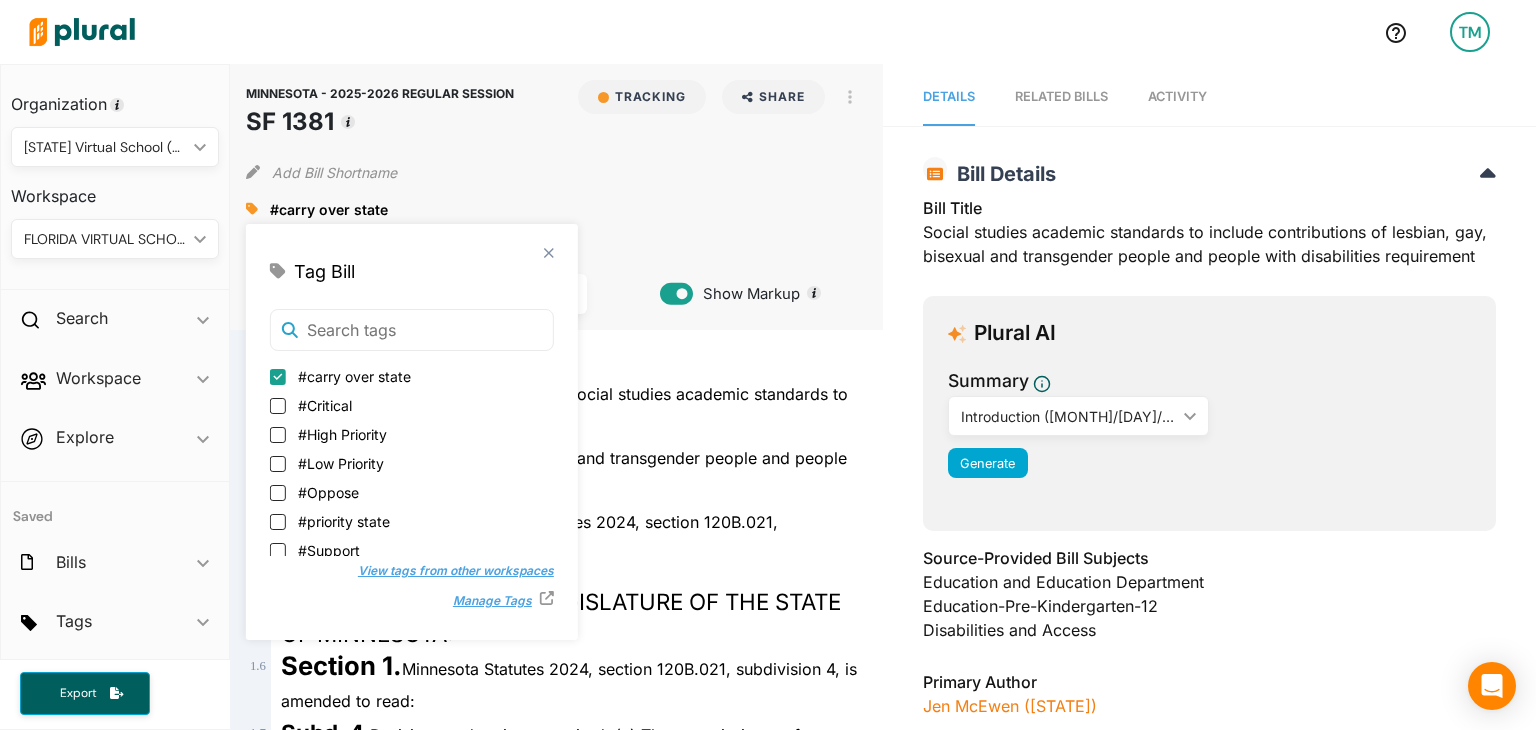 click on "Add Bill Shortname" at bounding box center (556, 168) 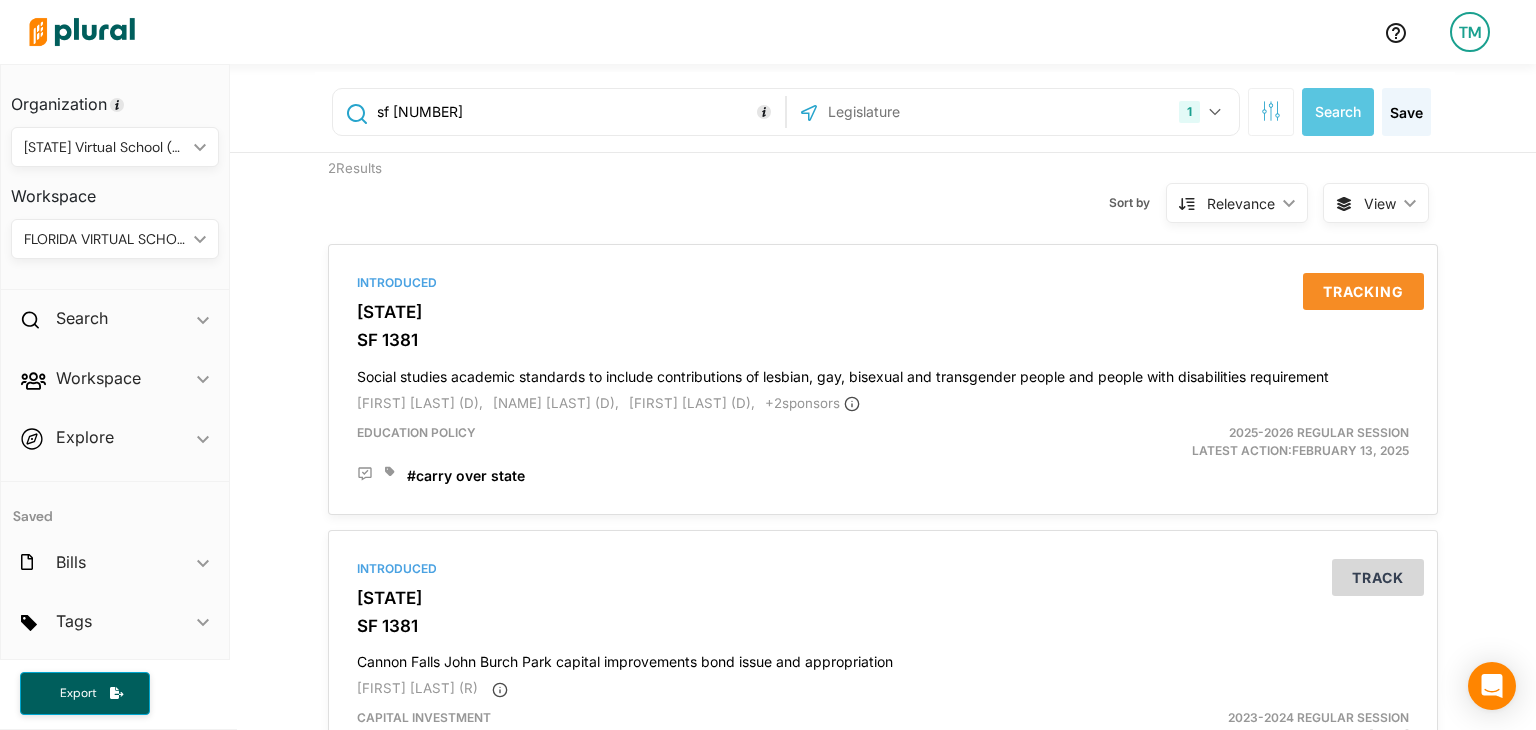 click on "sf [NUMBER]" at bounding box center (577, 112) 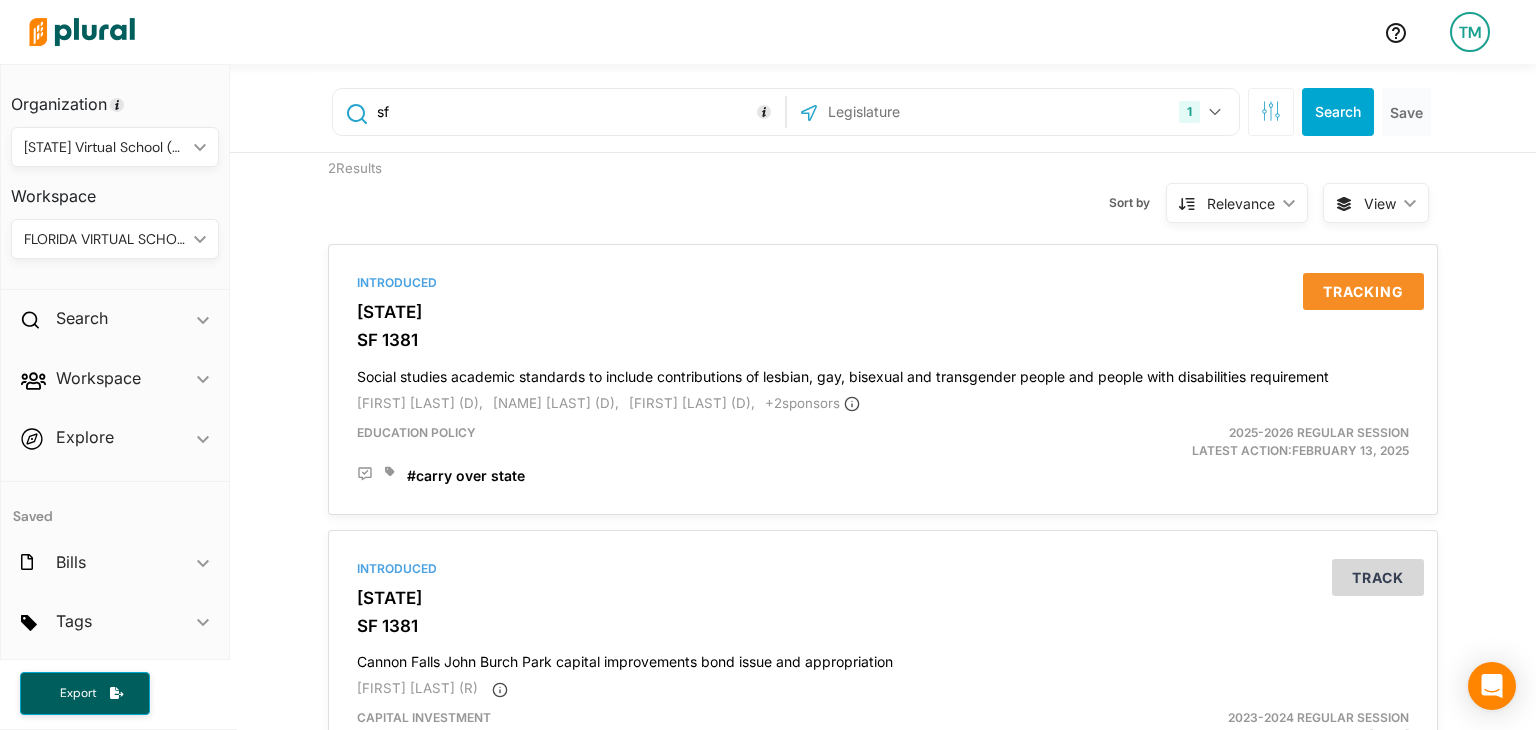 type on "s" 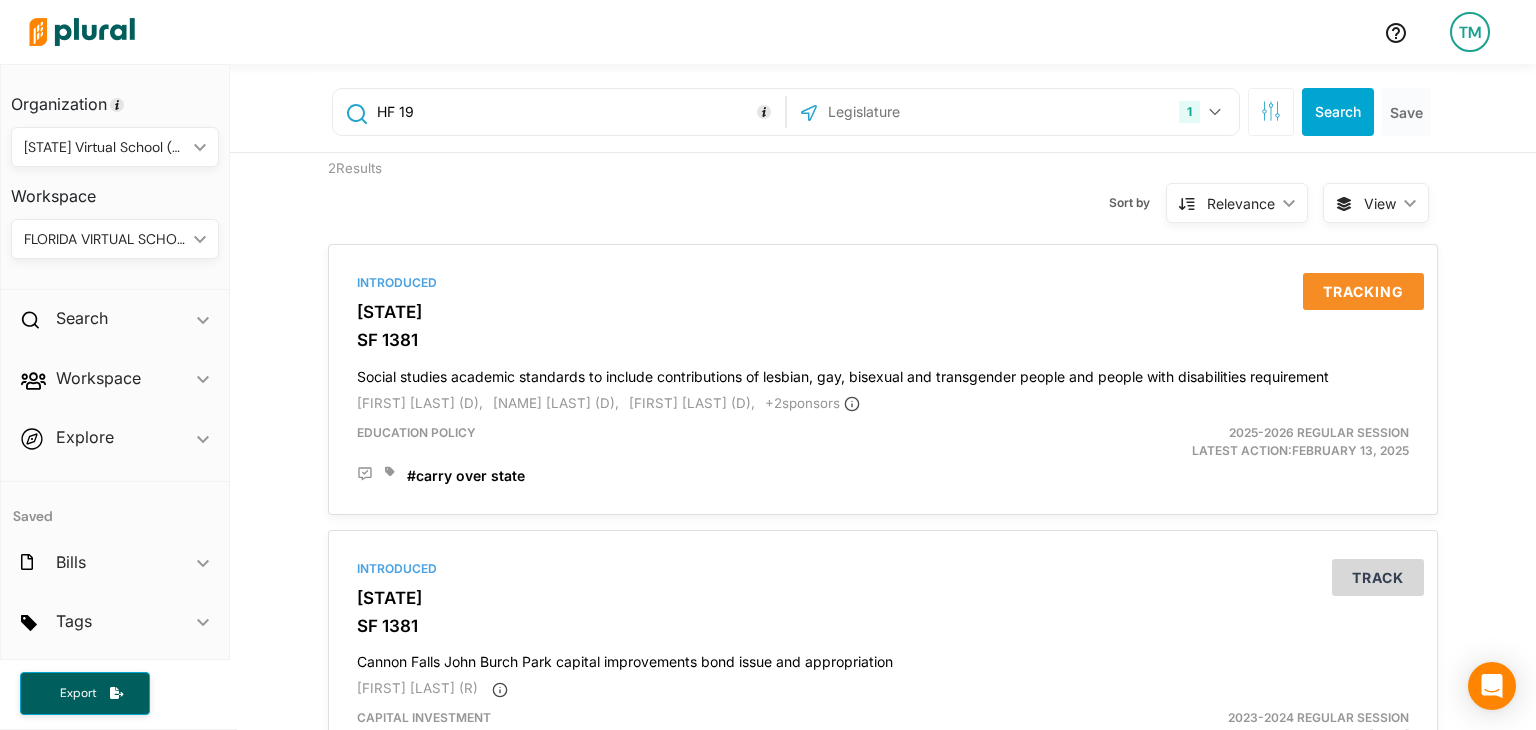 type on "HF 19" 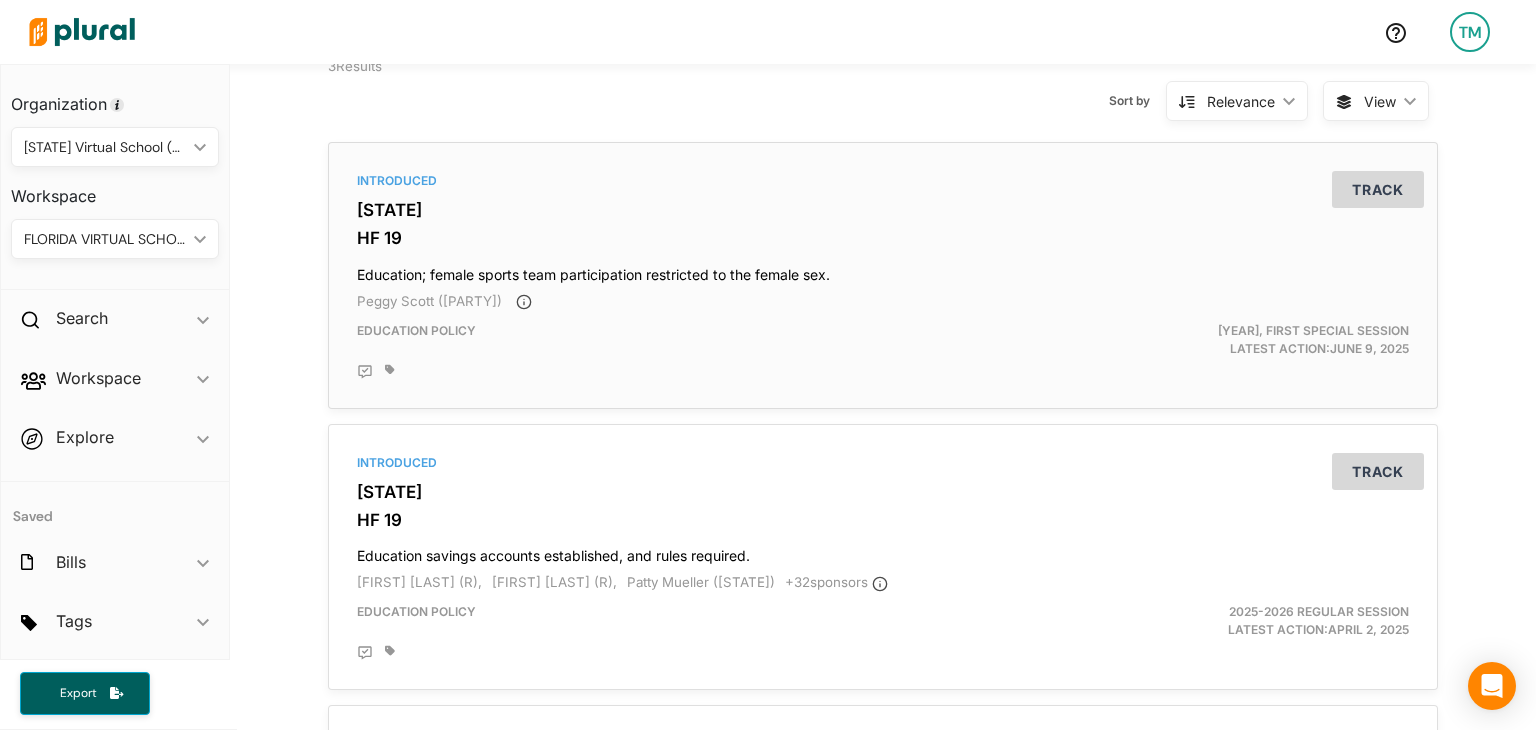 scroll, scrollTop: 103, scrollLeft: 0, axis: vertical 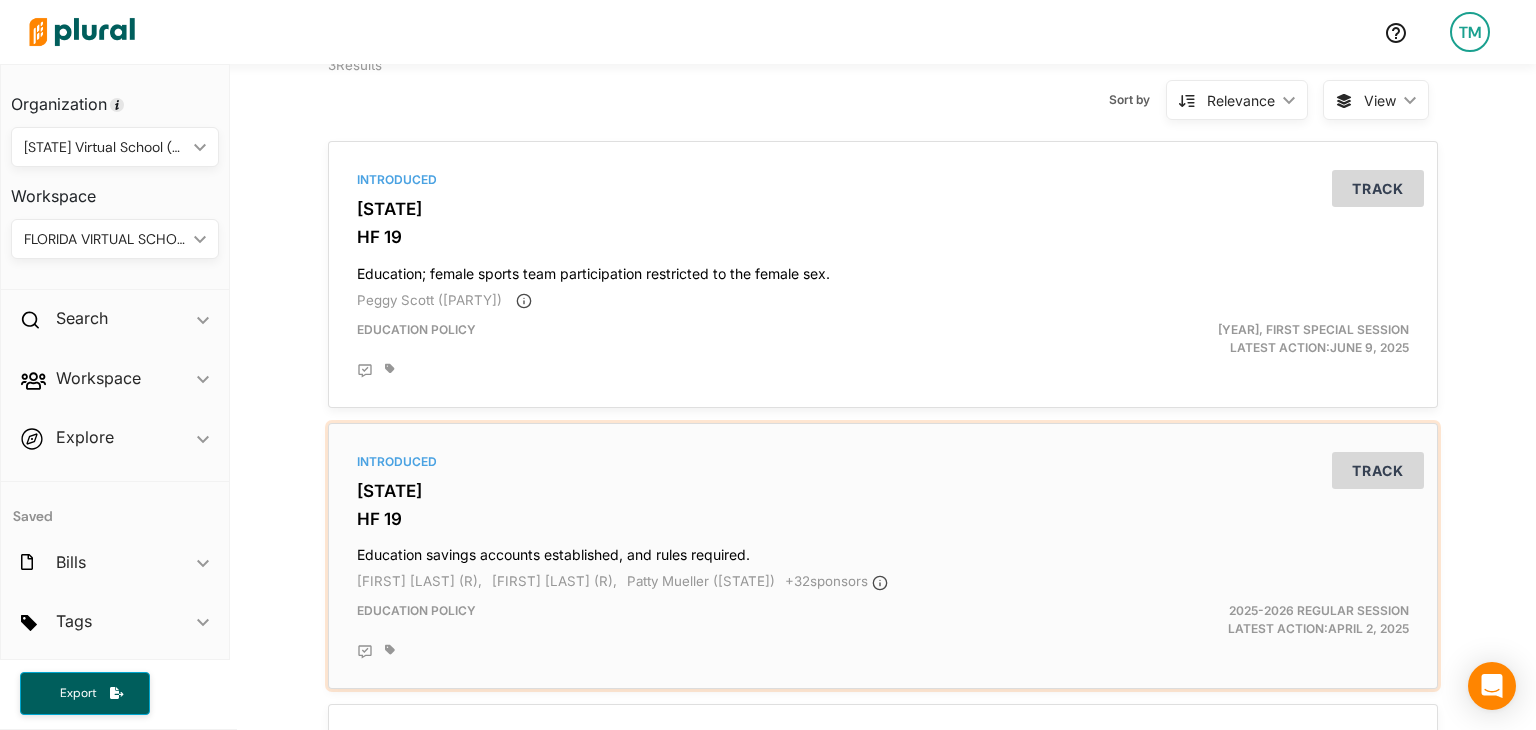 click on "[STATE]" at bounding box center [883, 491] 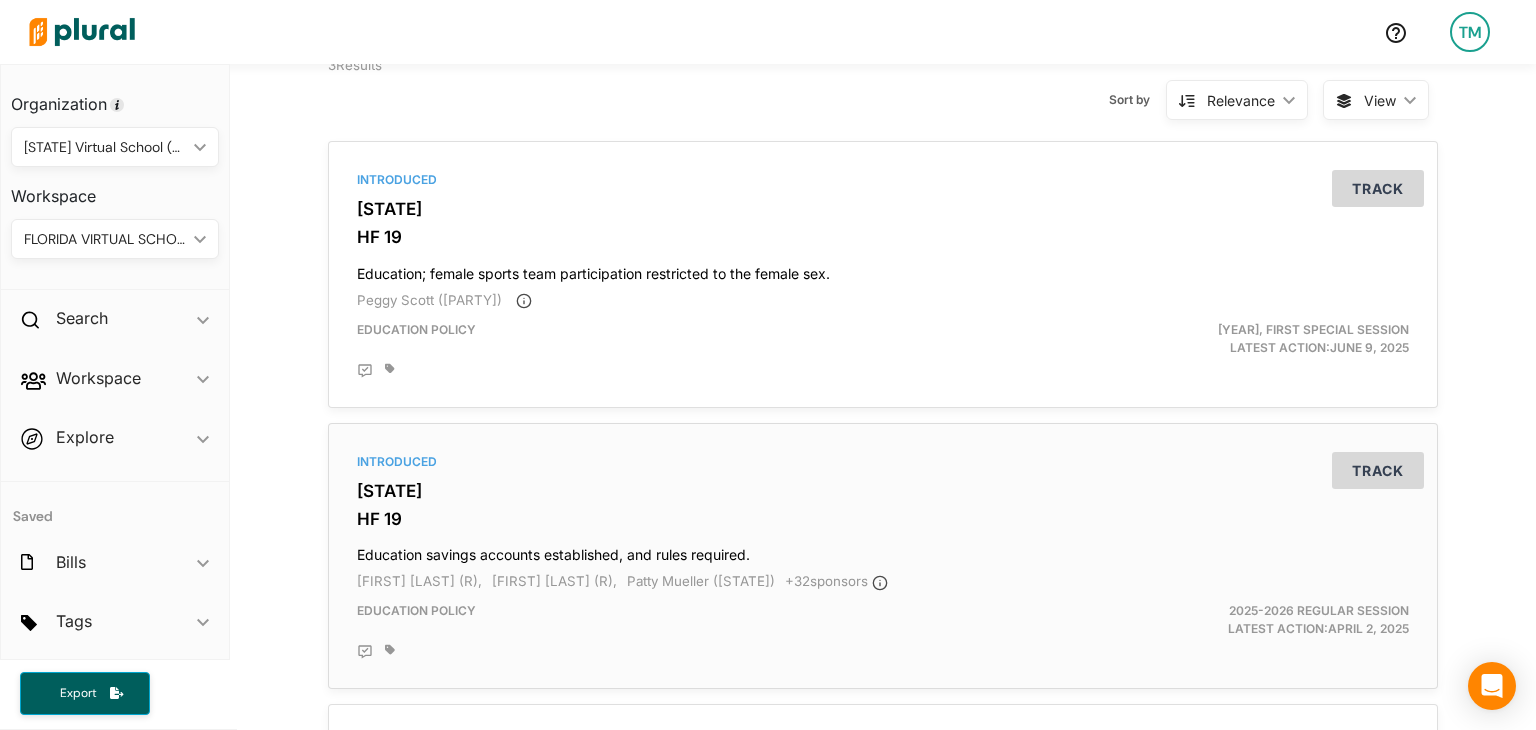 scroll, scrollTop: 0, scrollLeft: 0, axis: both 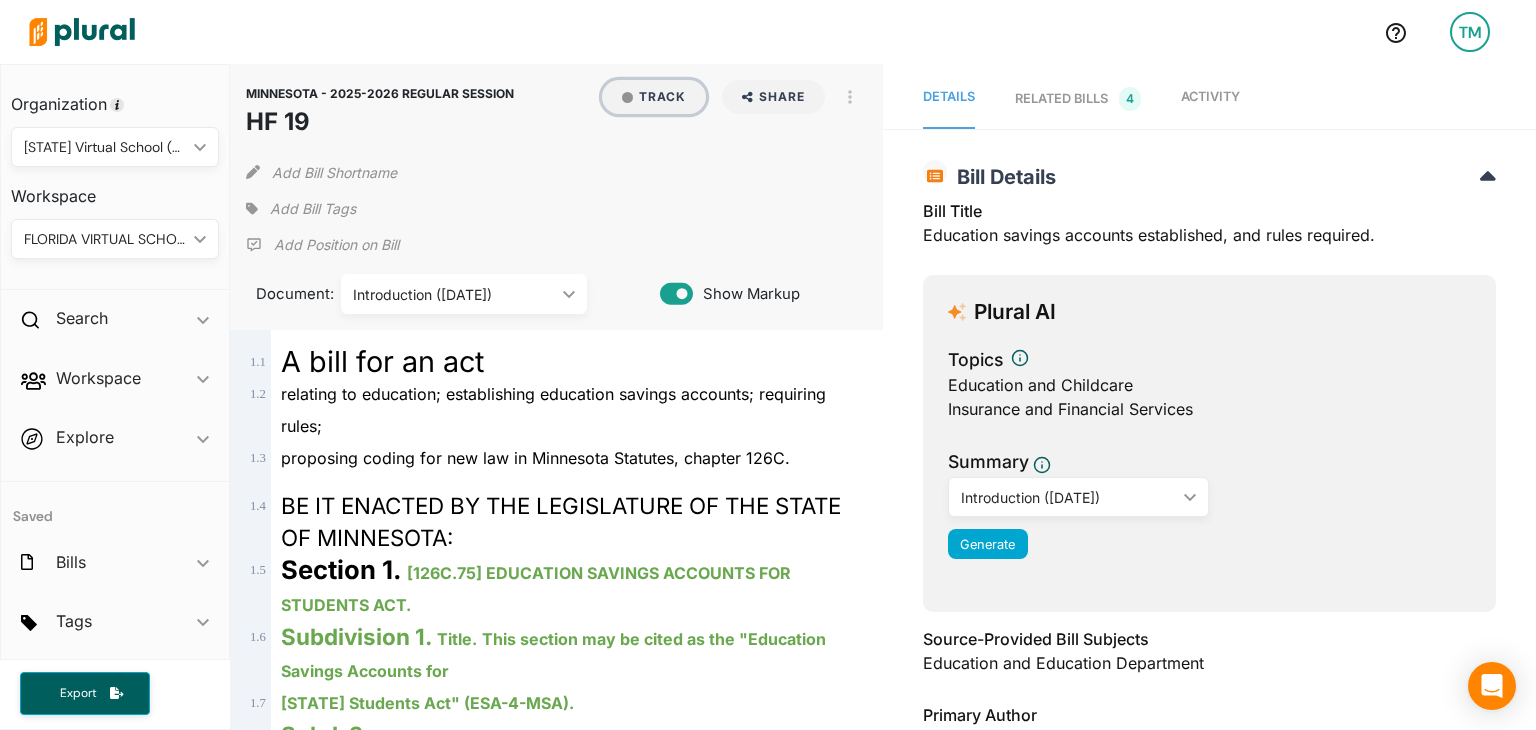 click on "Track" at bounding box center (654, 97) 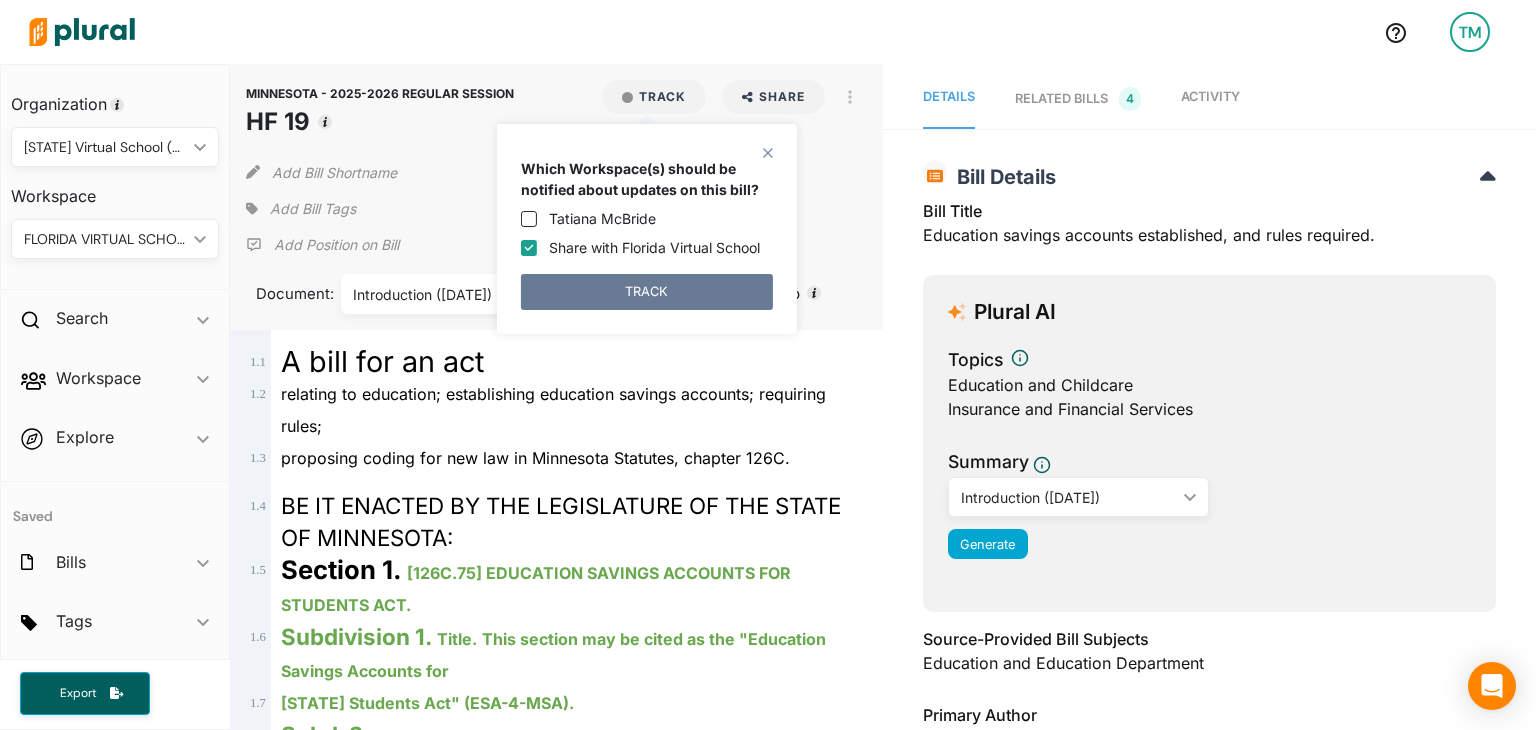 click on "TRACK" at bounding box center (647, 292) 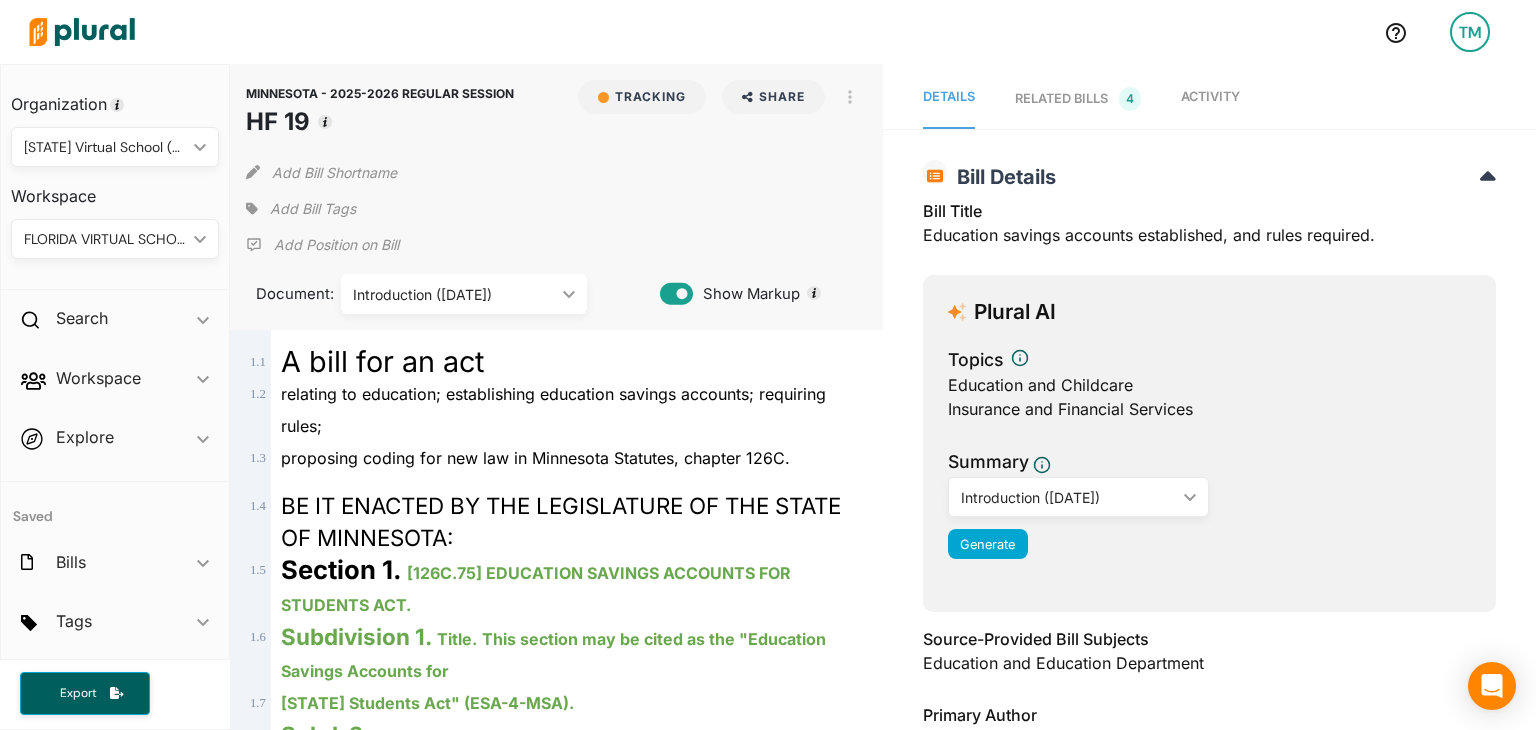 click on "Add Bill Tags" at bounding box center [313, 209] 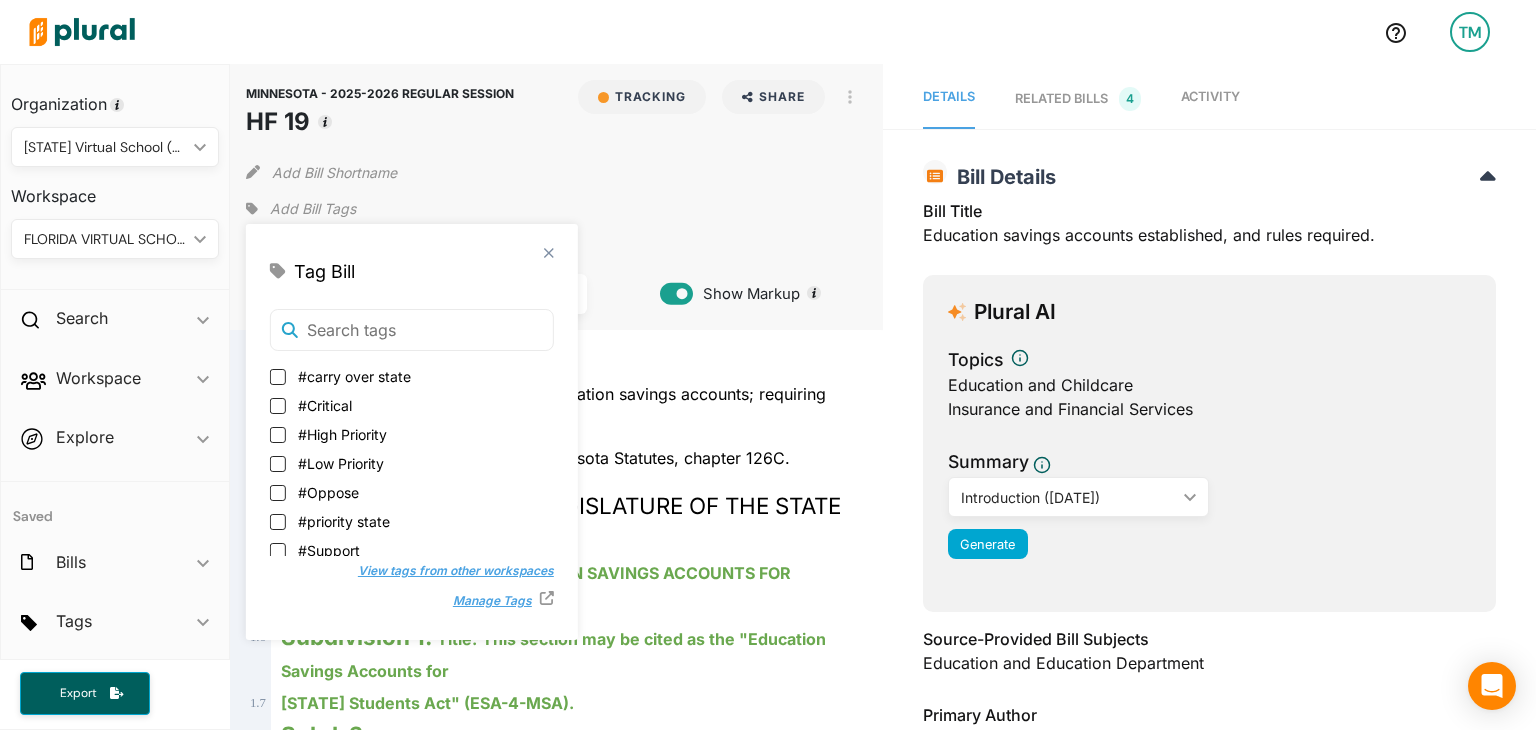 click on "#carry over state" at bounding box center (354, 376) 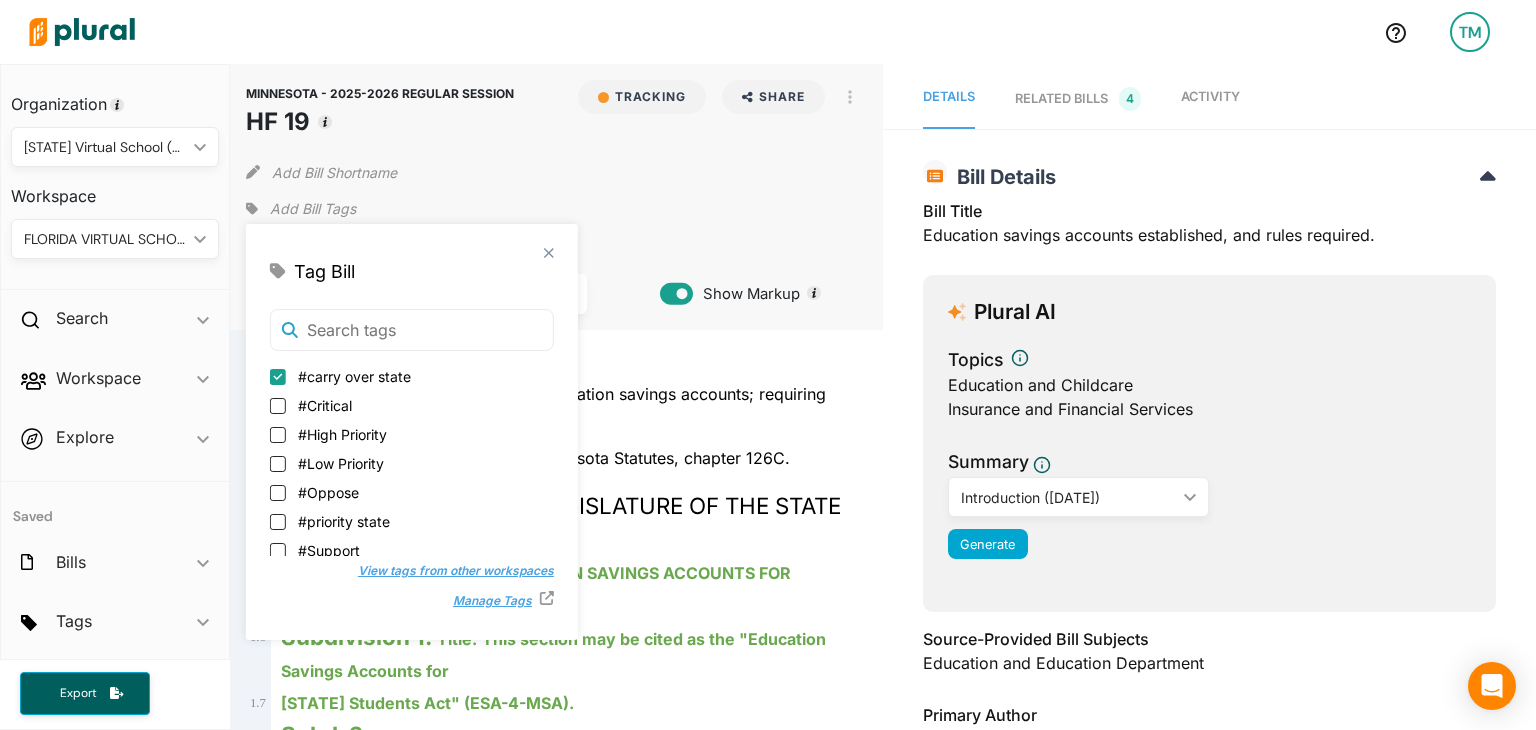 checkbox on "true" 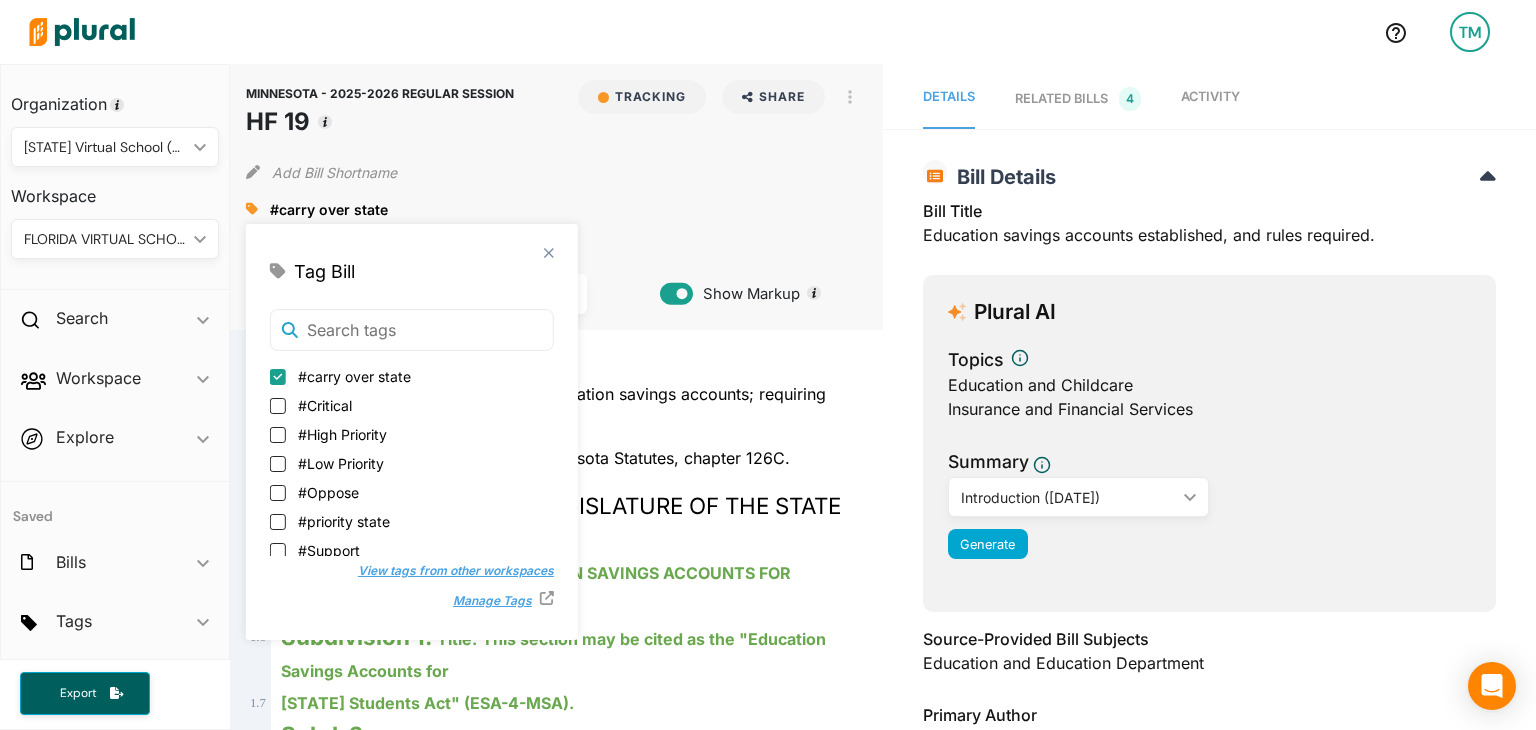 click at bounding box center (694, 32) 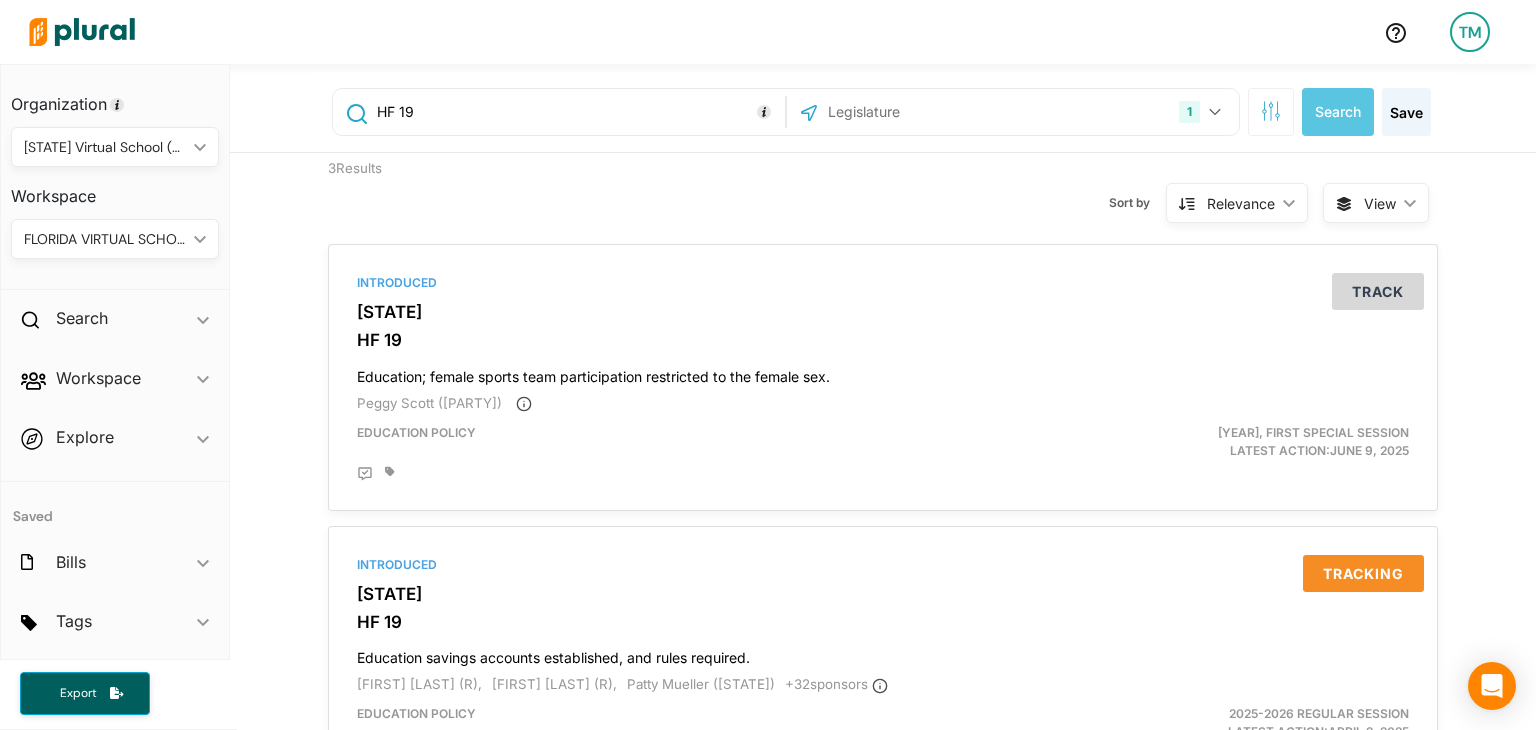 click on "HF 19" at bounding box center [577, 112] 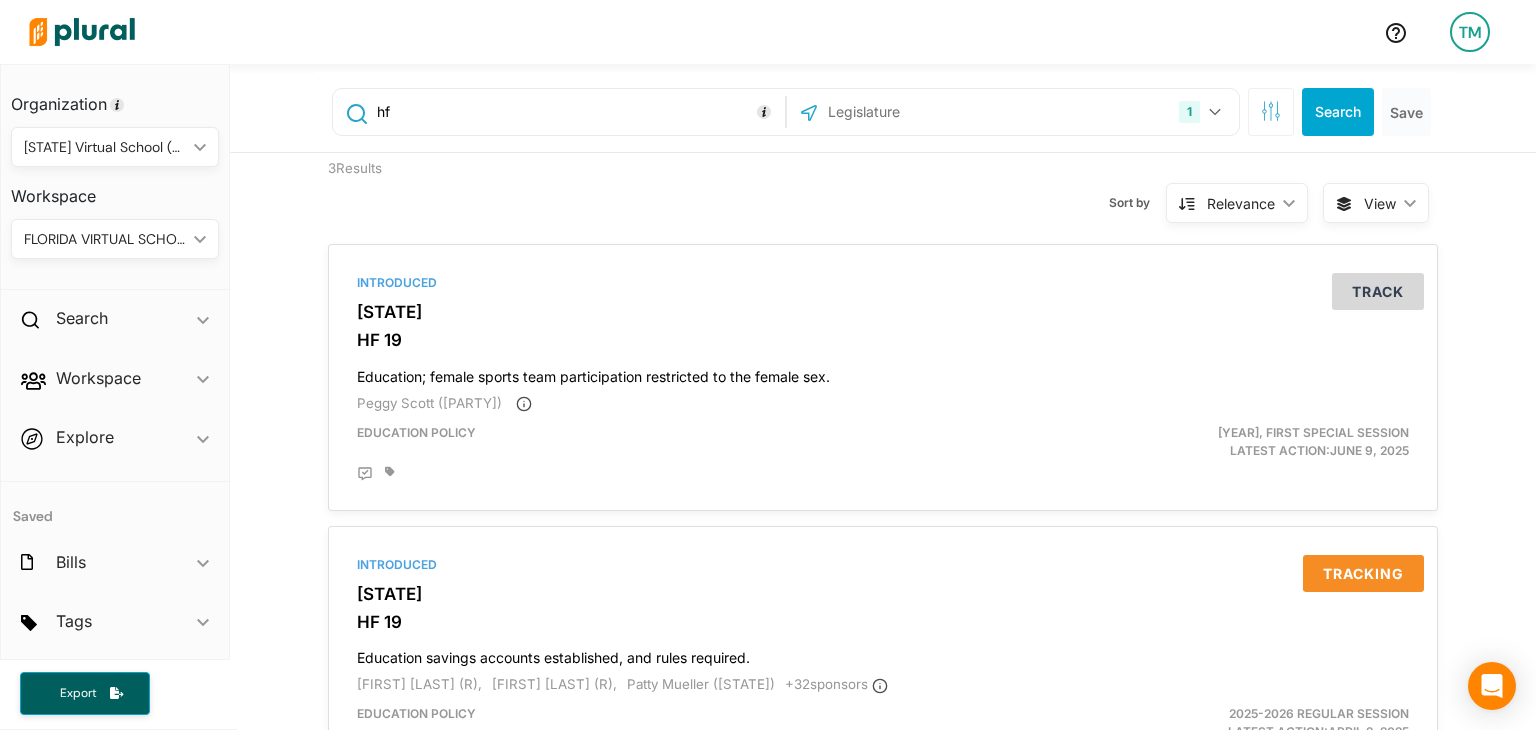 type on "h" 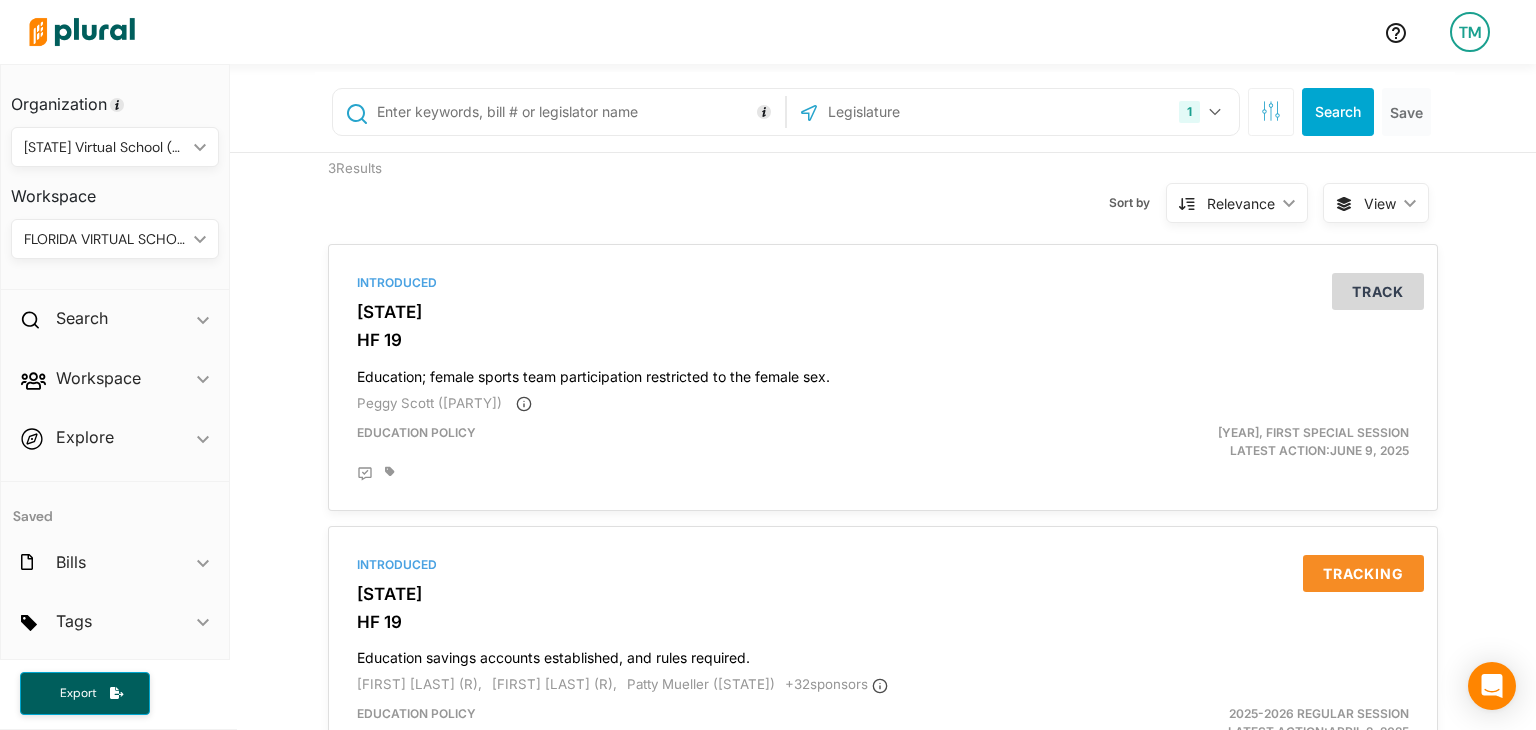 click on "1 Minnesota US Congress Alabama Alaska Arizona Arkansas California Colorado Connecticut Delaware District of Columbia Florida Georgia Hawaii Idaho Illinois Indiana Iowa Kansas Kentucky Louisiana Maine Maryland Massachusetts Michigan Mississippi Missouri Montana Nebraska Nevada New Hampshire New Jersey New Mexico New York North Carolina North Dakota Ohio Oklahoma Oregon Pennsylvania Puerto Rico Rhode Island South Carolina South Dakota Tennessee Texas Utah Vermont Virginia Washington West Virginia Wisconsin Wyoming Select All Clear All" at bounding box center [1013, 112] 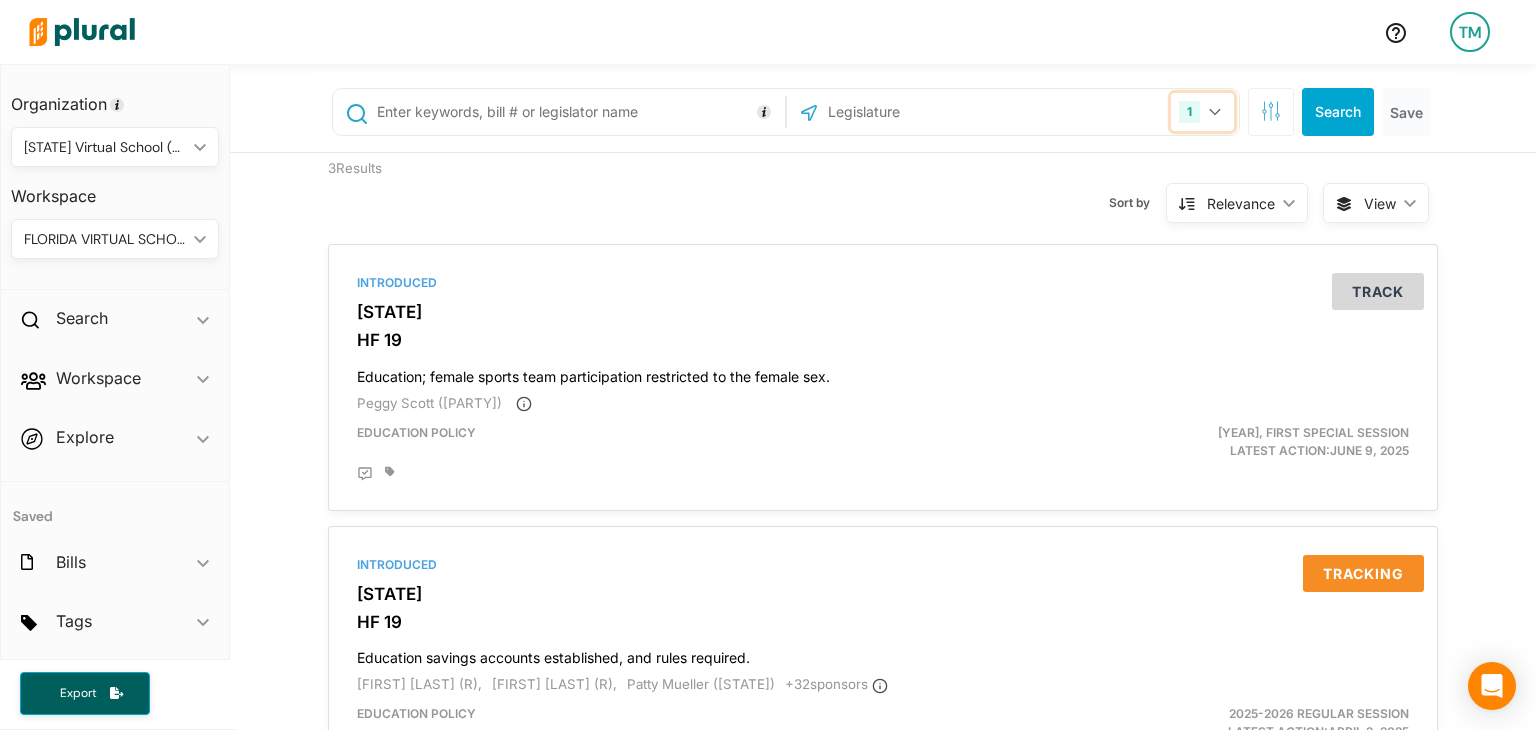 click 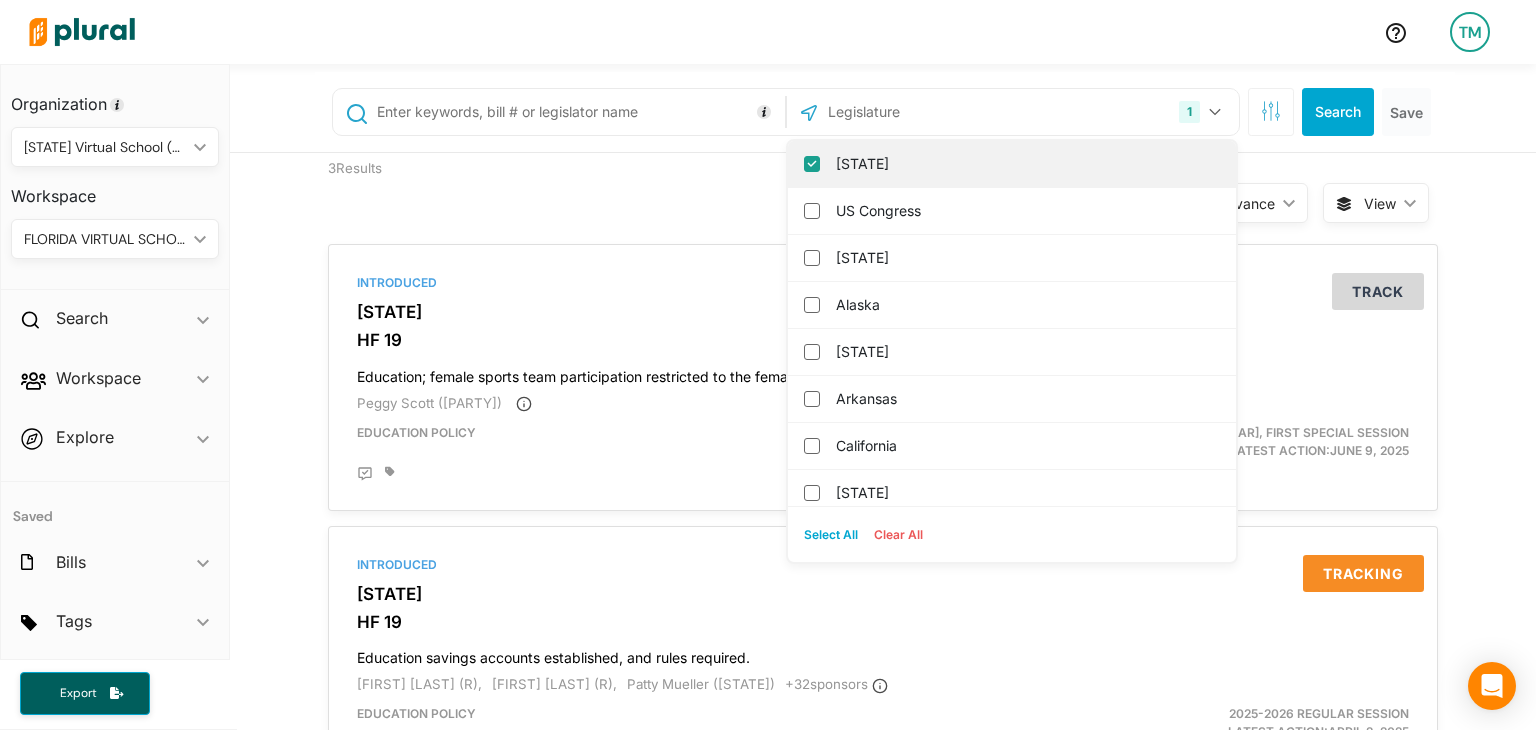 click on "[STATE]" at bounding box center [1026, 164] 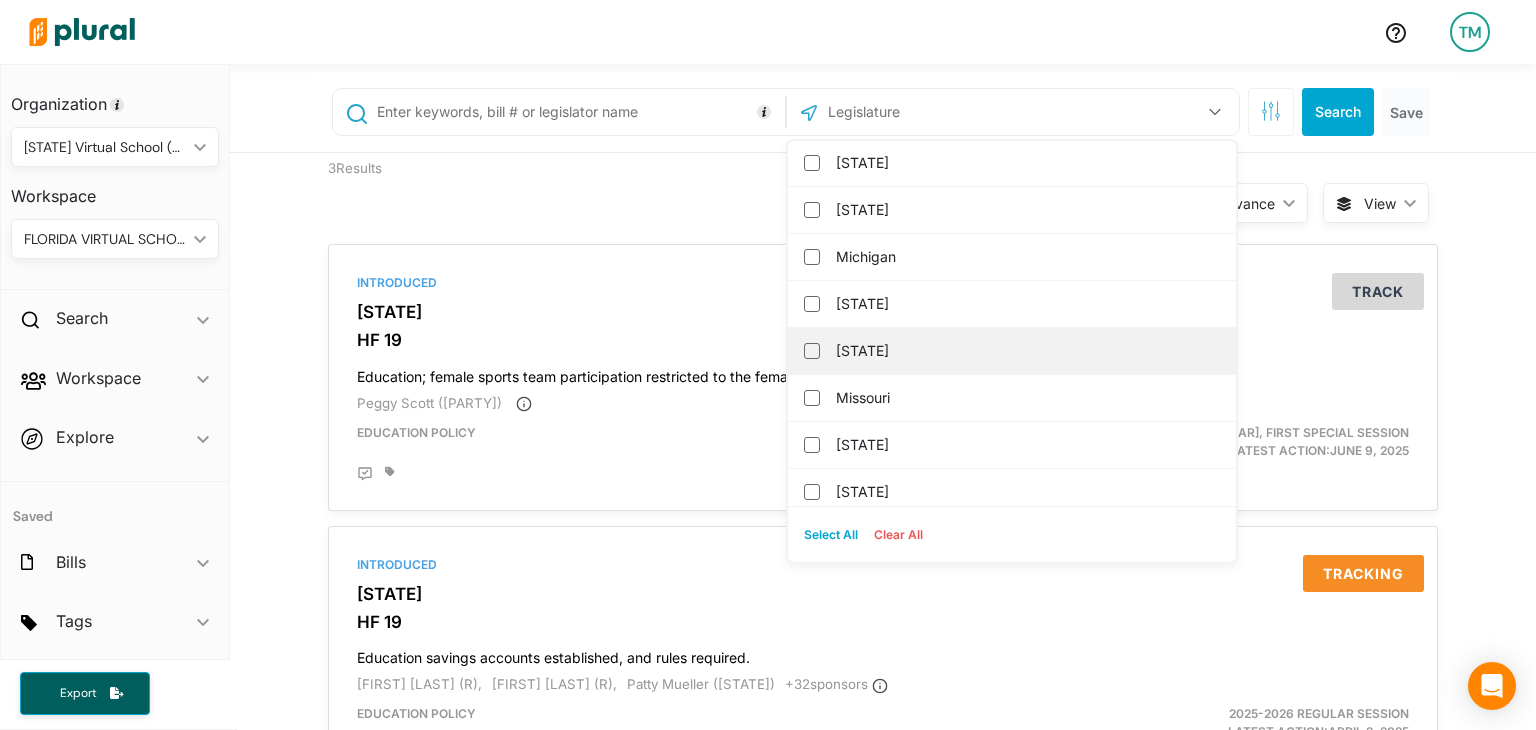 scroll, scrollTop: 1048, scrollLeft: 0, axis: vertical 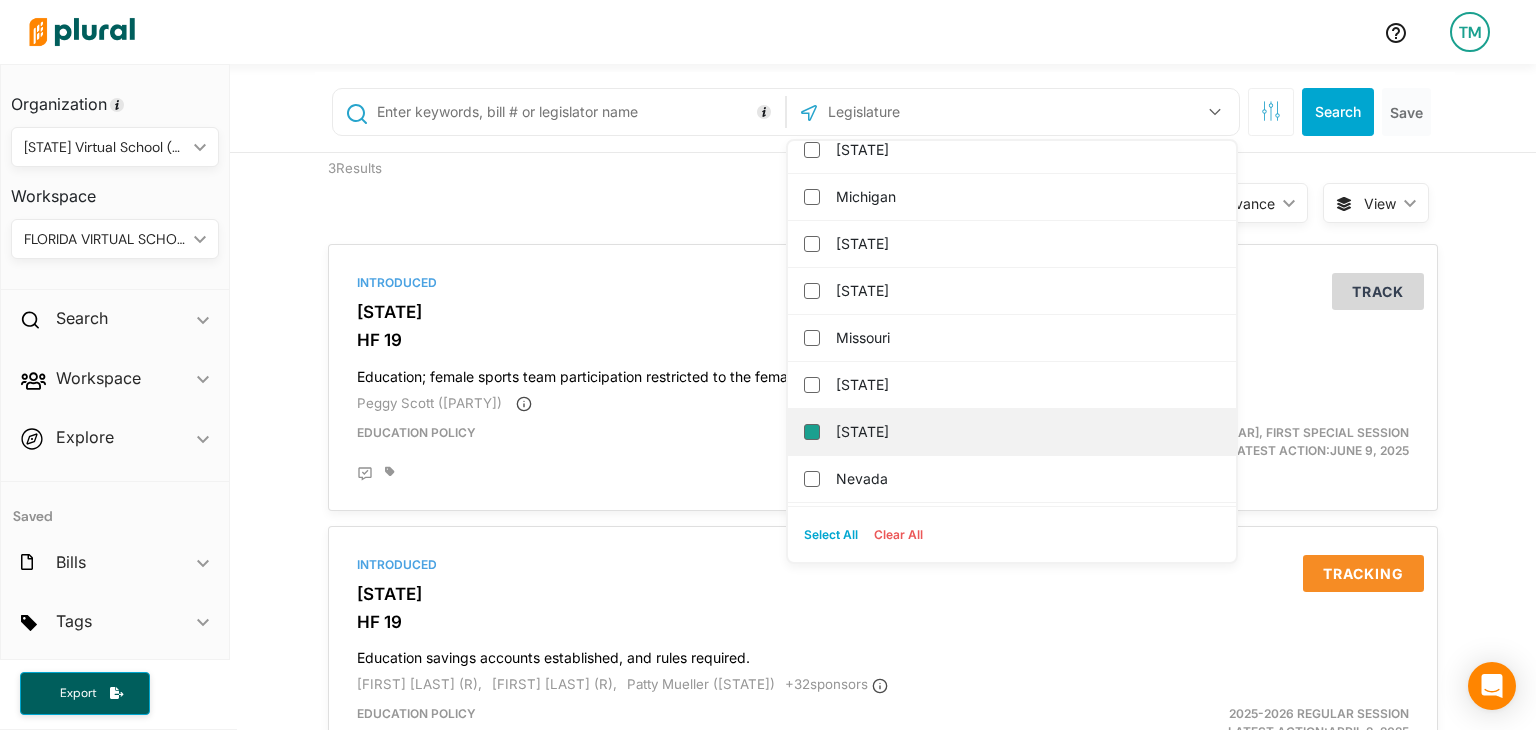 click on "[STATE]" at bounding box center [812, 432] 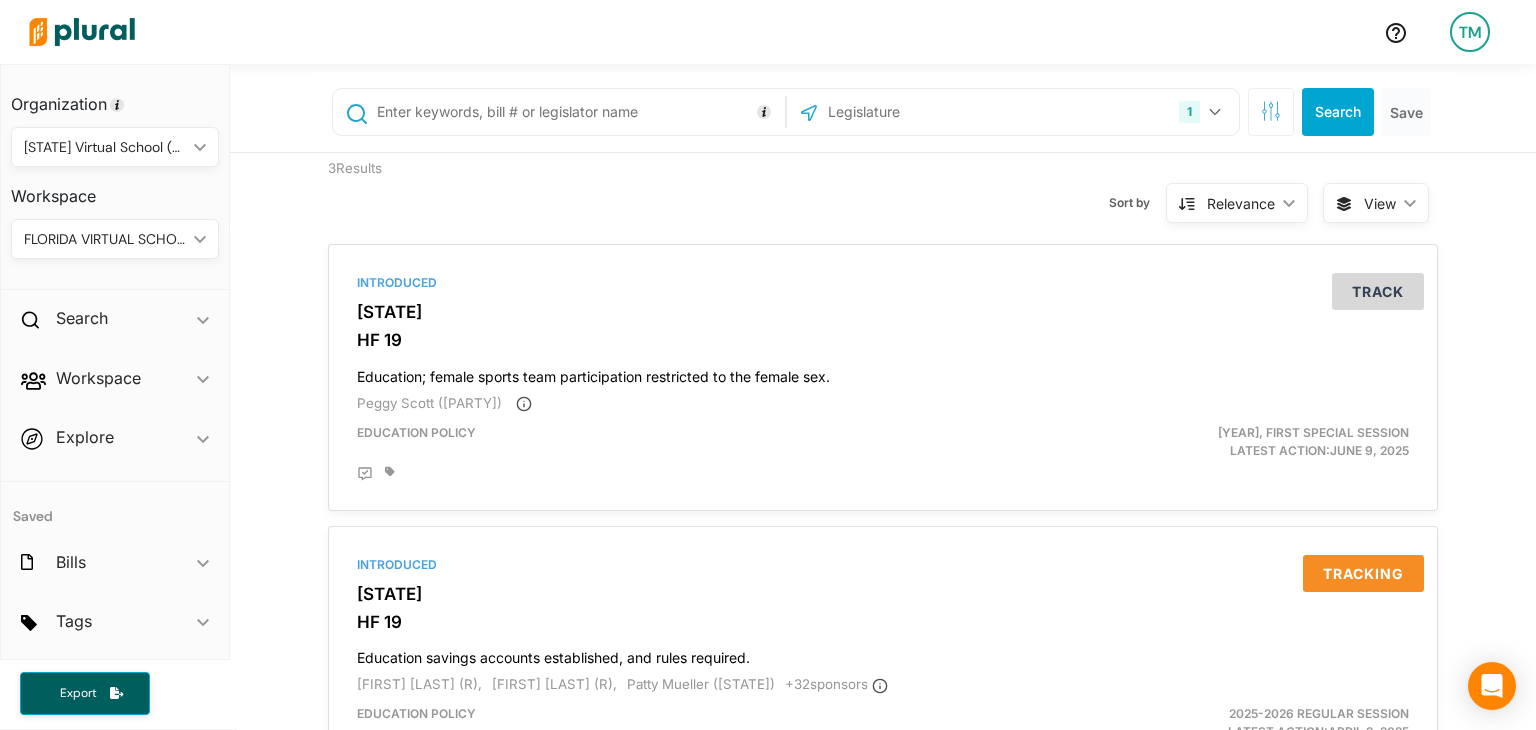 click on "Sort by Relevance ic_keyboard_arrow_down Relevance Latest Action Latest Action Alphanumerical Alphanumerical" at bounding box center (990, 191) 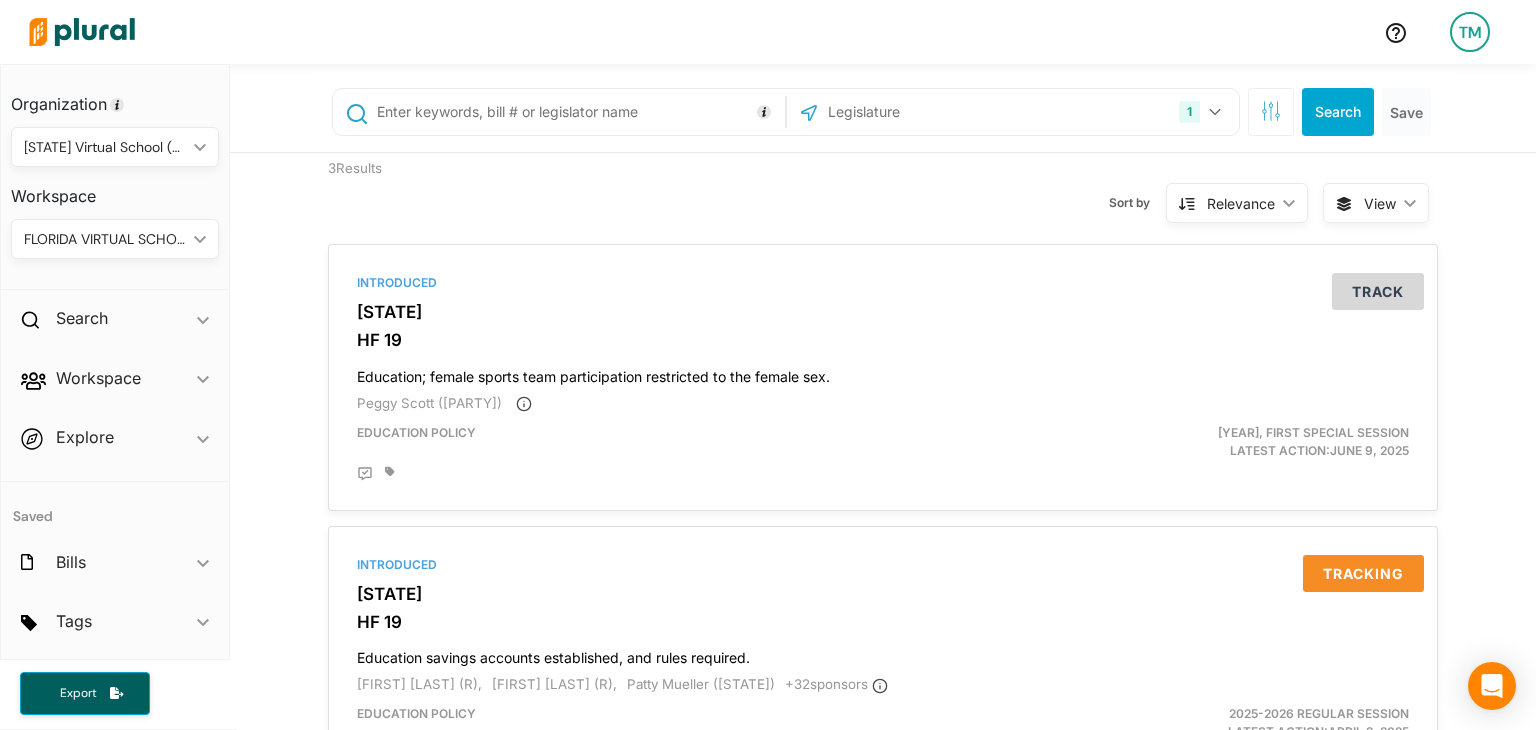 click at bounding box center (577, 112) 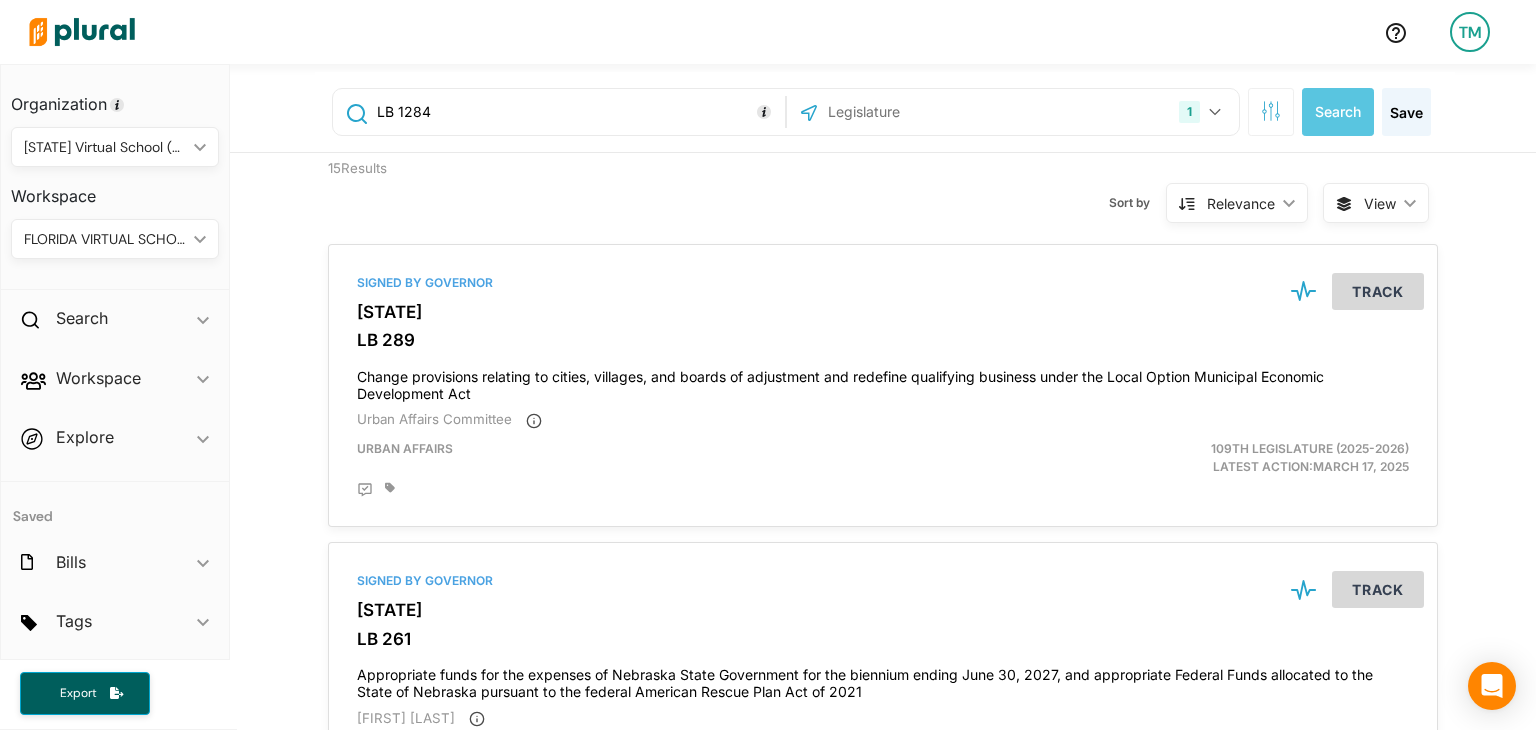 click on "LB 1284" at bounding box center (577, 112) 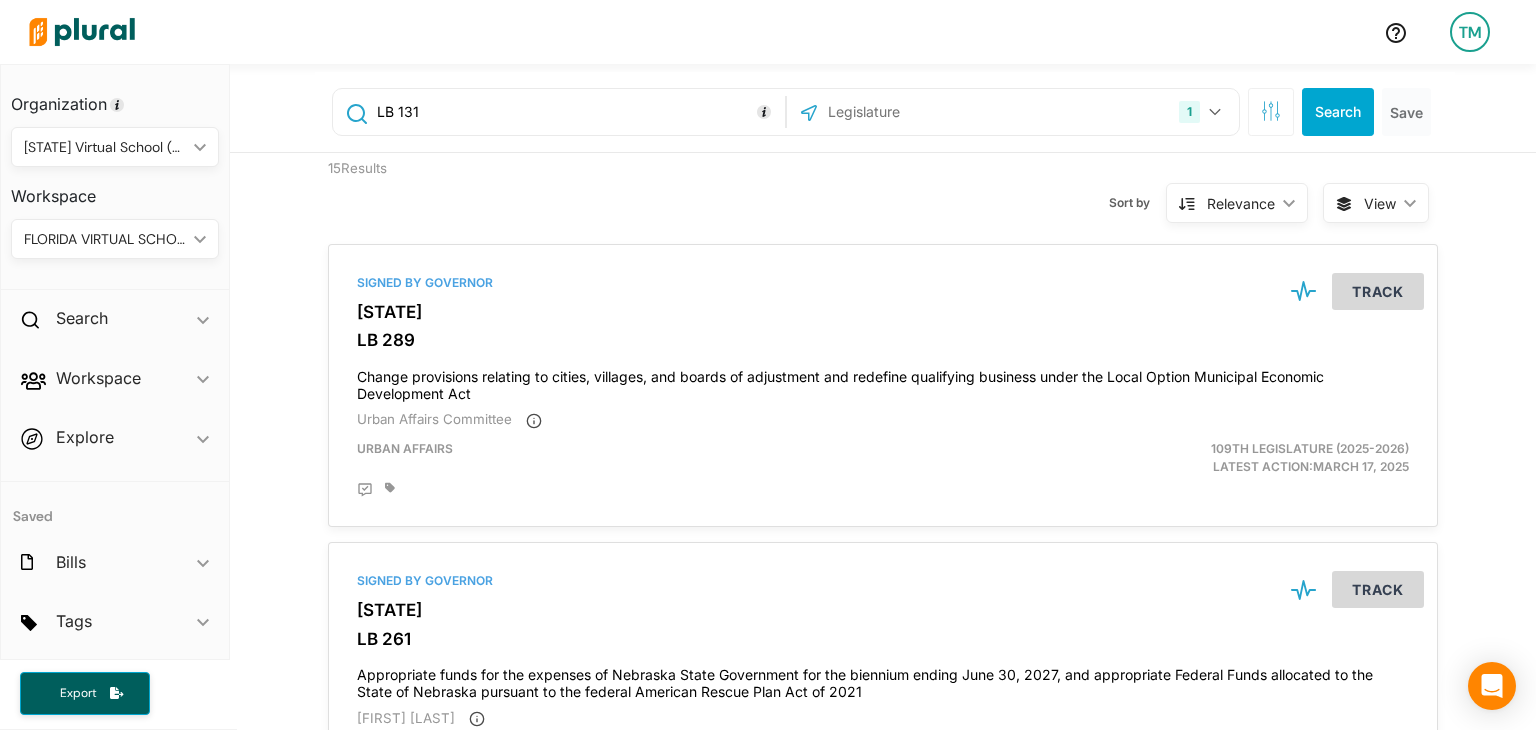 type on "LB 131" 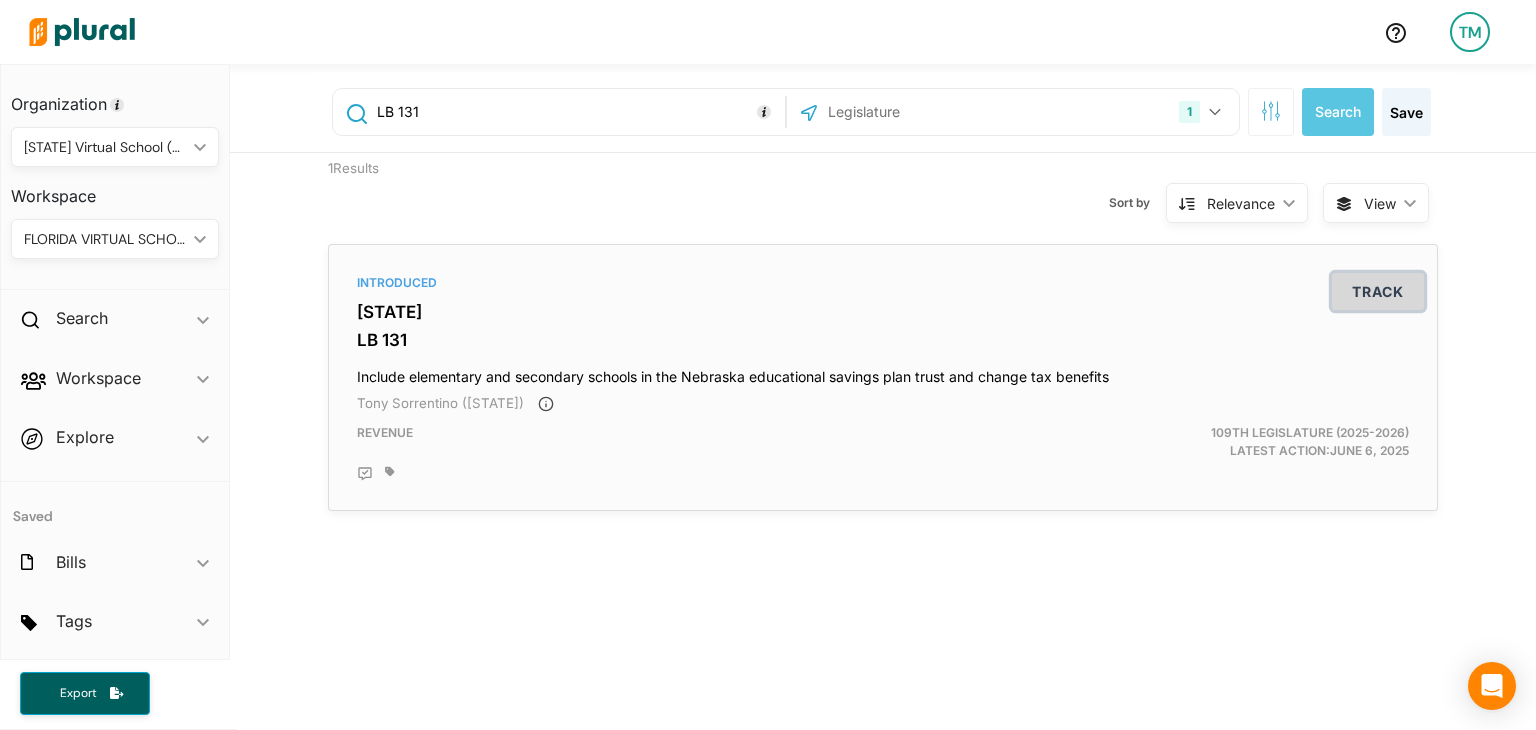 click on "Track" at bounding box center (1378, 291) 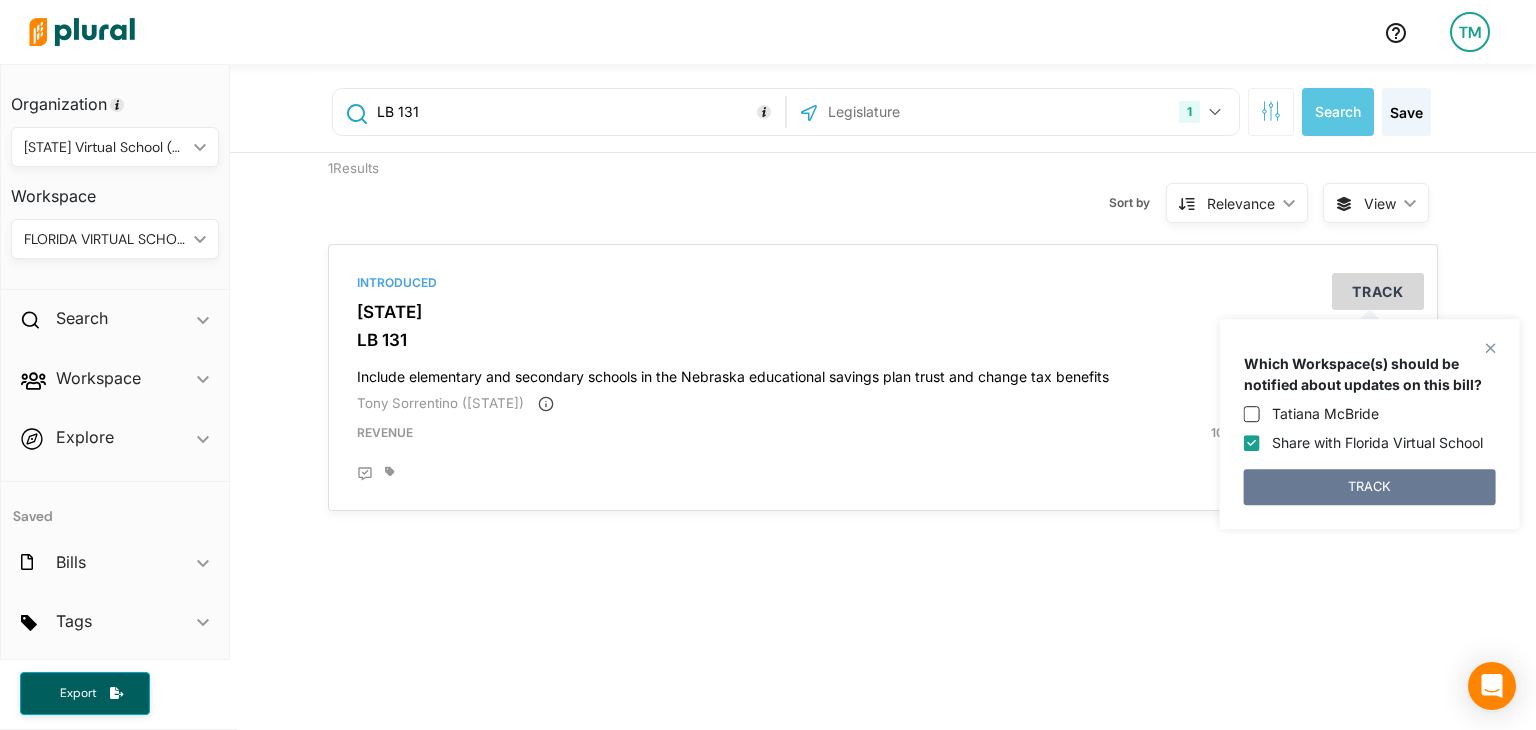 click on "TRACK" at bounding box center (1370, 487) 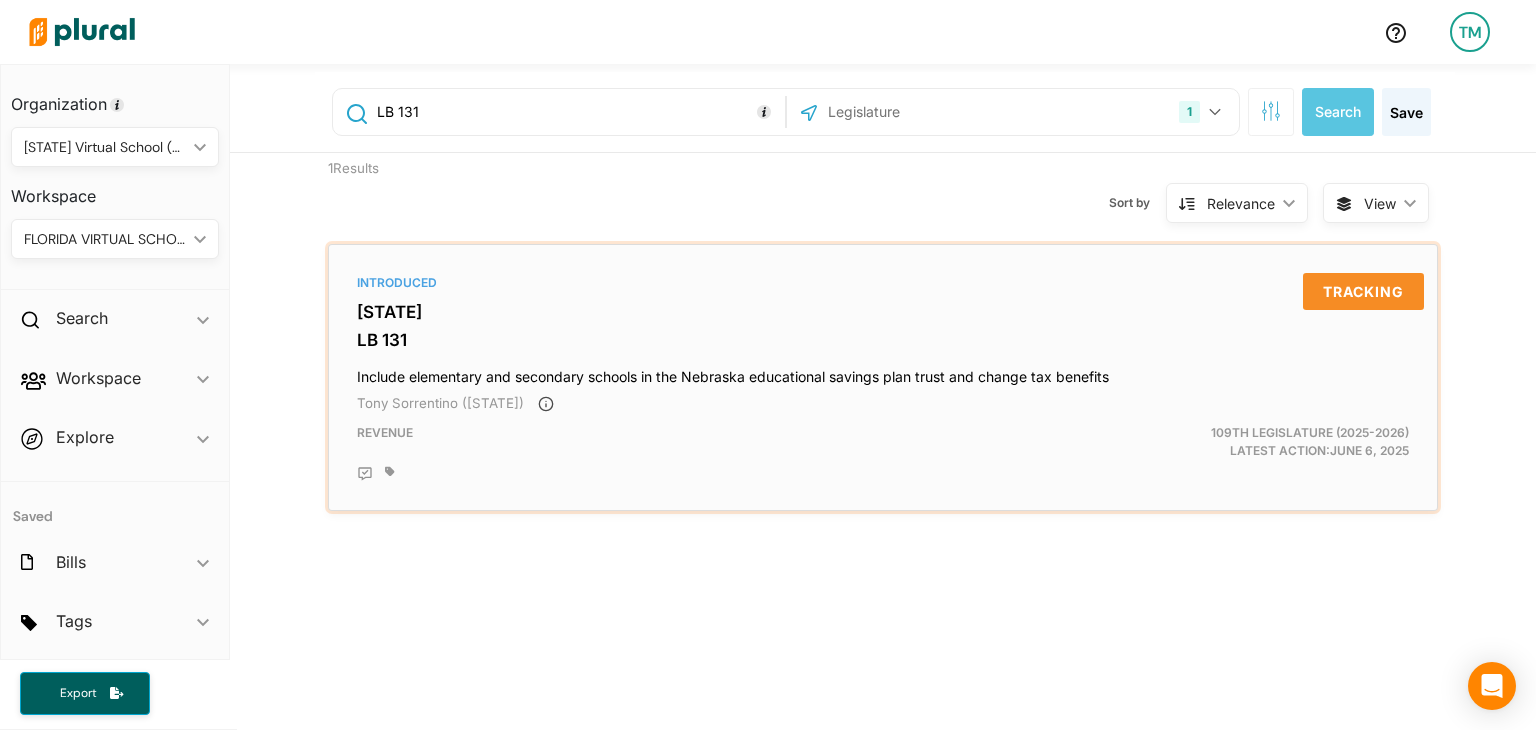 click on "[STATE]" at bounding box center [883, 312] 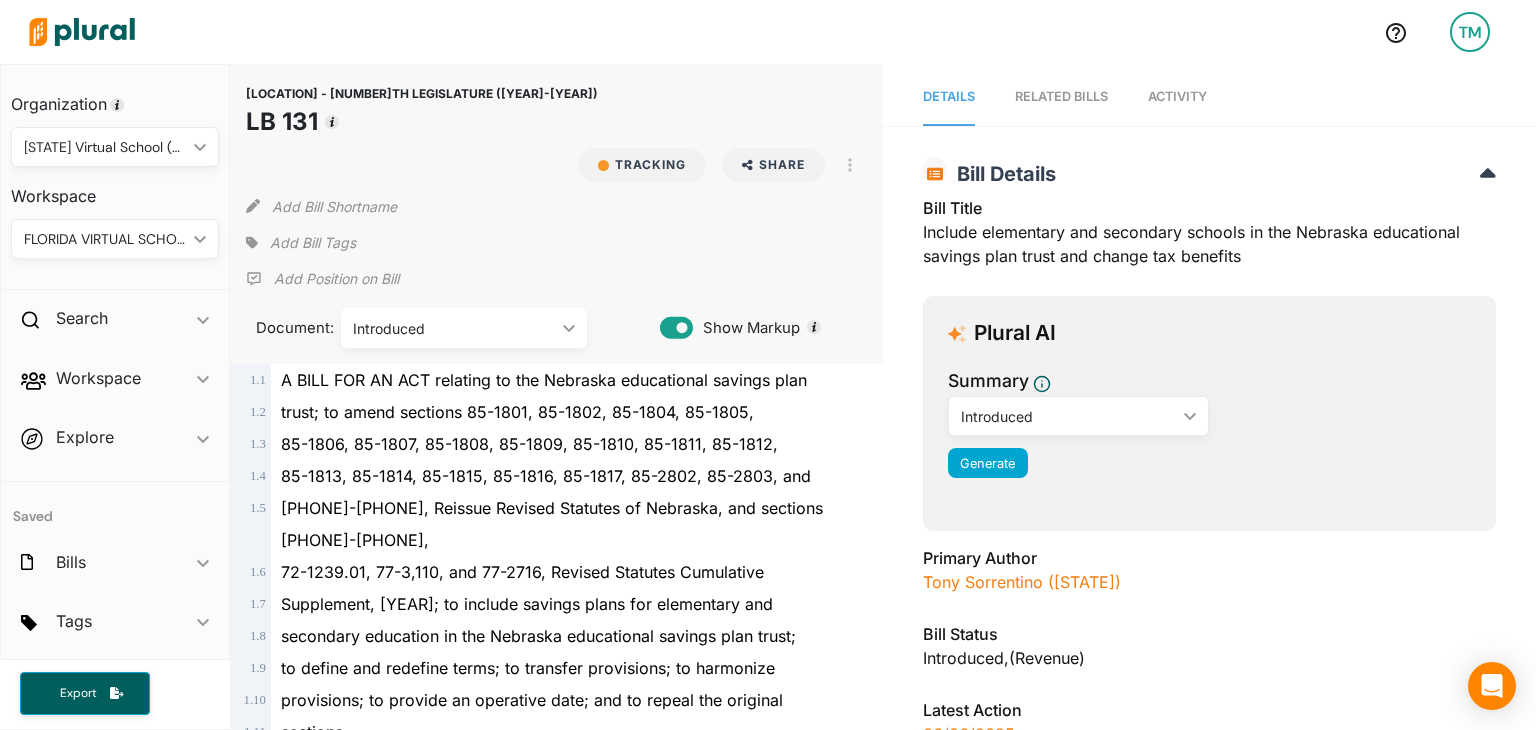 click at bounding box center (694, 32) 